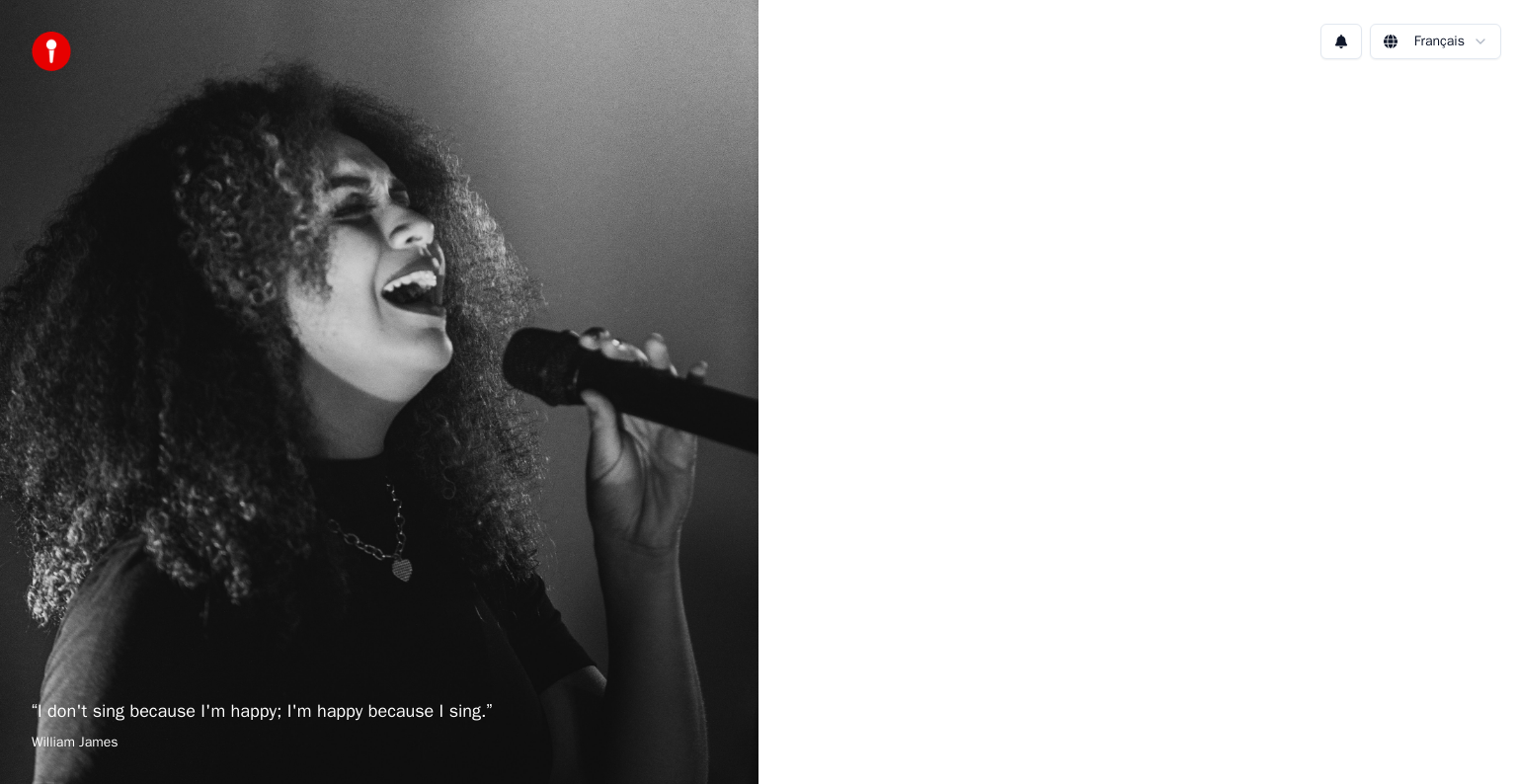 scroll, scrollTop: 0, scrollLeft: 0, axis: both 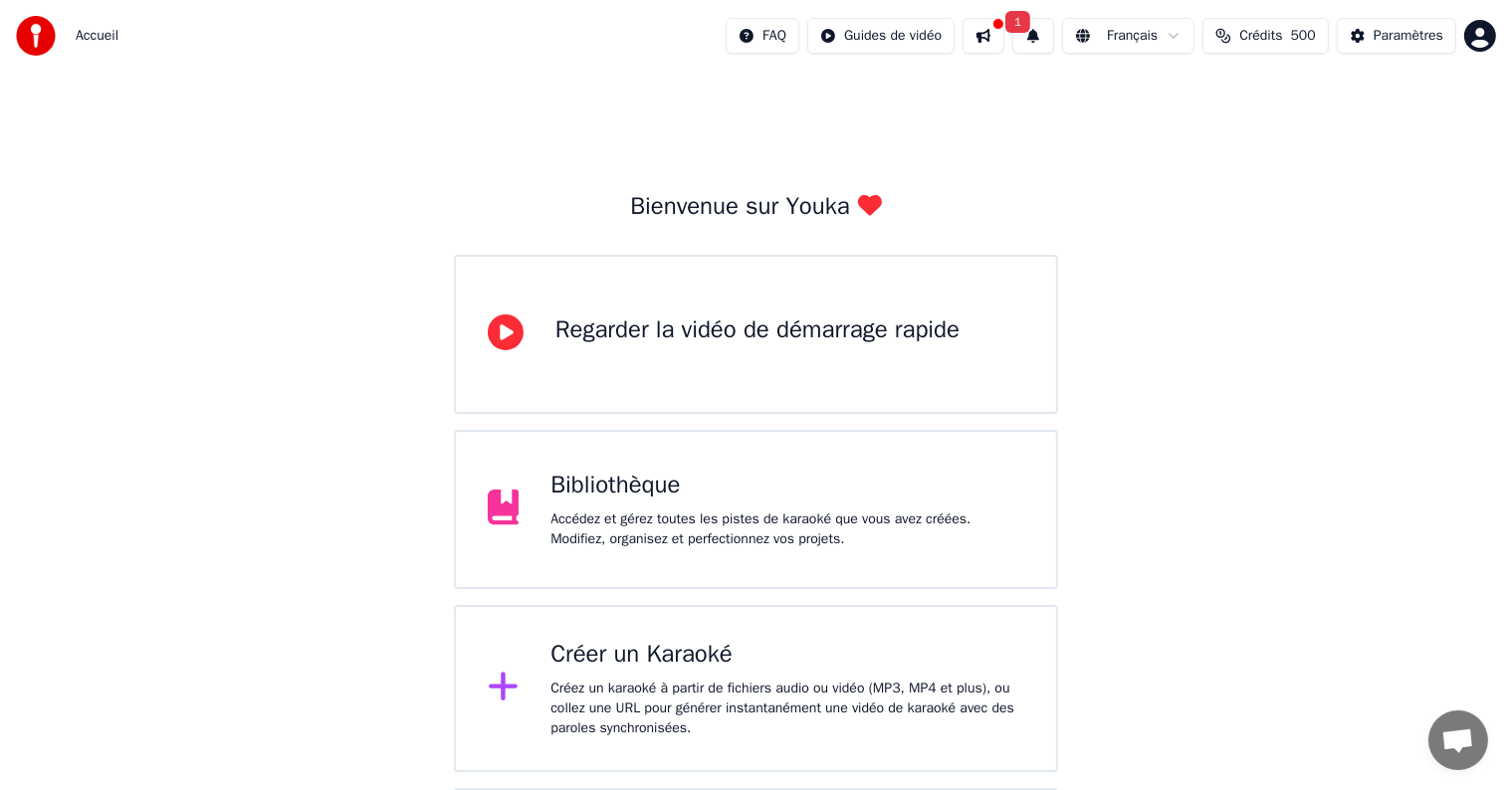 click on "Créer un Karaoké" at bounding box center [787, 655] 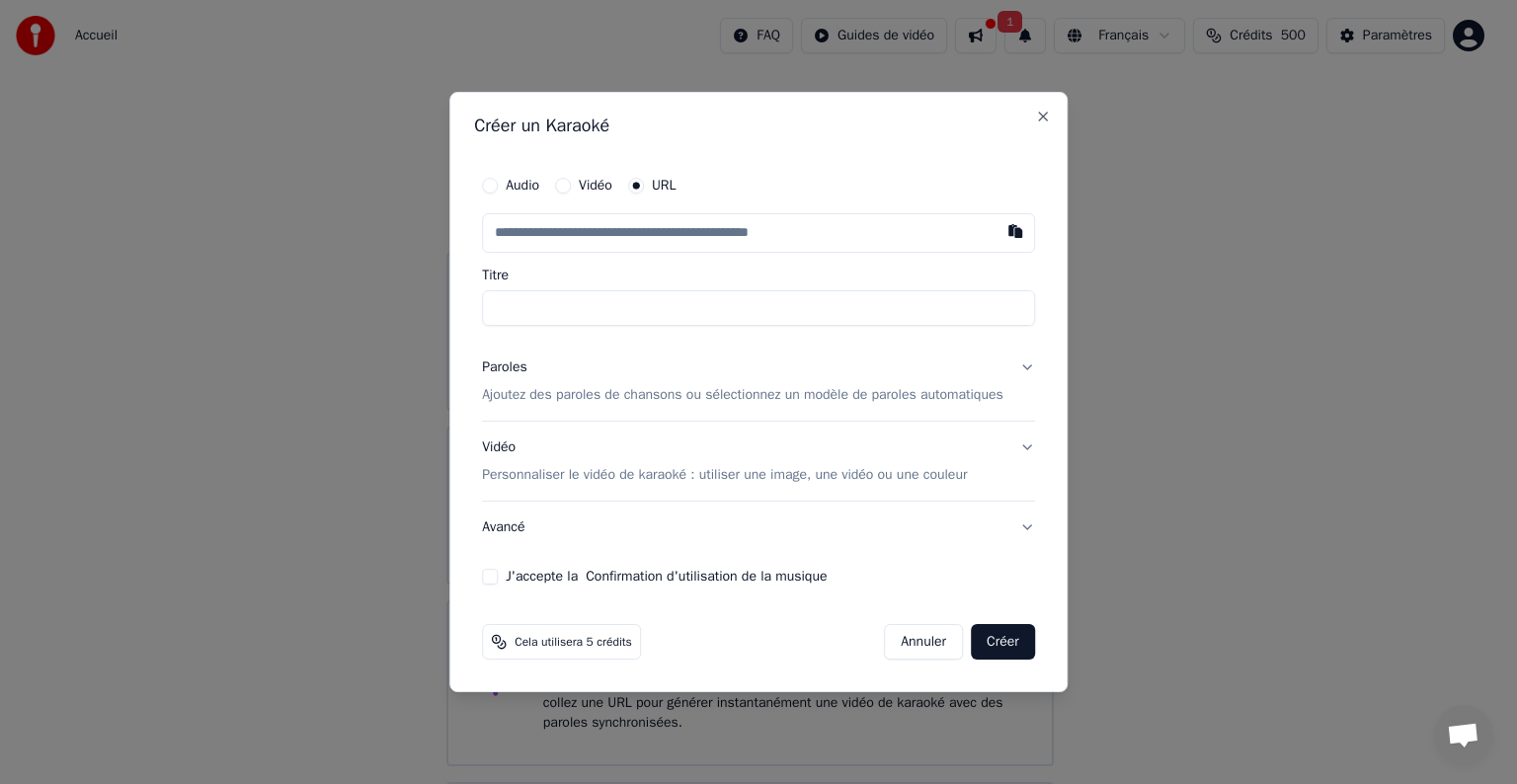 type on "**********" 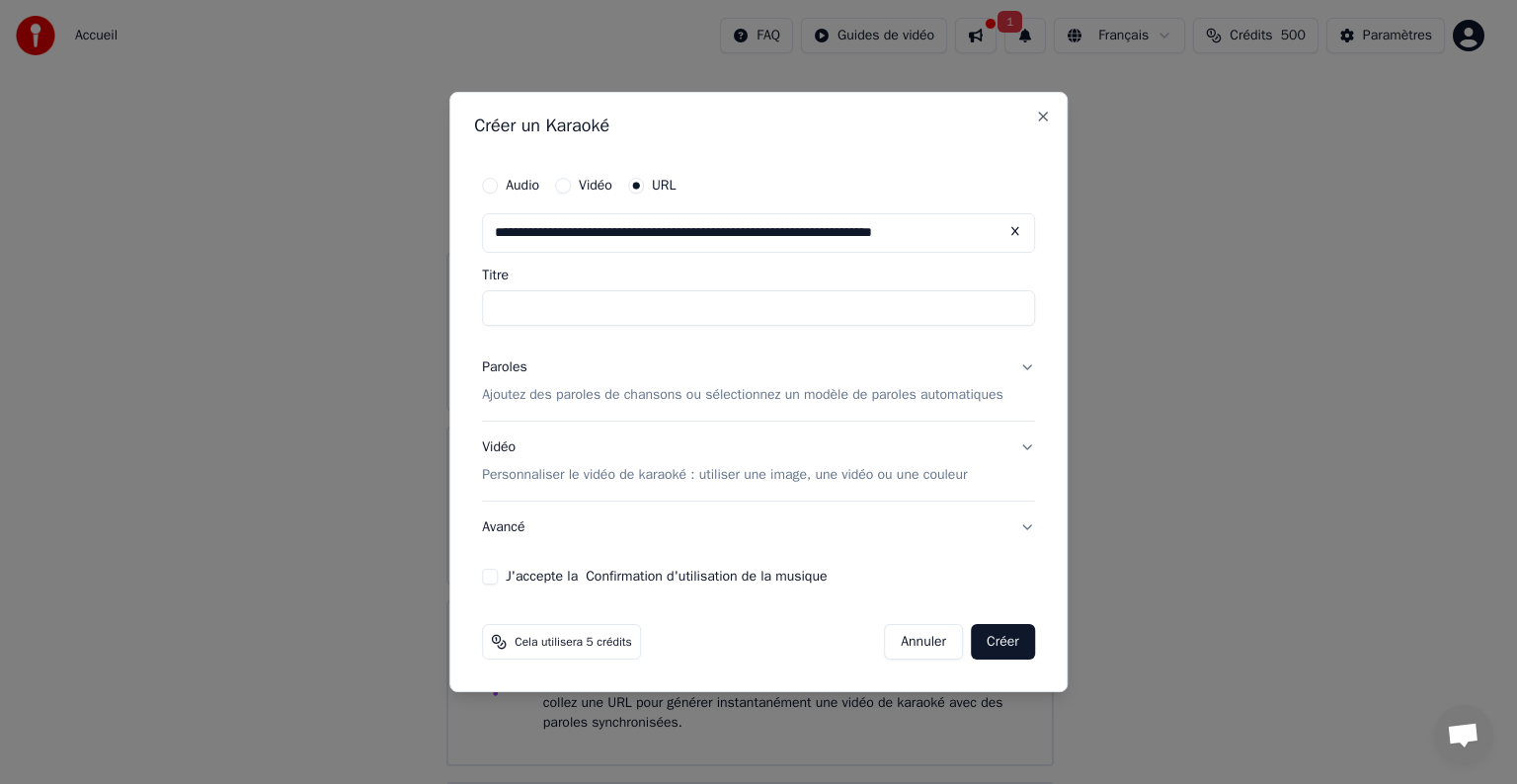 type on "**********" 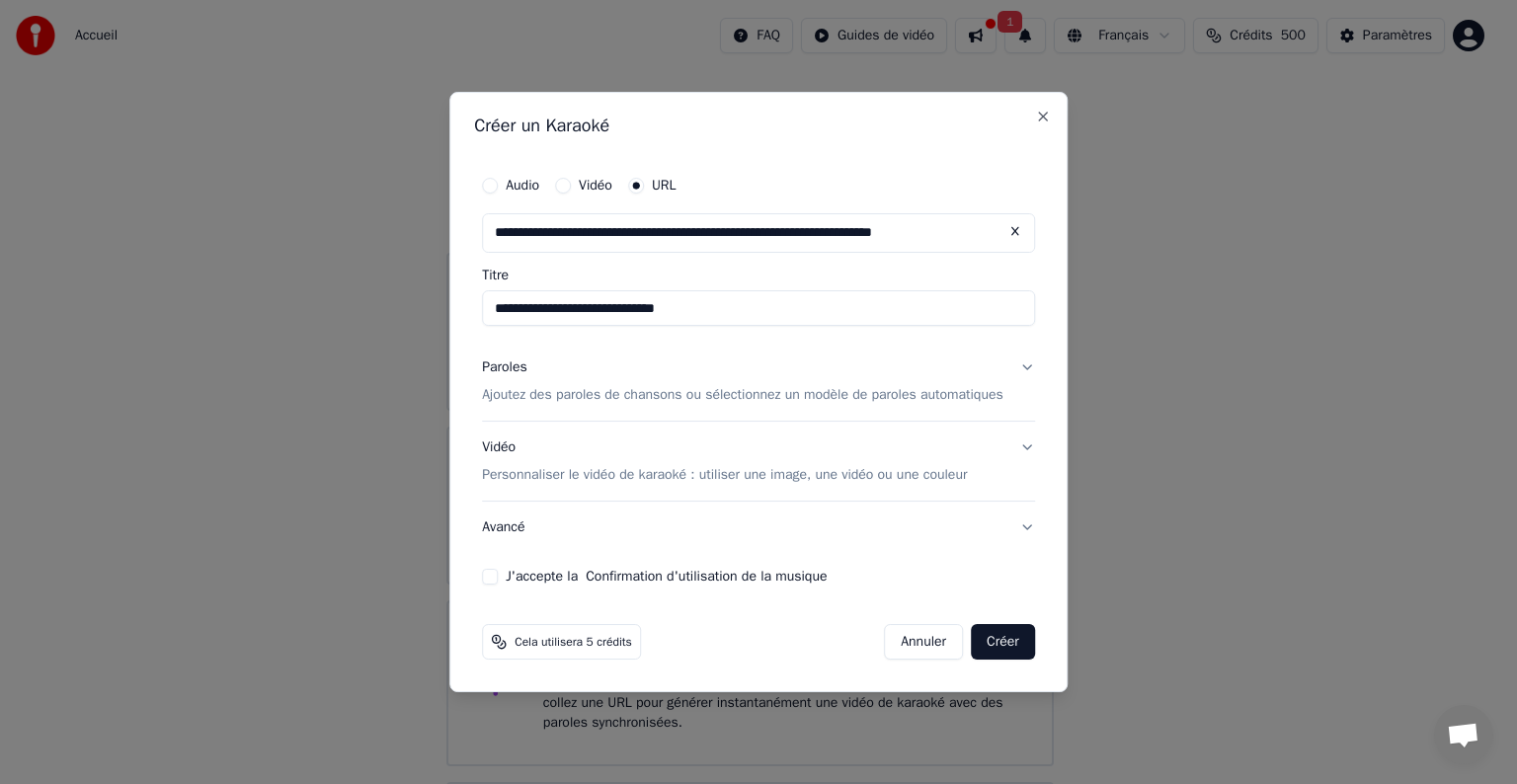 type on "**********" 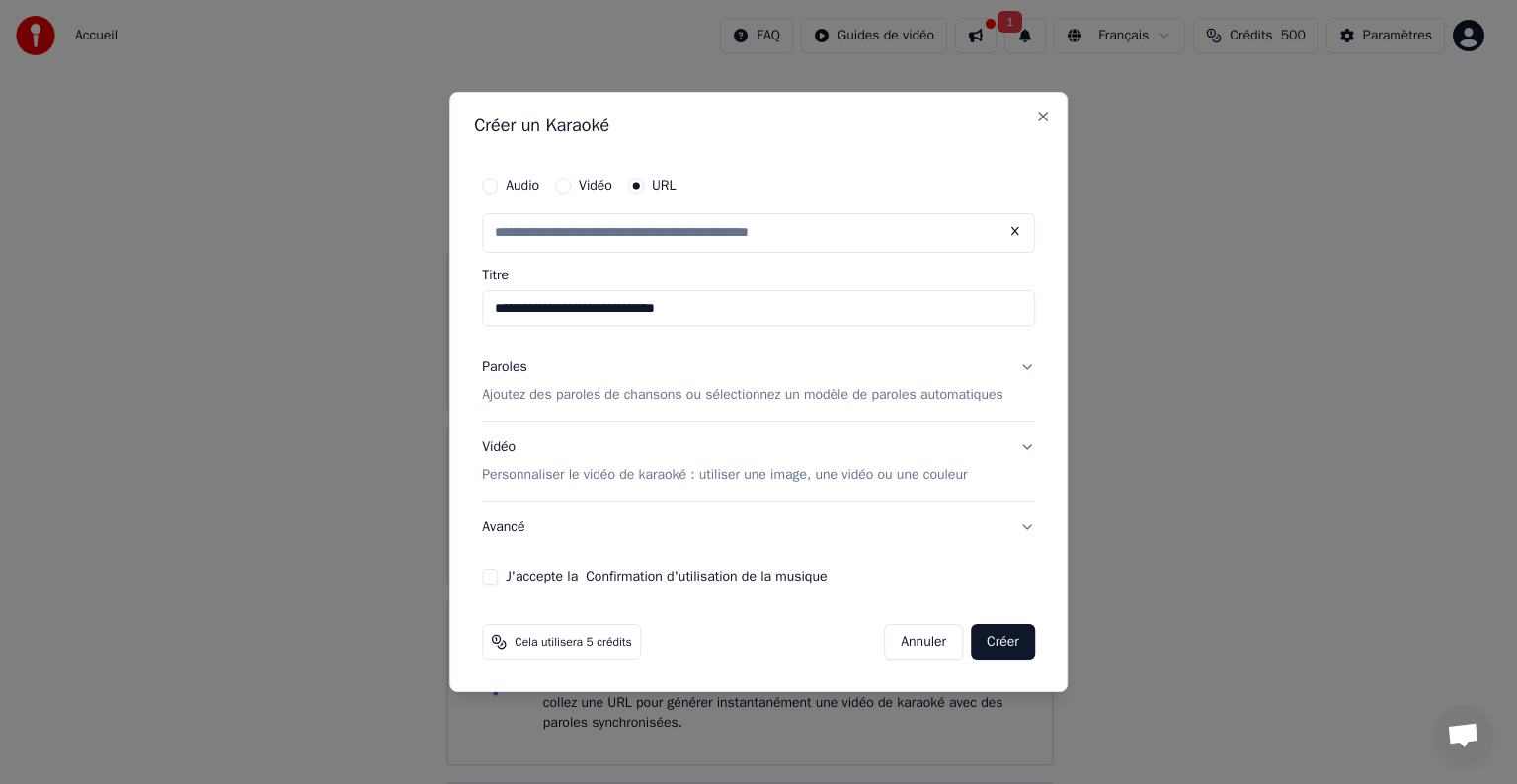 click on "Paroles Ajoutez des paroles de chansons ou sélectionnez un modèle de paroles automatiques" at bounding box center [758, 381] 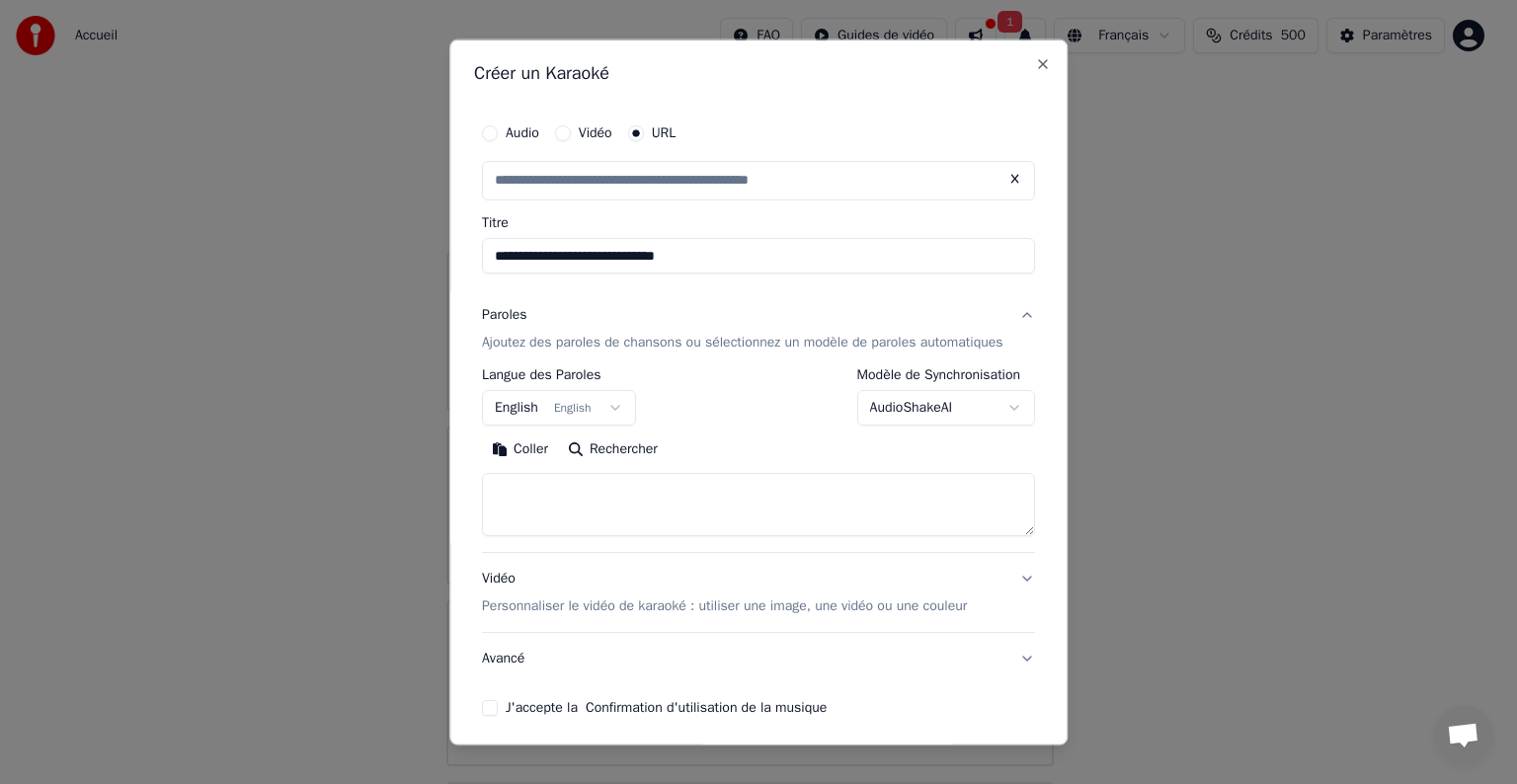 type on "**********" 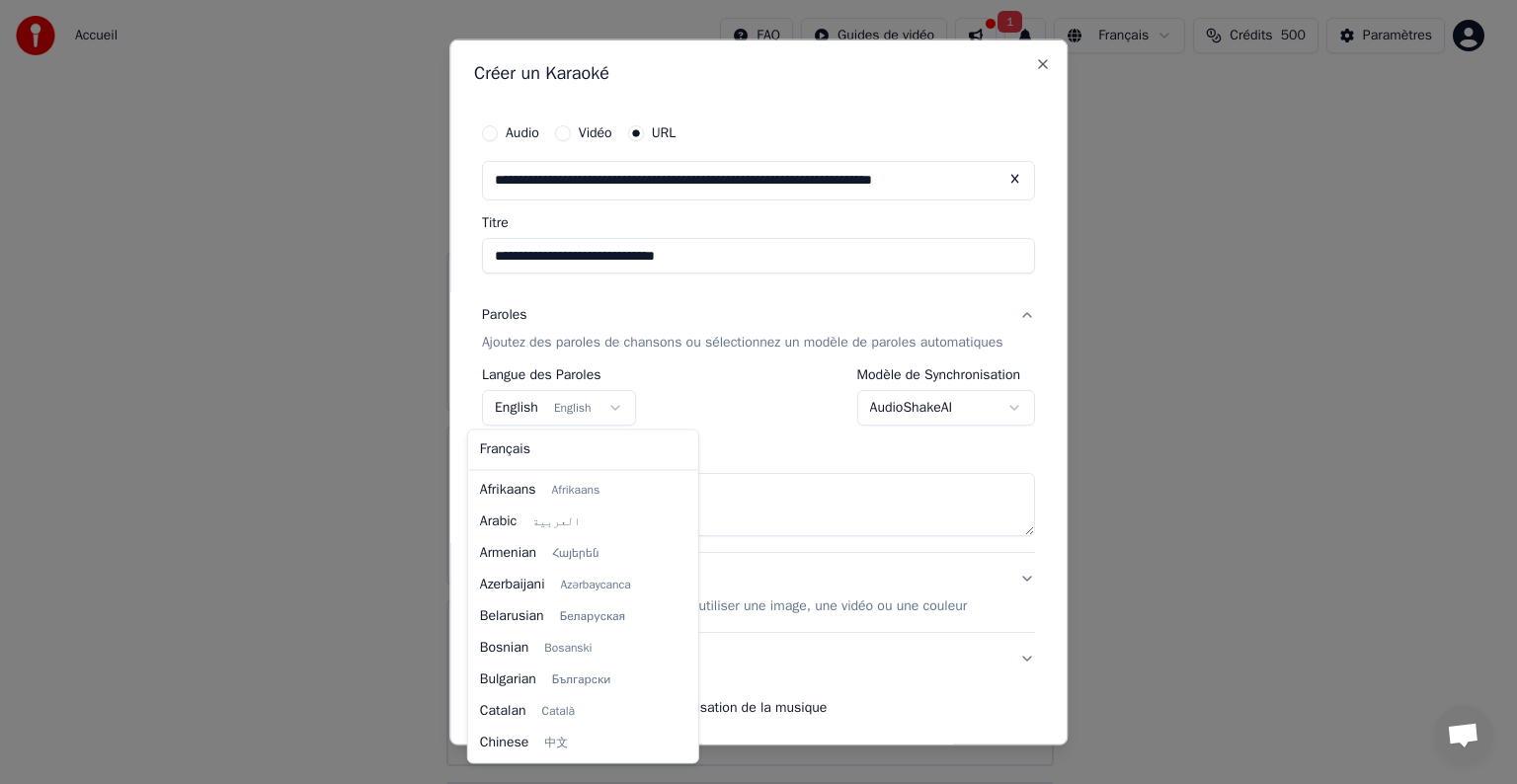click on "**********" at bounding box center [750, 474] 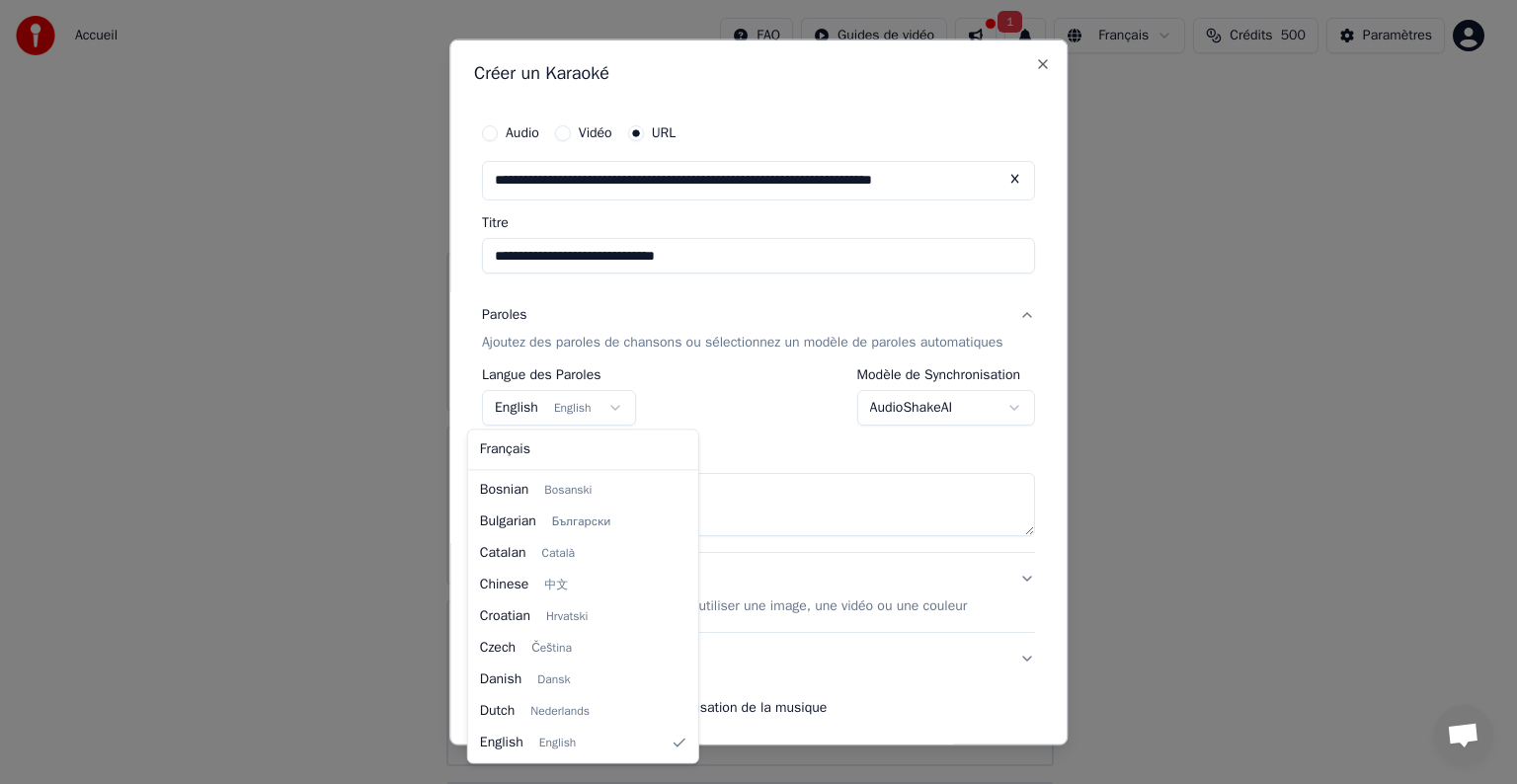 select on "**" 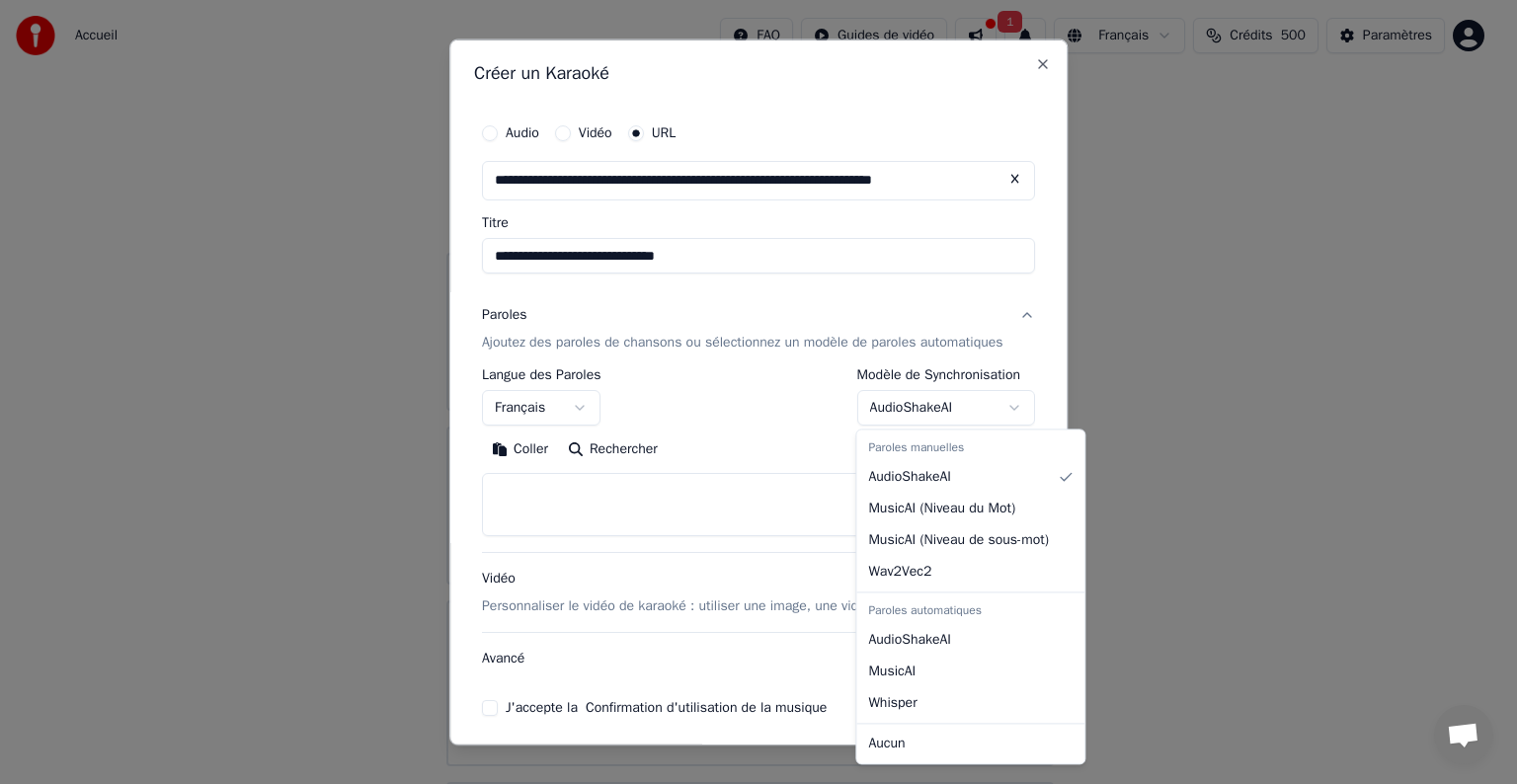 click on "**********" at bounding box center (750, 474) 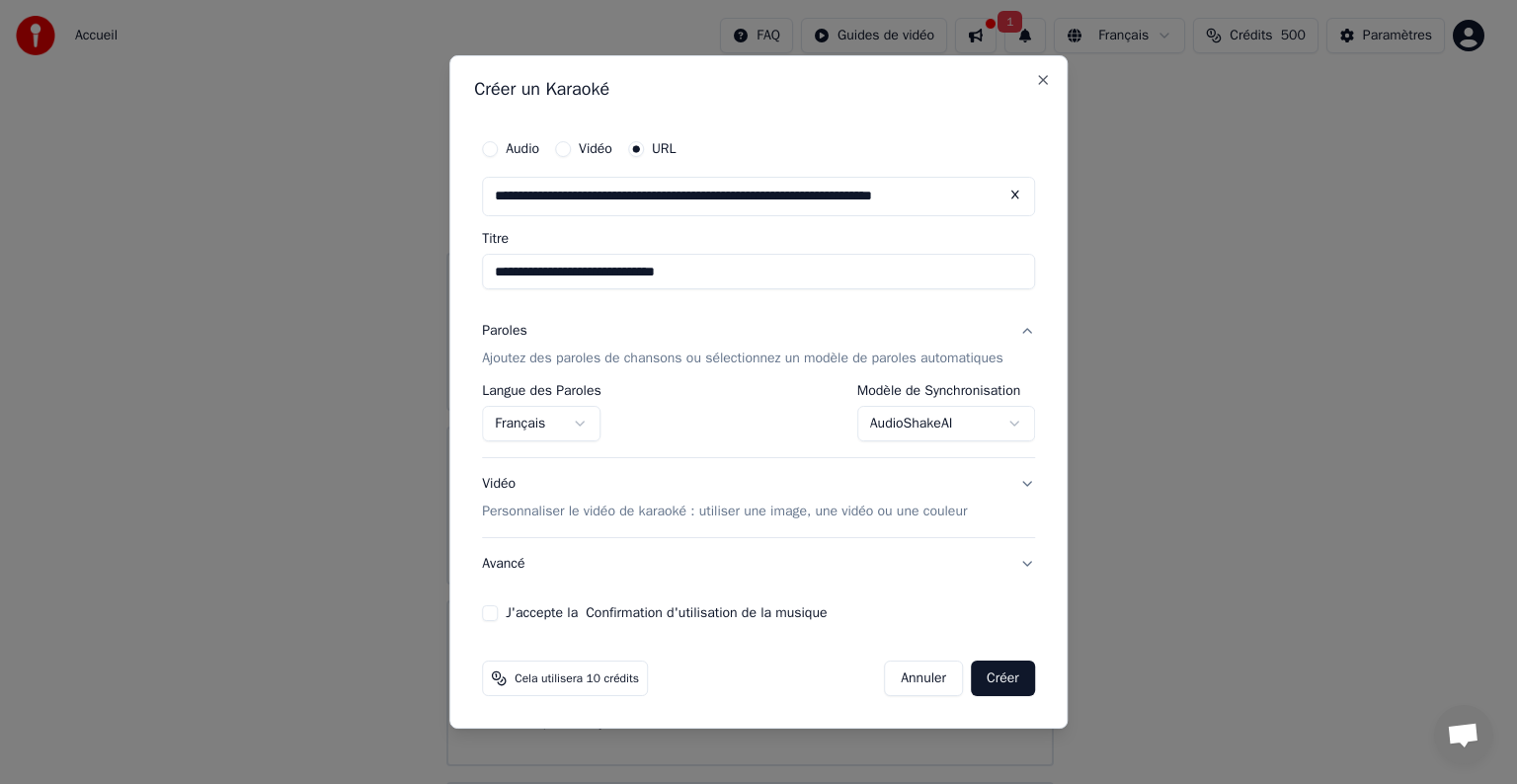 click on "J'accepte la   Confirmation d'utilisation de la musique" at bounding box center [490, 613] 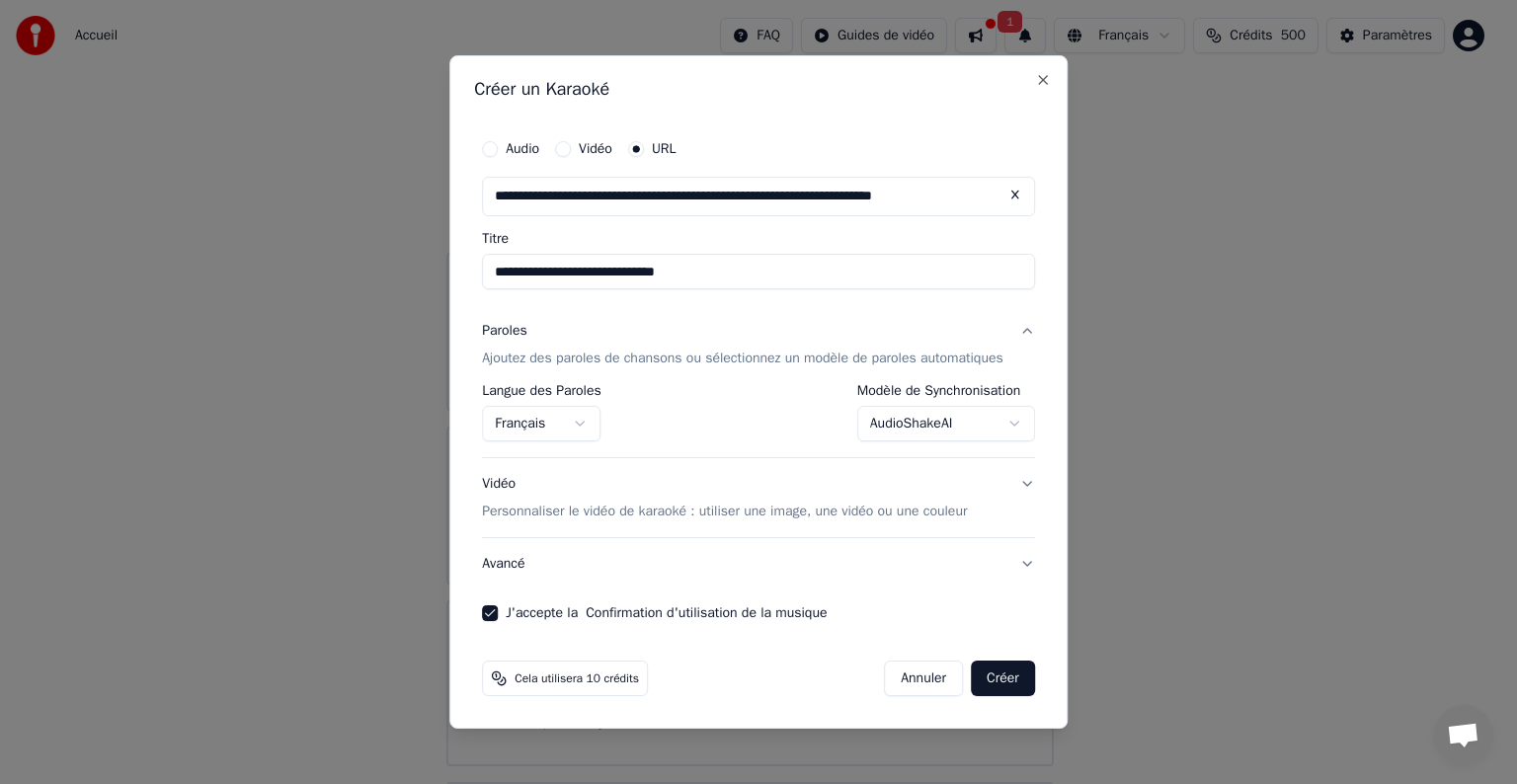 click on "Créer" at bounding box center [1002, 678] 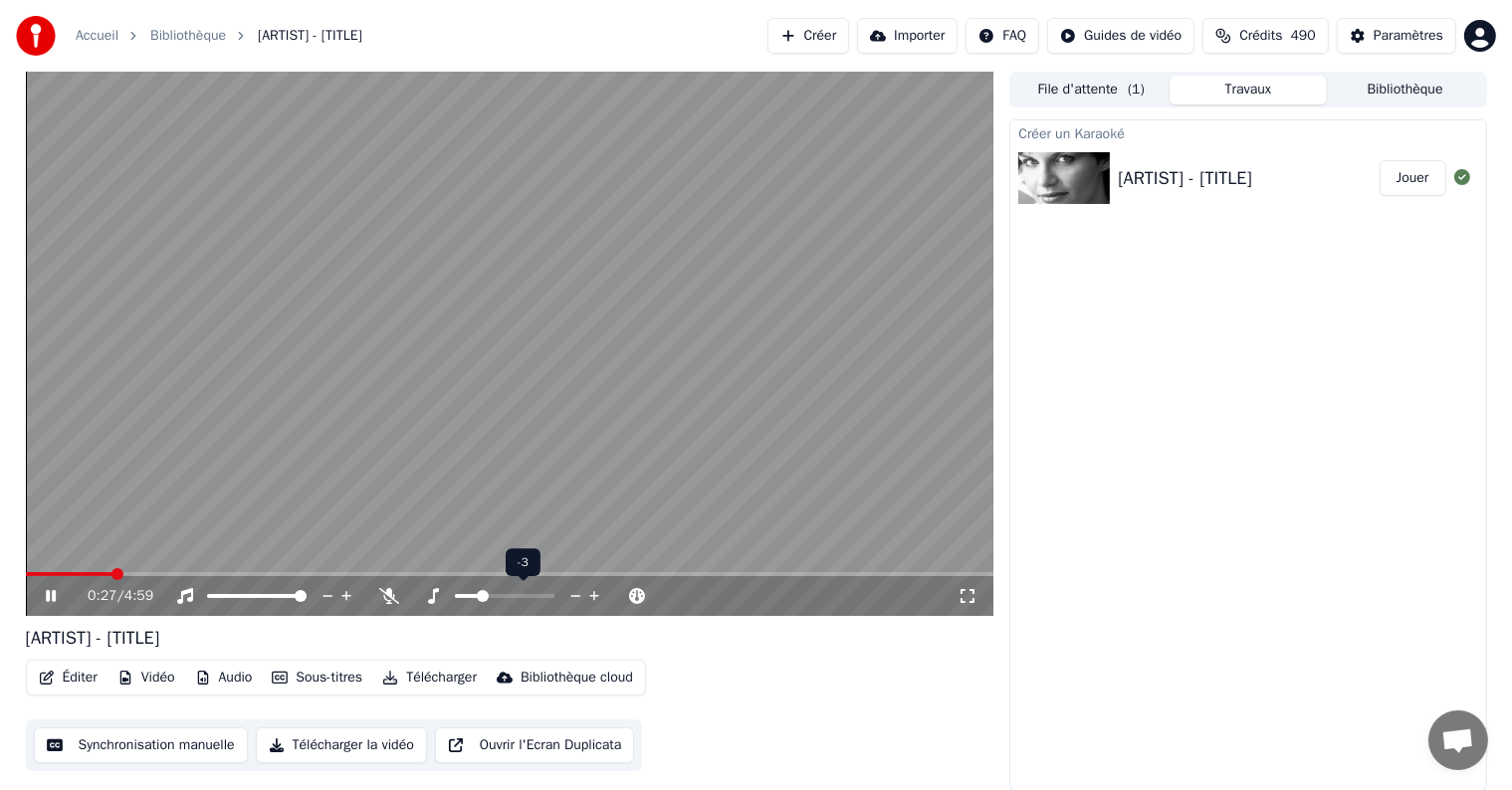 click at bounding box center [467, 596] 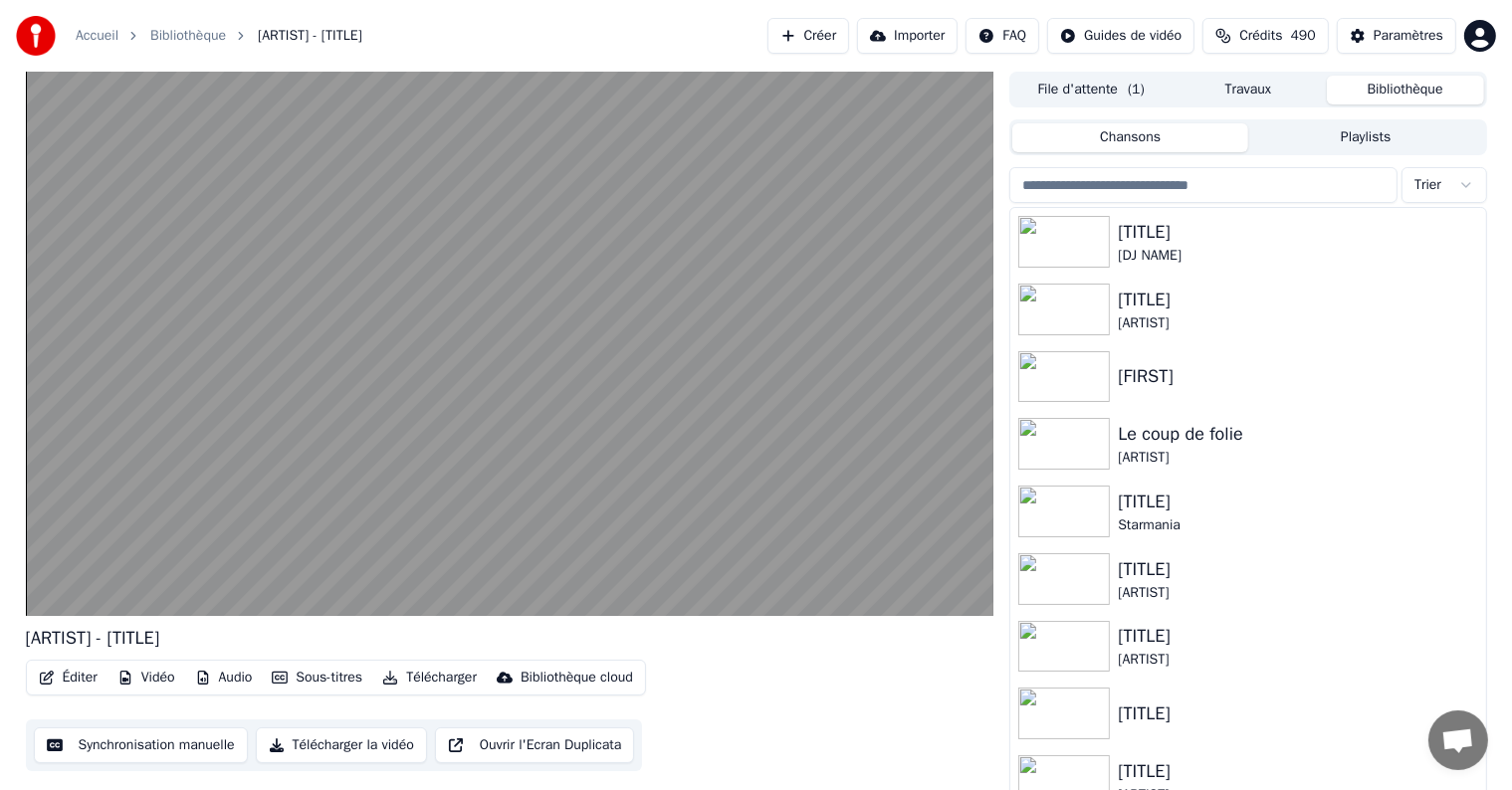 click on "Bibliothèque" at bounding box center [1405, 90] 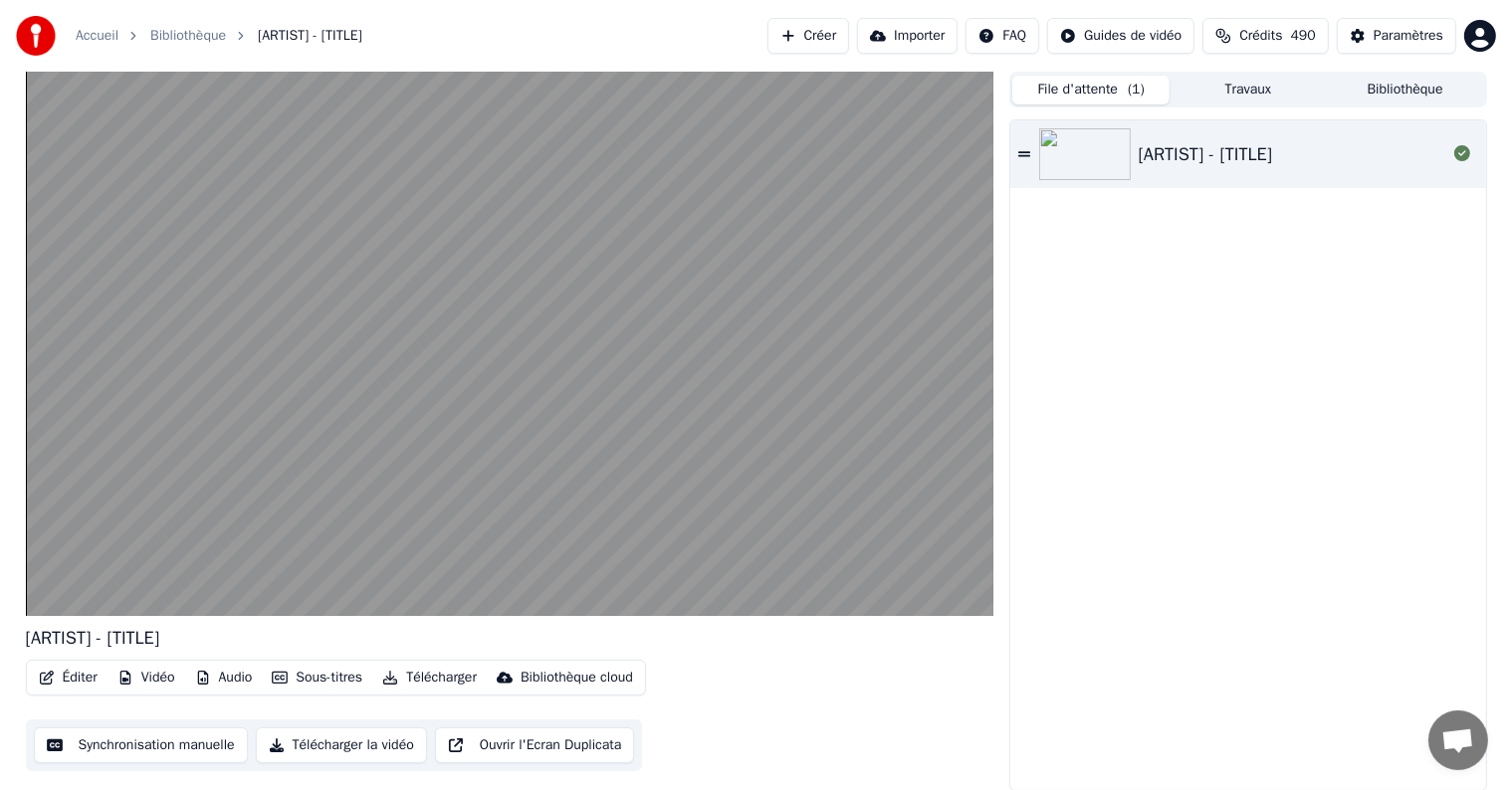 click on "( 1 )" at bounding box center [1136, 90] 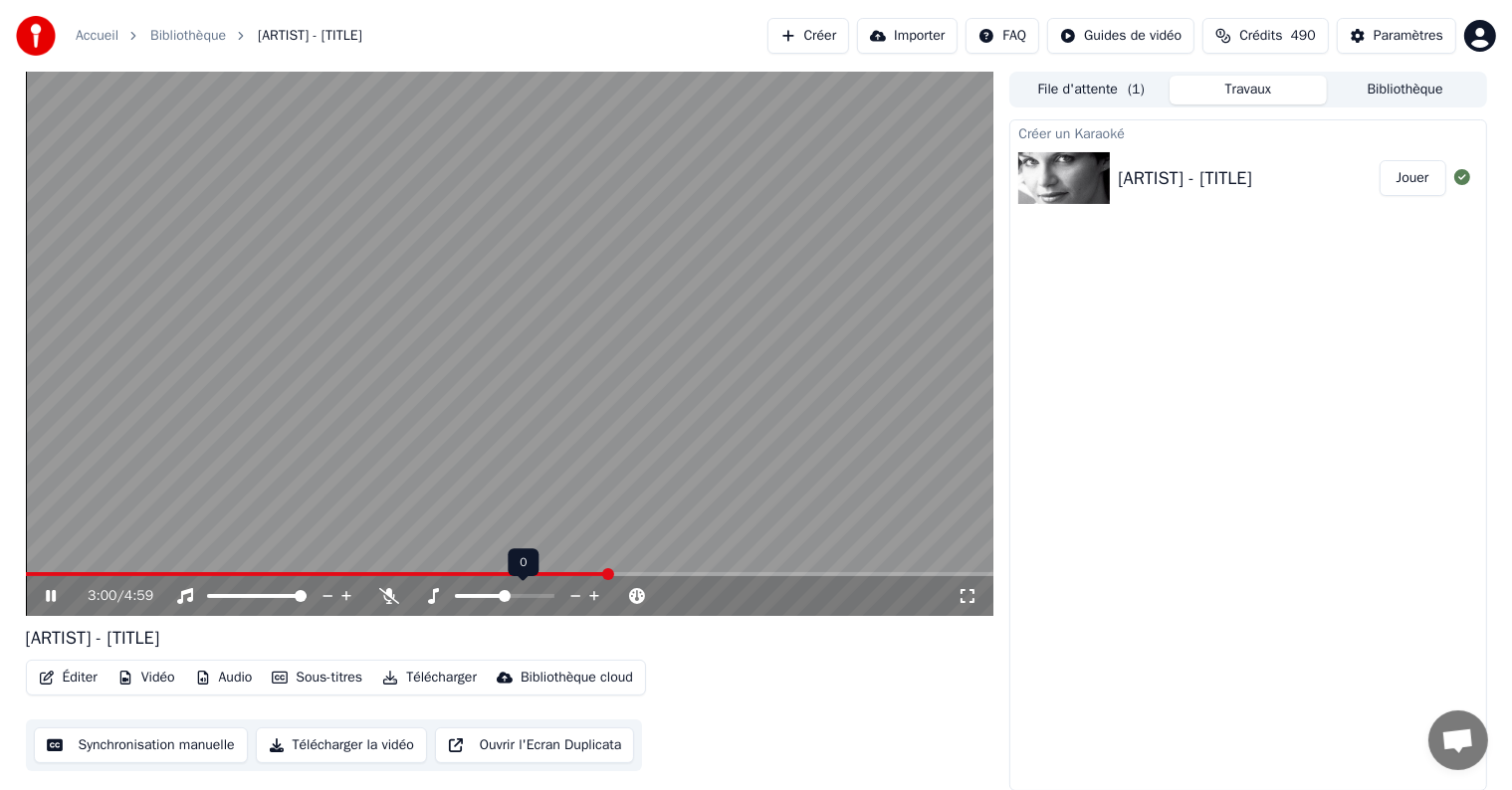 click at bounding box center (505, 596) 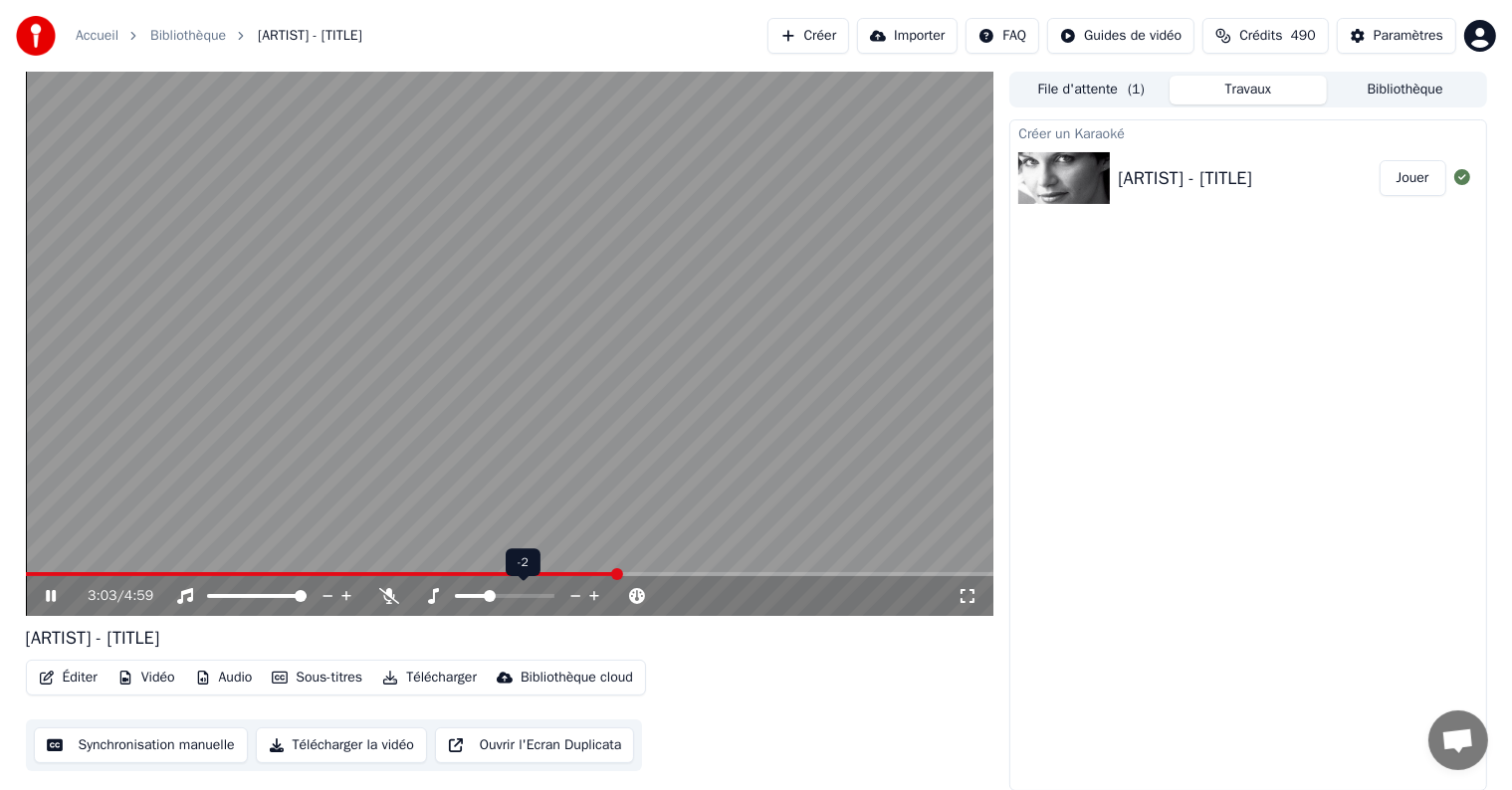 click at bounding box center (471, 596) 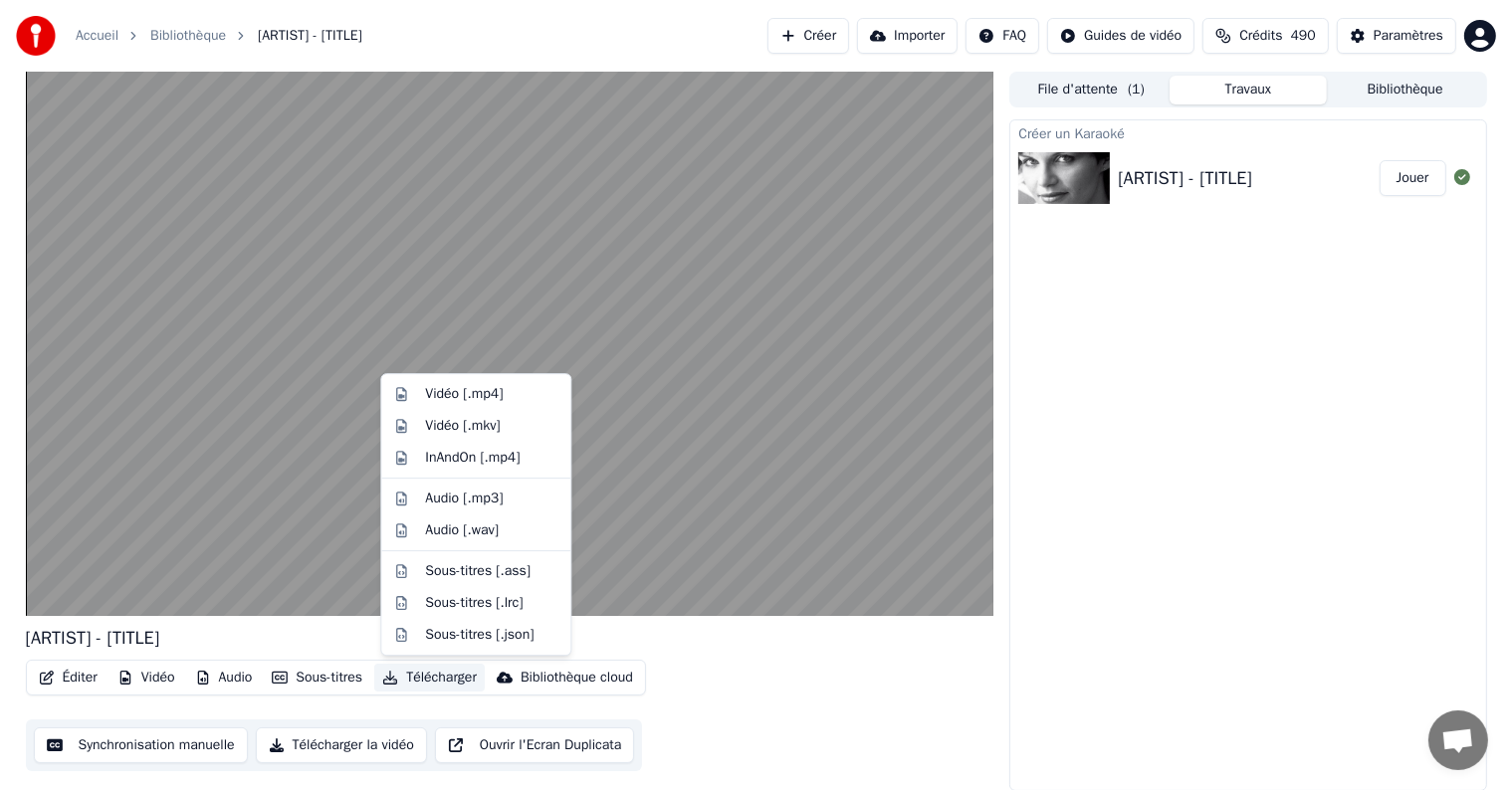 click on "Télécharger" at bounding box center (429, 678) 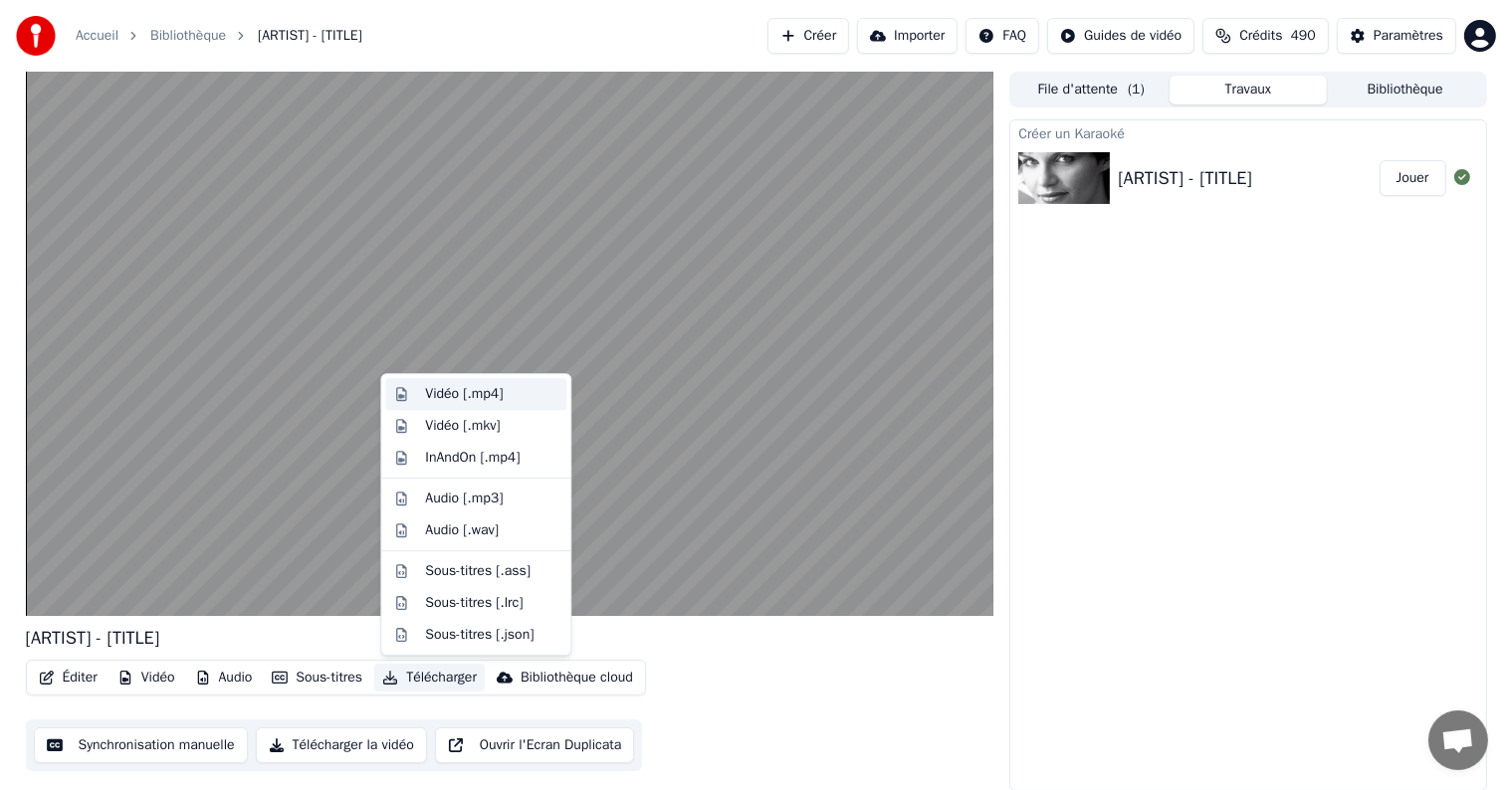 click on "Vidéo [.mp4]" at bounding box center (464, 394) 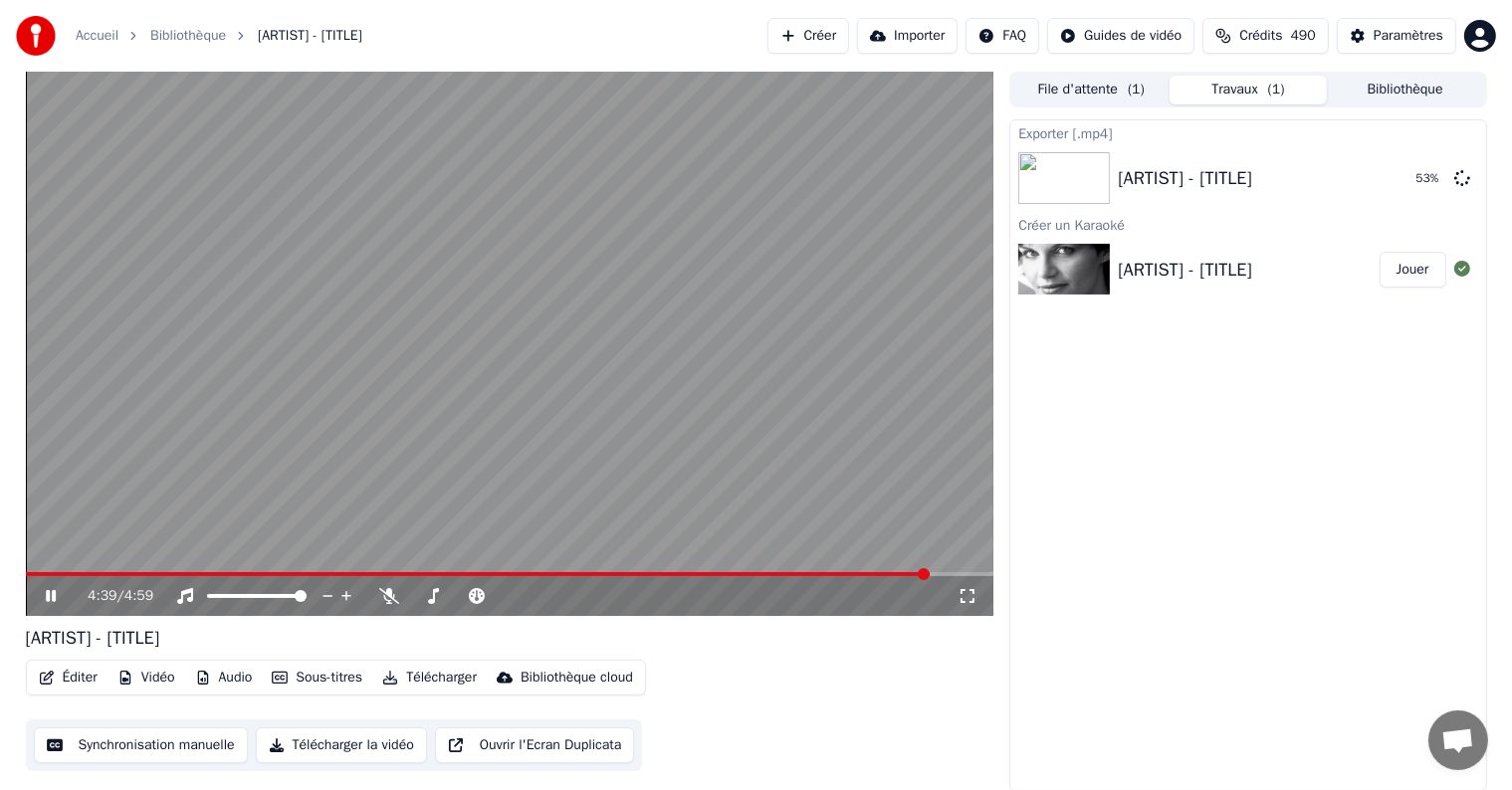 click 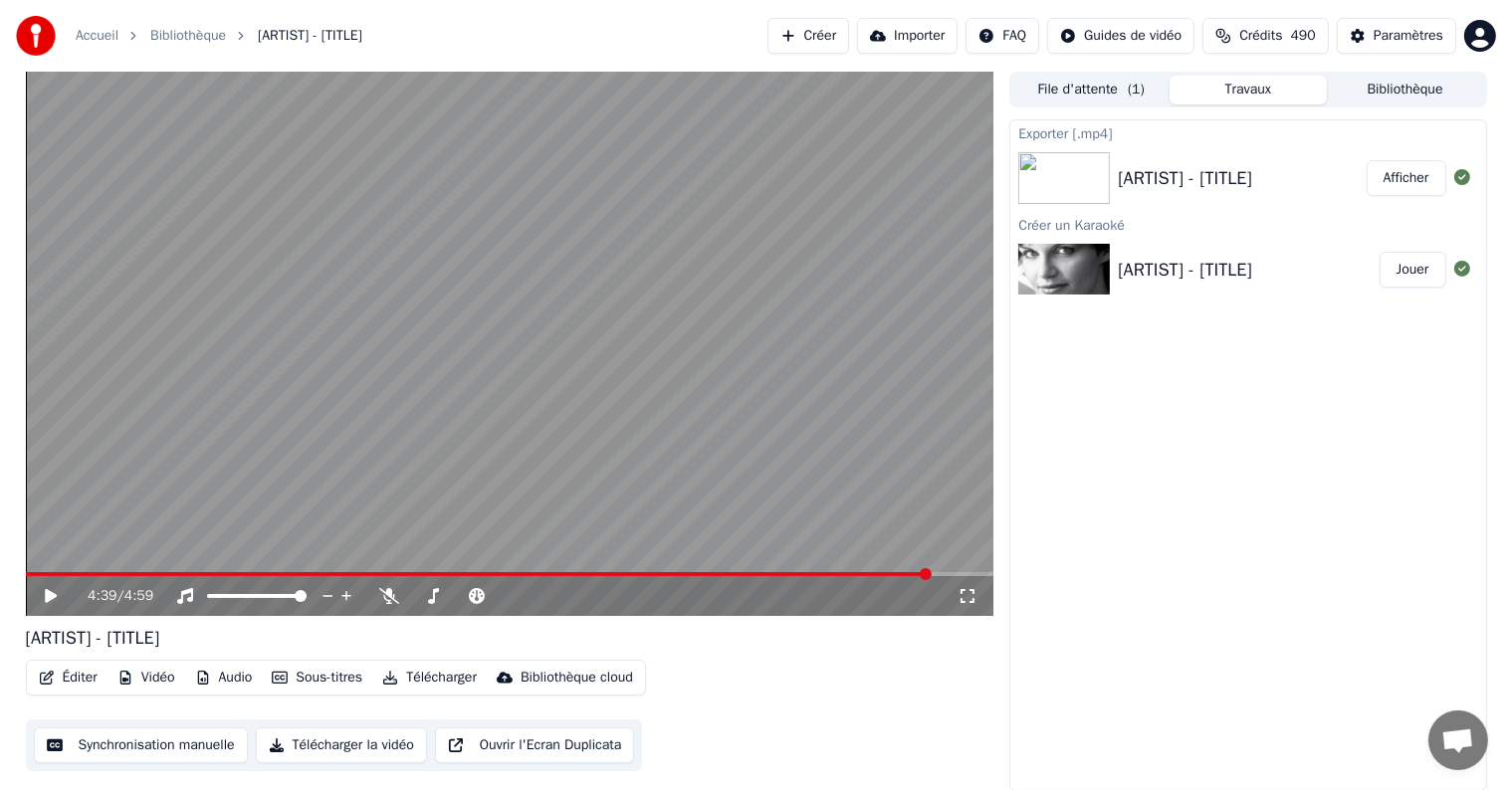 click 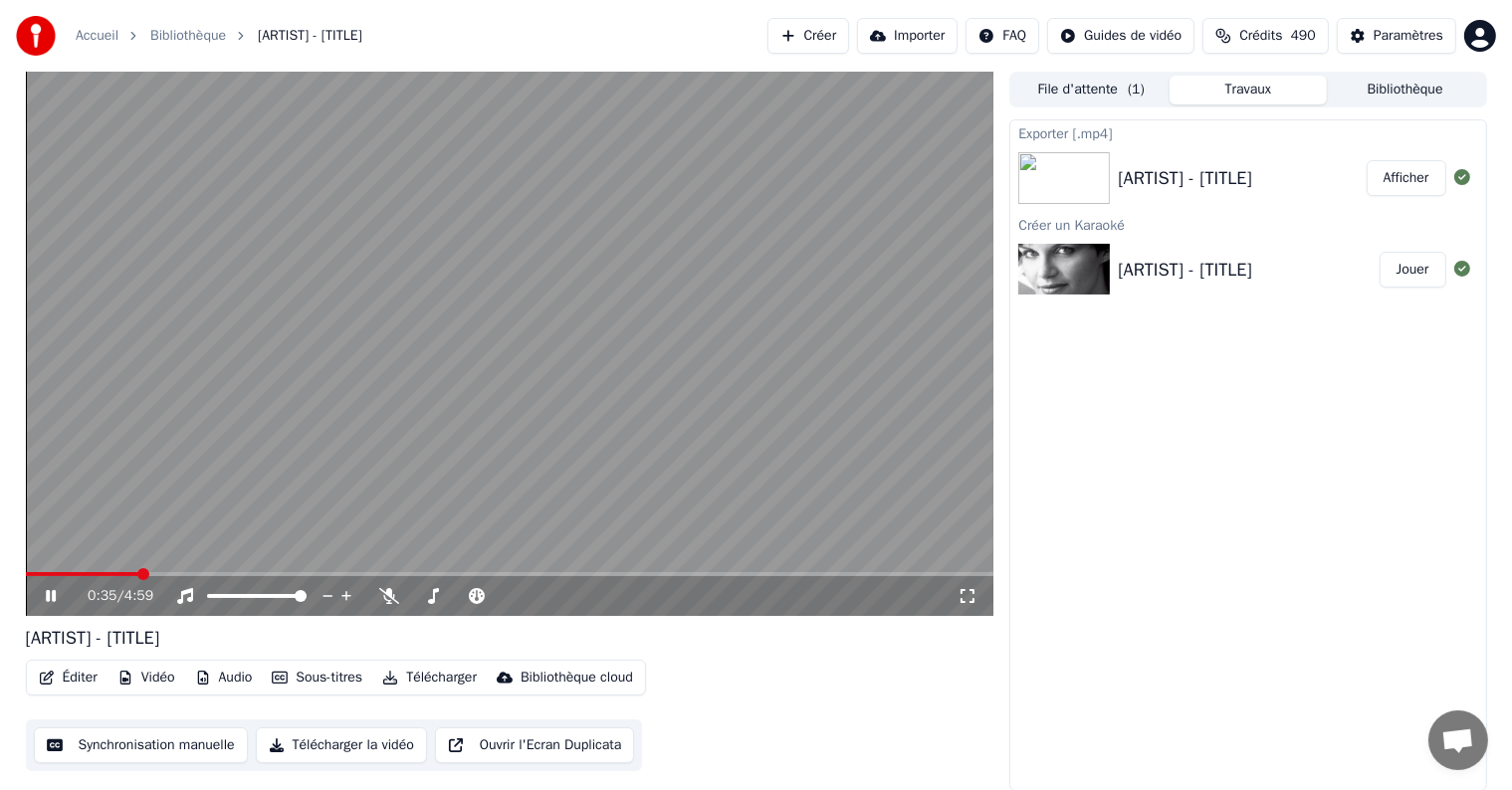 click at bounding box center [83, 574] 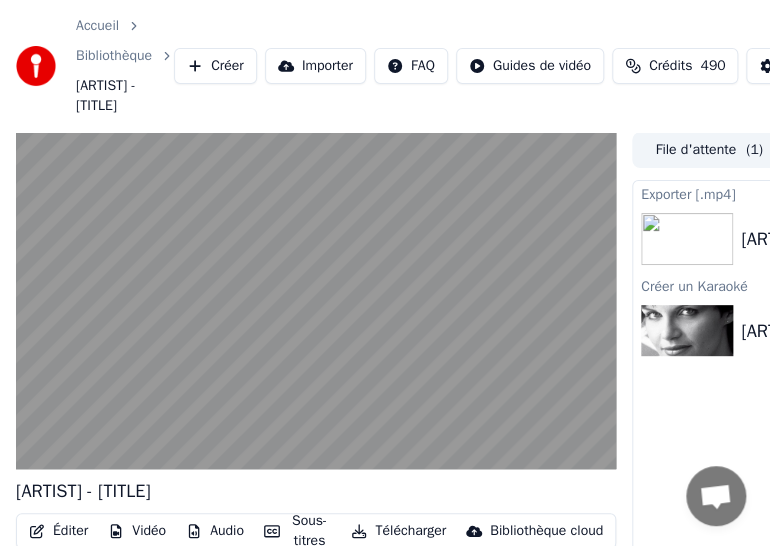 click on "Accueil Bibliothèque [ARTIST] - [TITLE] Créer Importer FAQ Guides de vidéo Crédits 490 Paramètres" at bounding box center (385, 66) 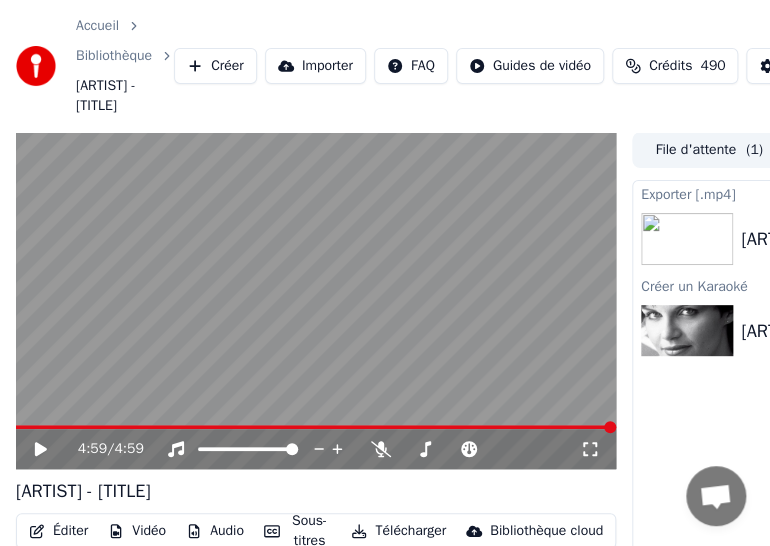 click on "Accueil Bibliothèque [ARTIST] - [TITLE]" at bounding box center [95, 66] 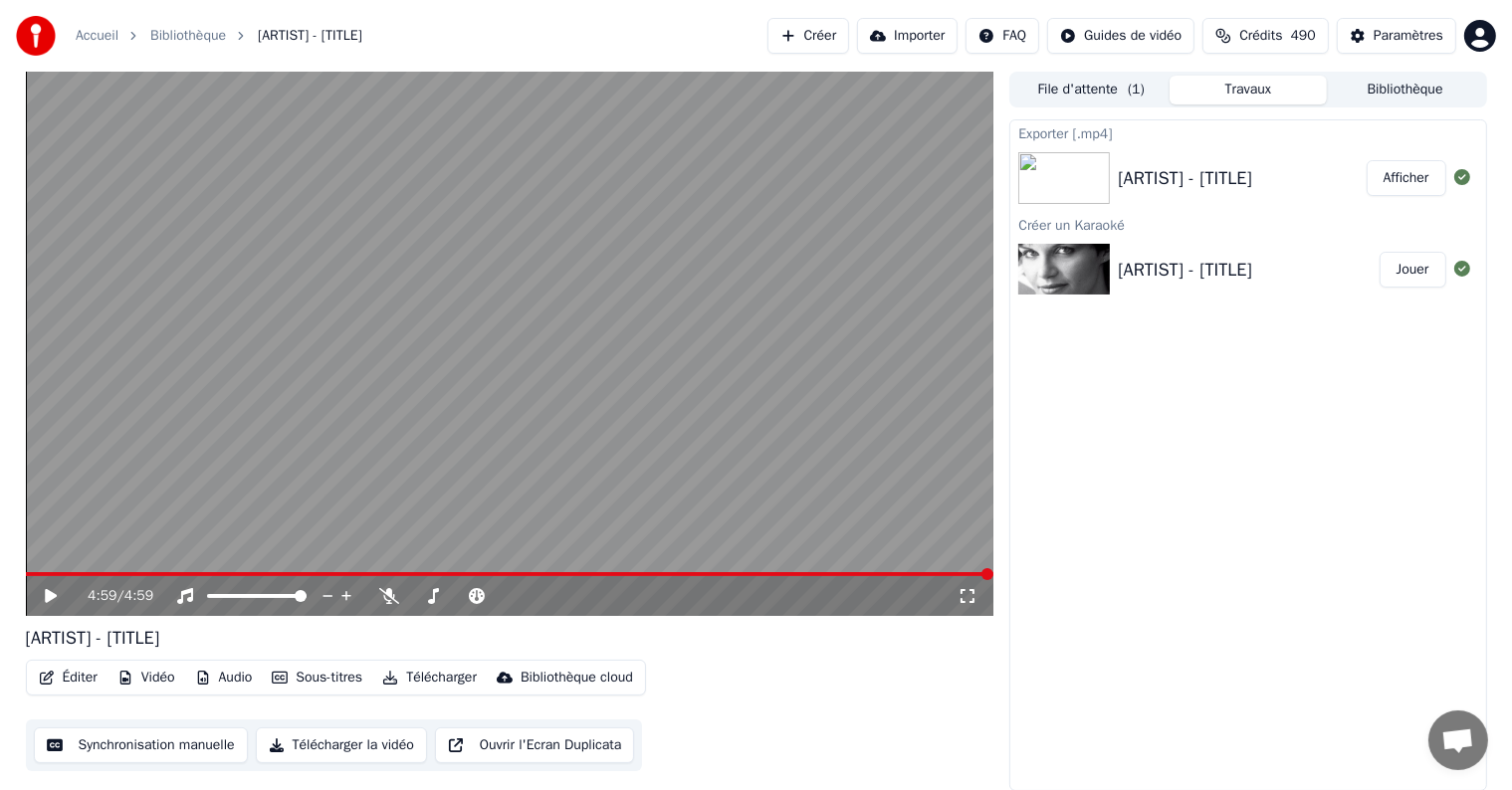 click on "Créer" at bounding box center (808, 36) 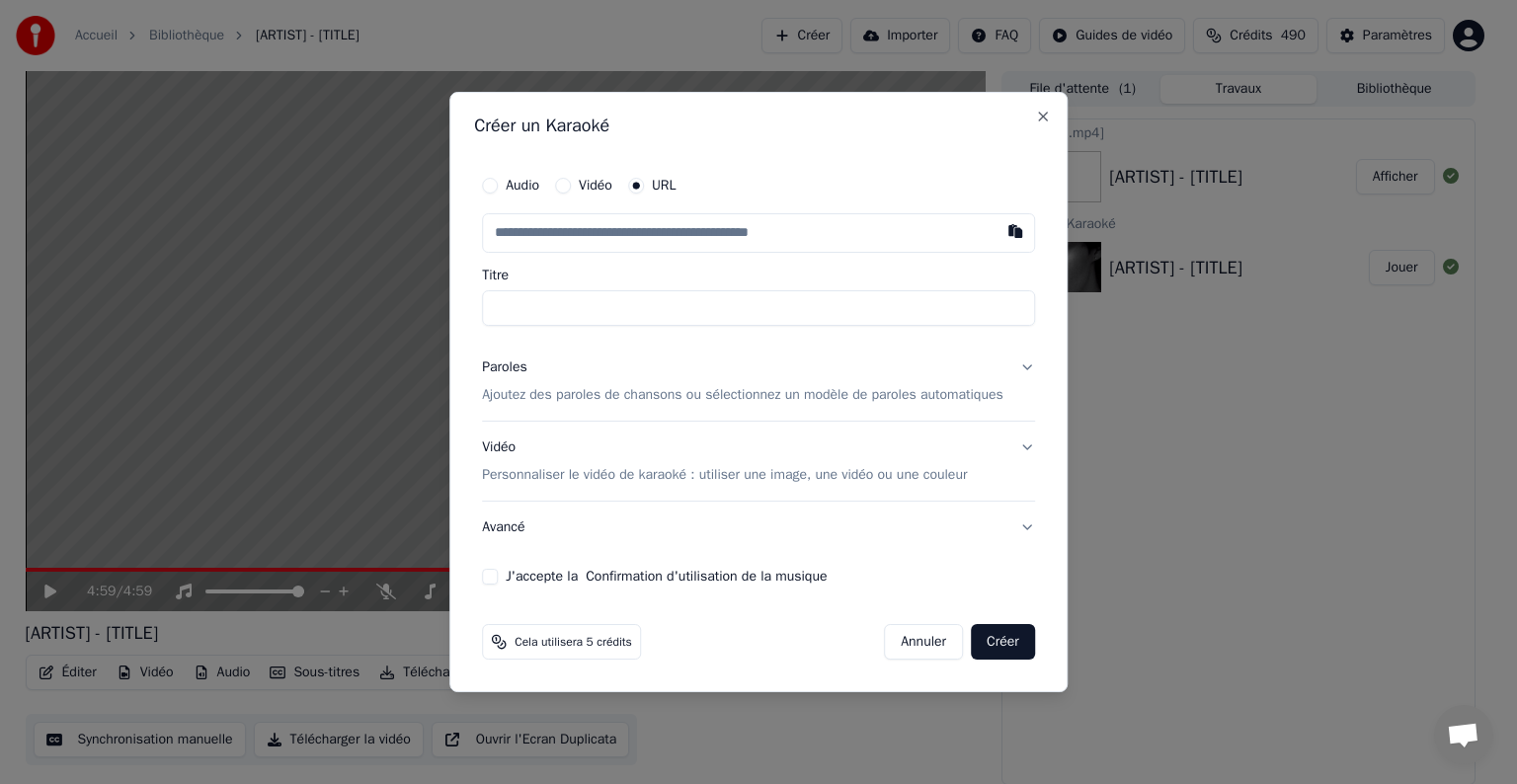 type on "**********" 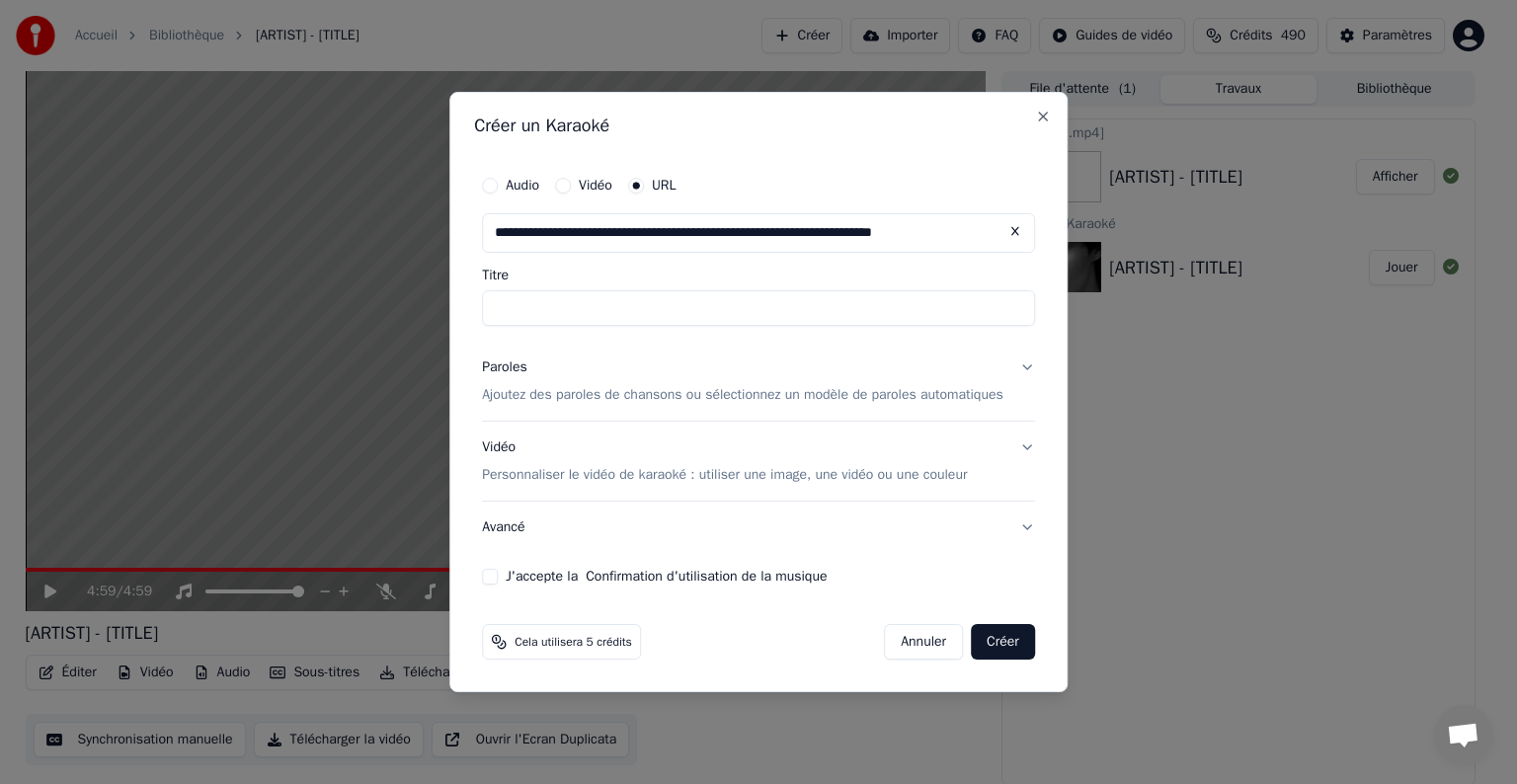 type on "**********" 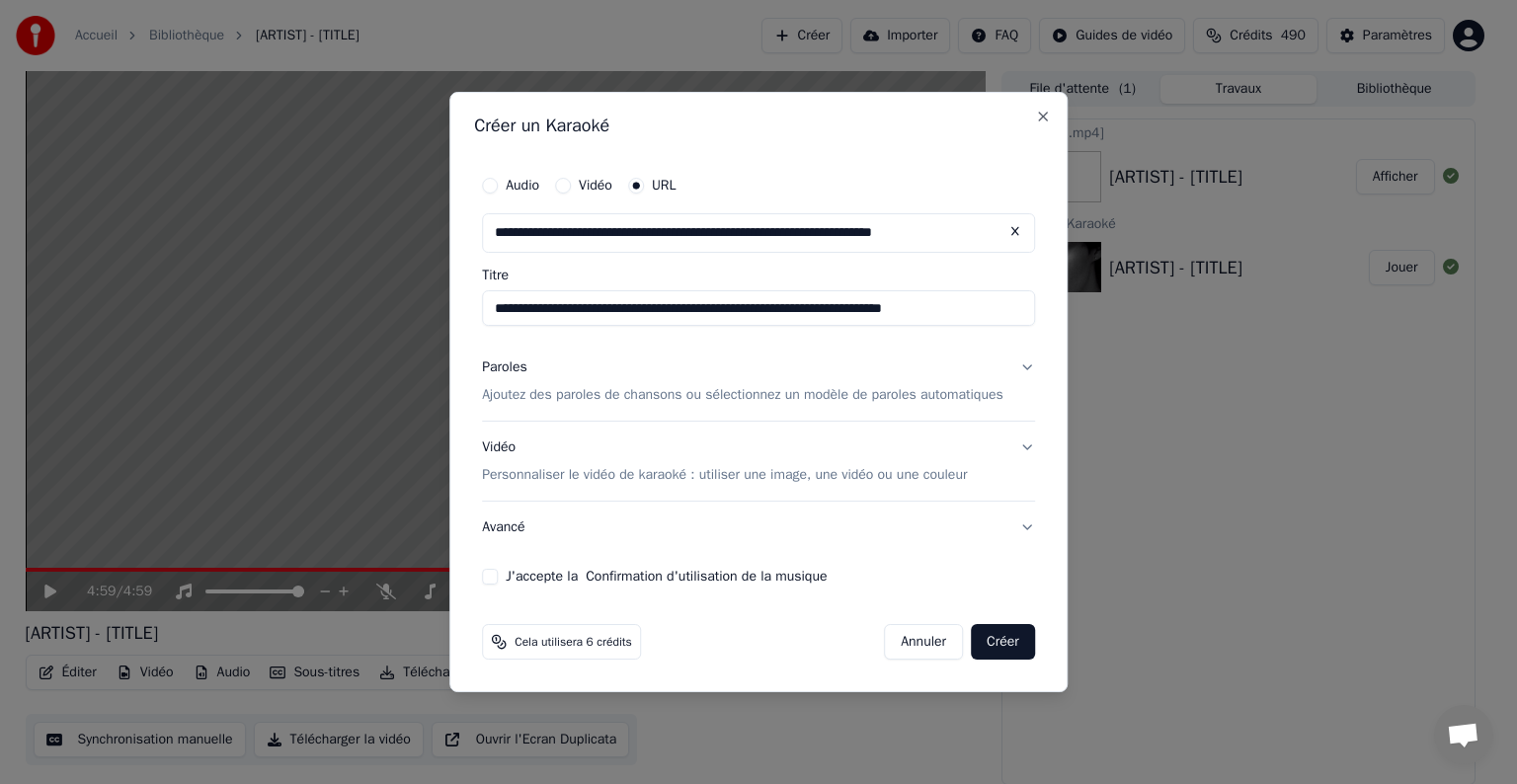type on "**********" 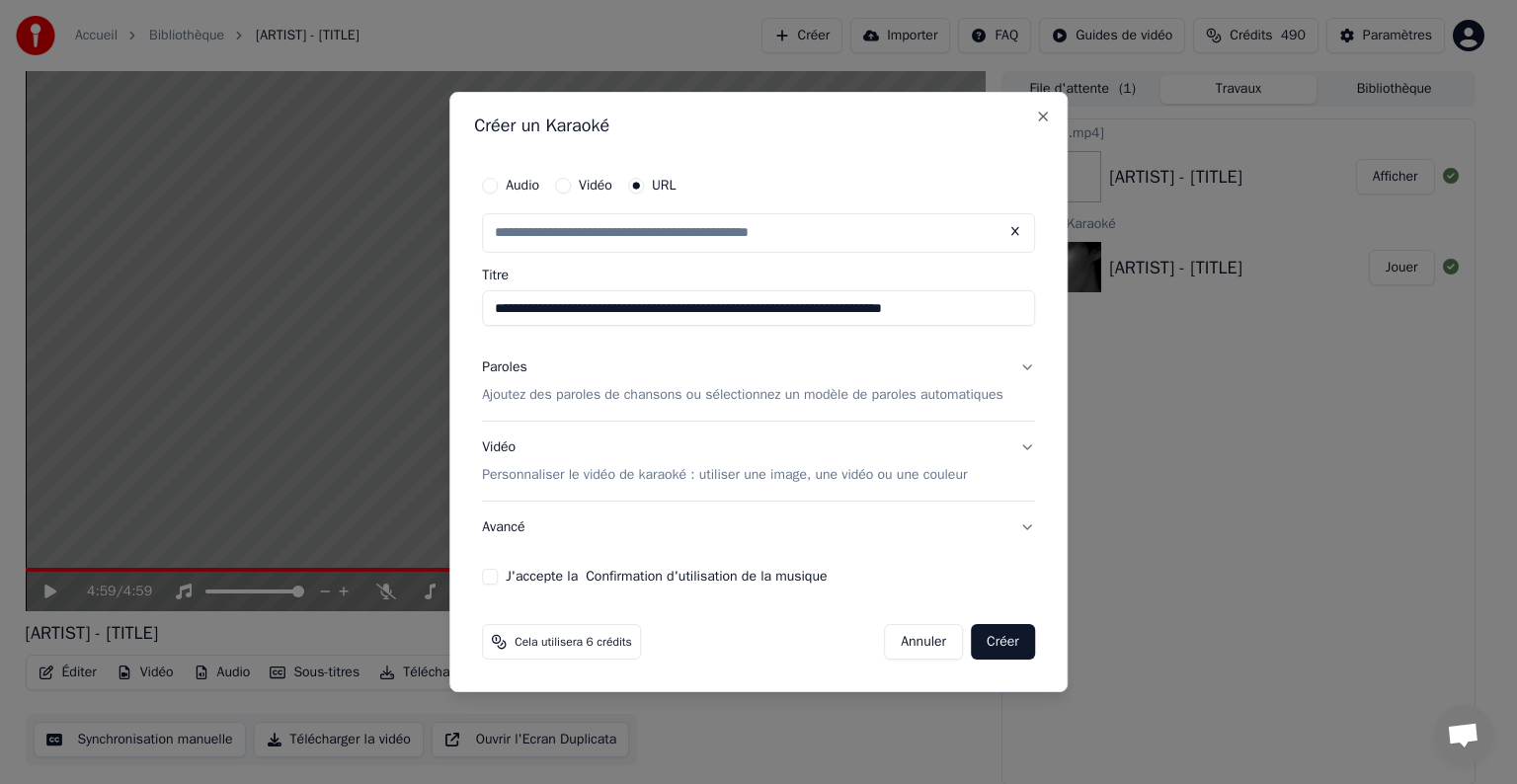 click on "Paroles Ajoutez des paroles de chansons ou sélectionnez un modèle de paroles automatiques" at bounding box center (758, 381) 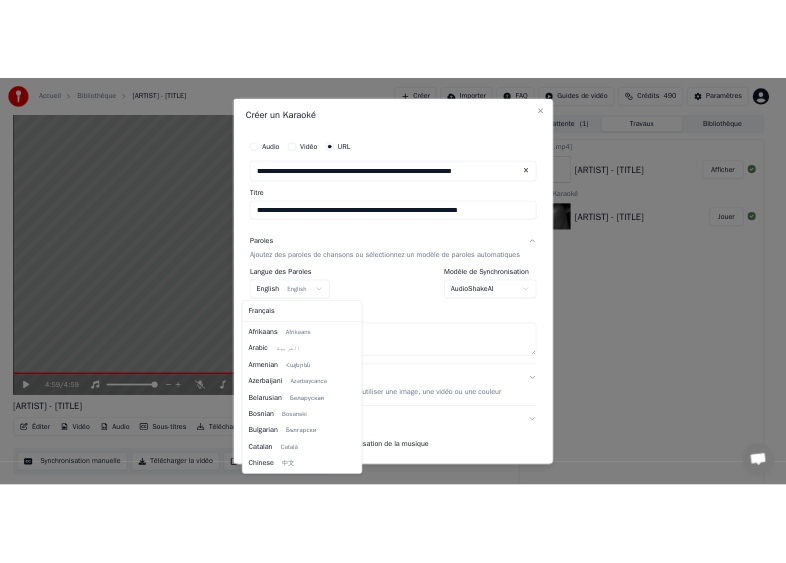 scroll, scrollTop: 160, scrollLeft: 0, axis: vertical 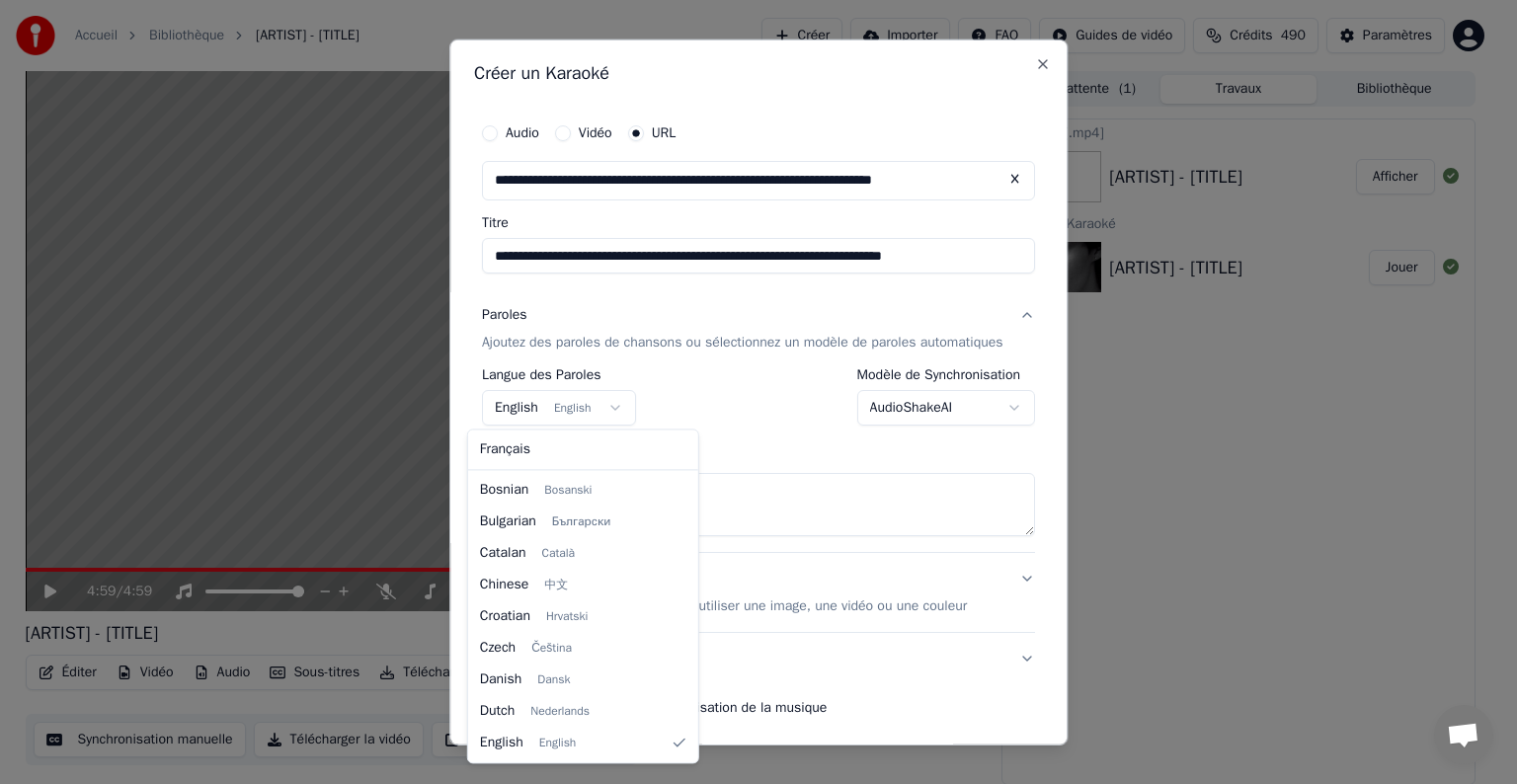 click on "**********" at bounding box center [750, 392] 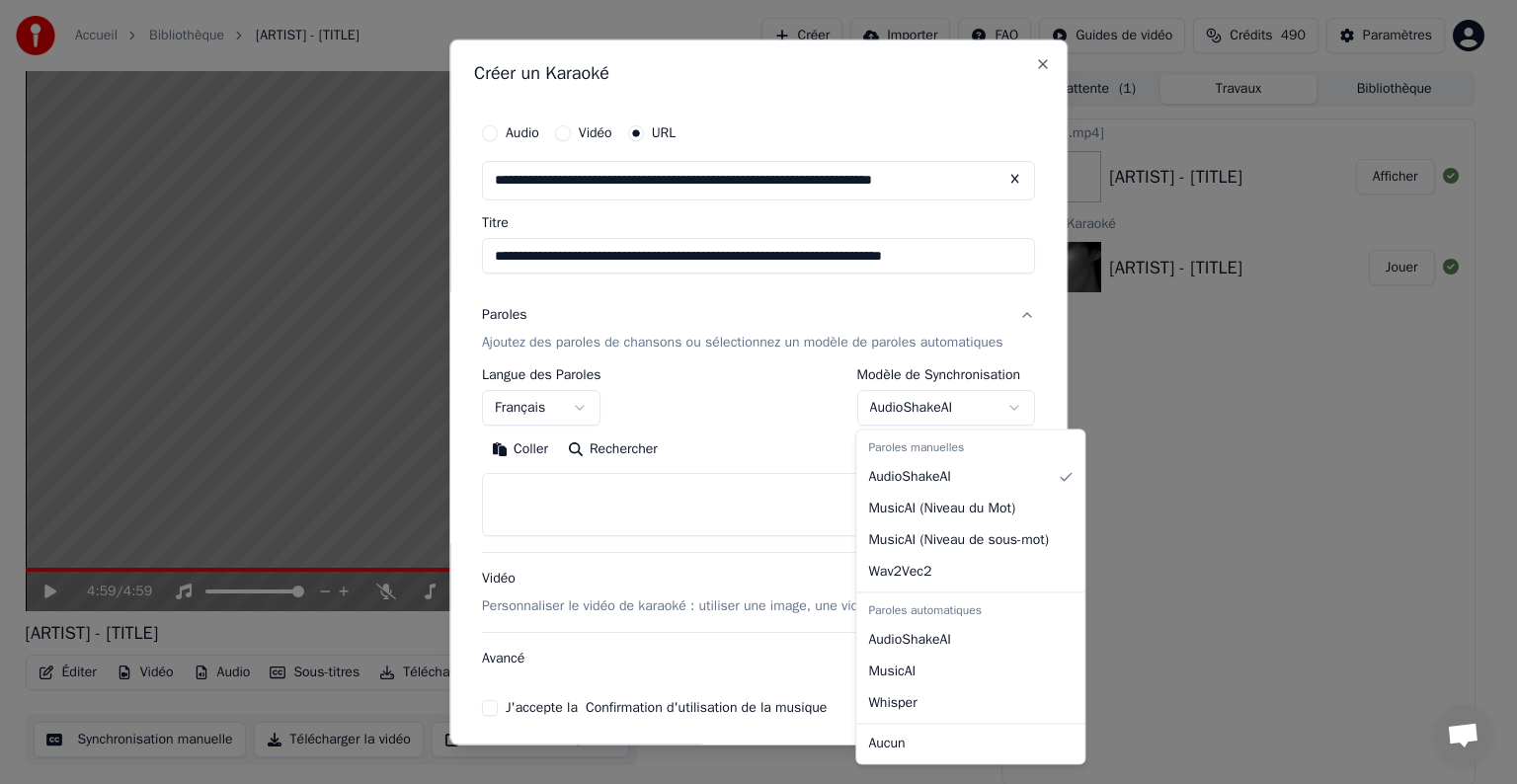 click on "**********" at bounding box center (750, 392) 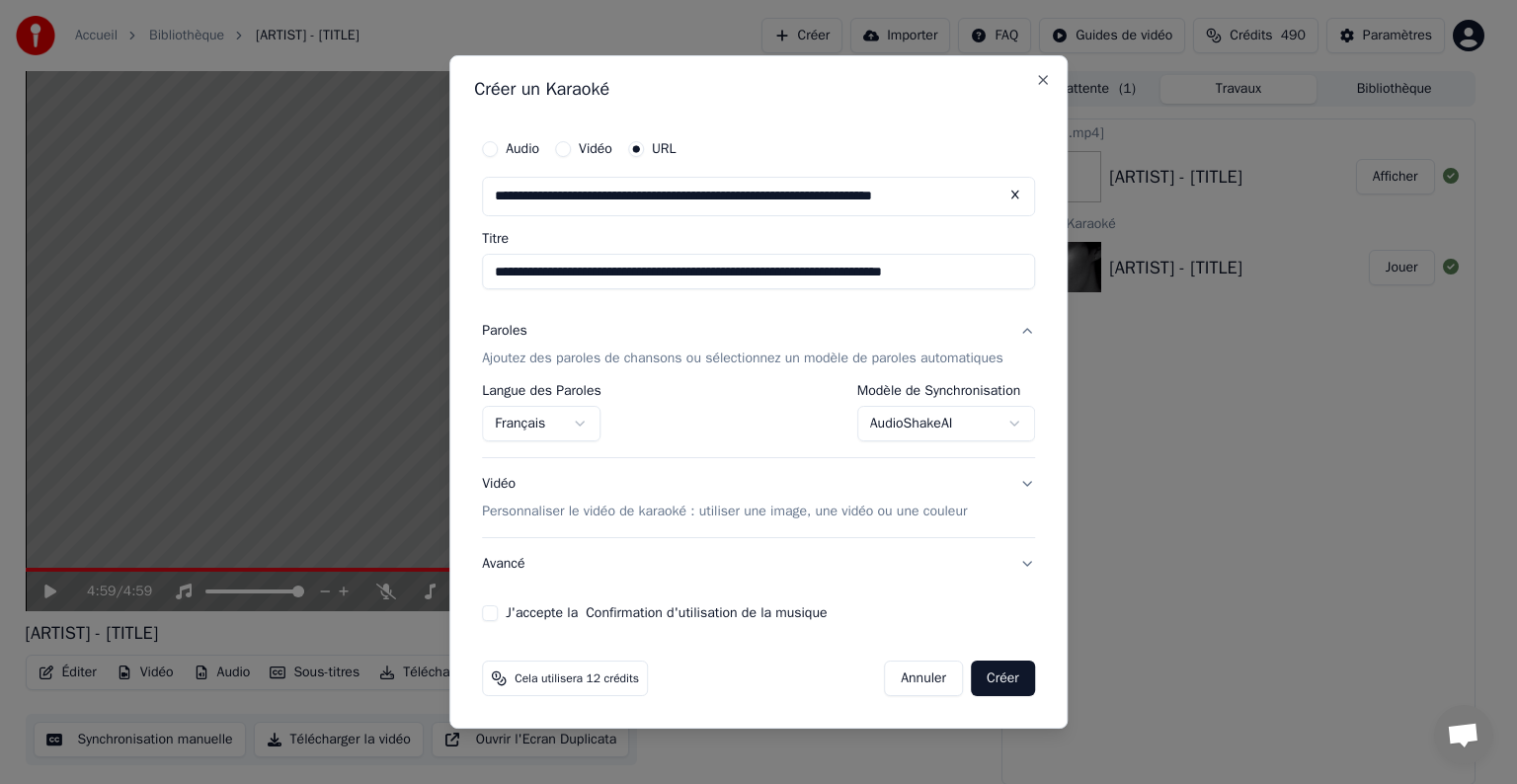 click on "J'accepte la   Confirmation d'utilisation de la musique" at bounding box center (490, 613) 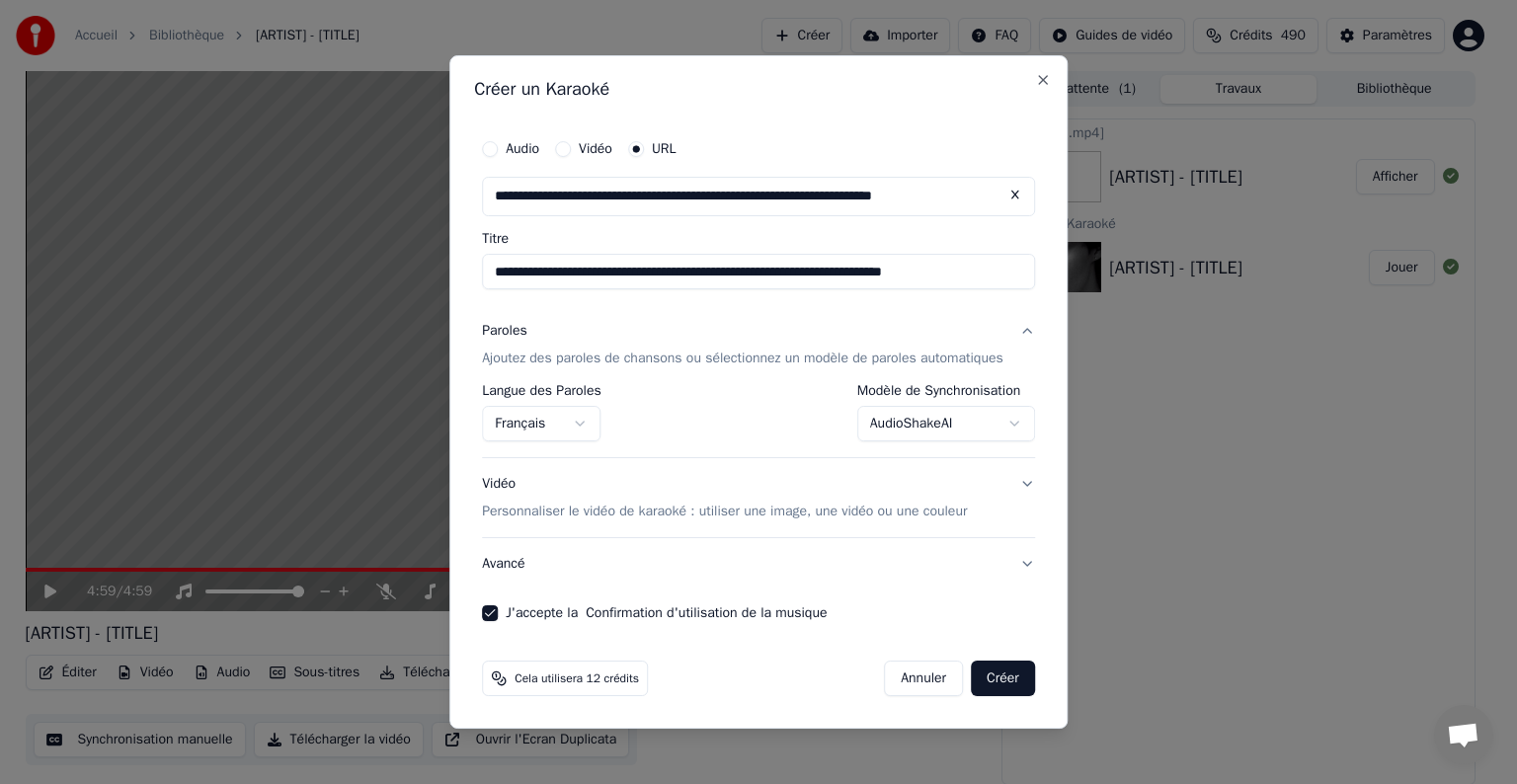 click on "Créer" at bounding box center [1002, 678] 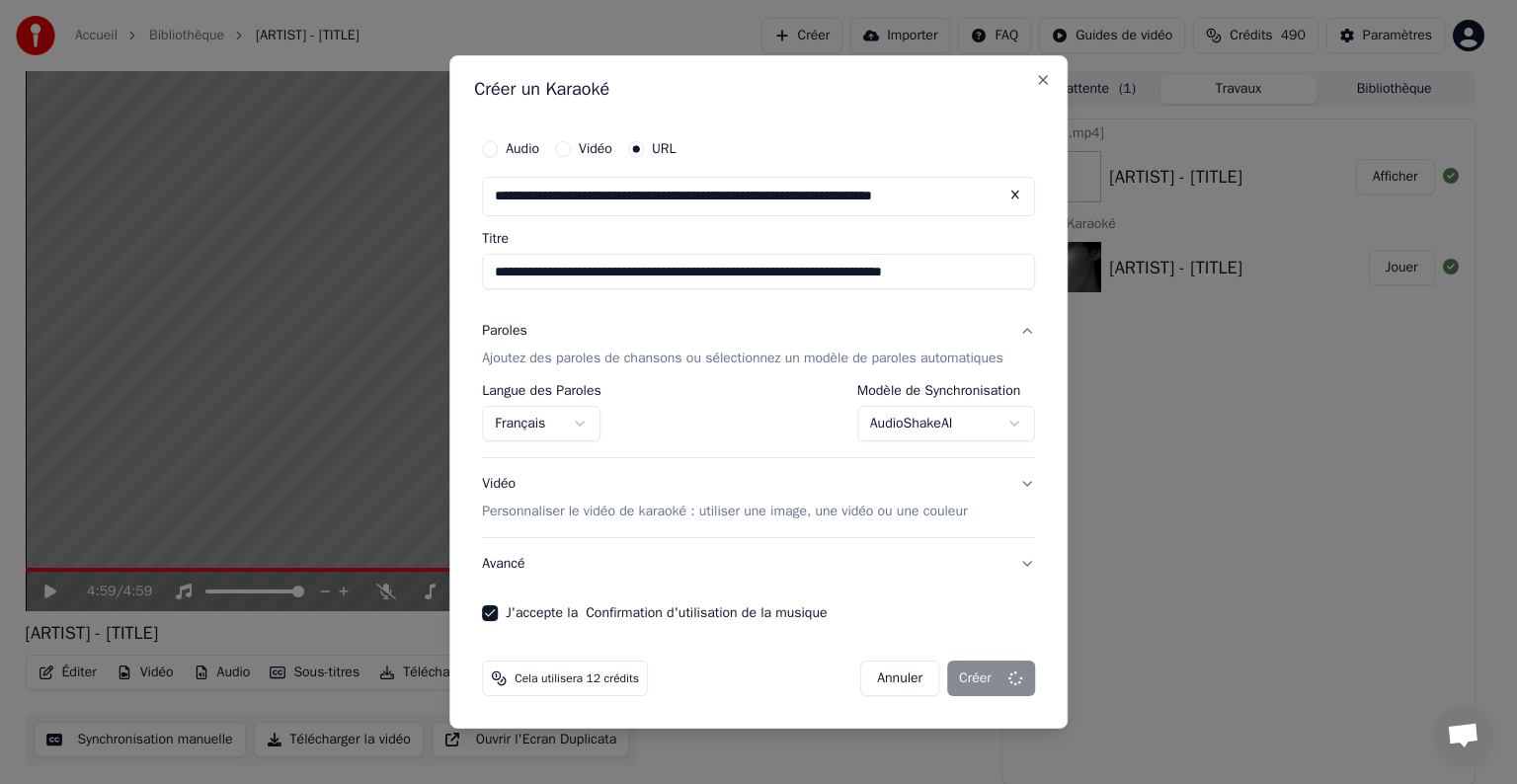 select on "**********" 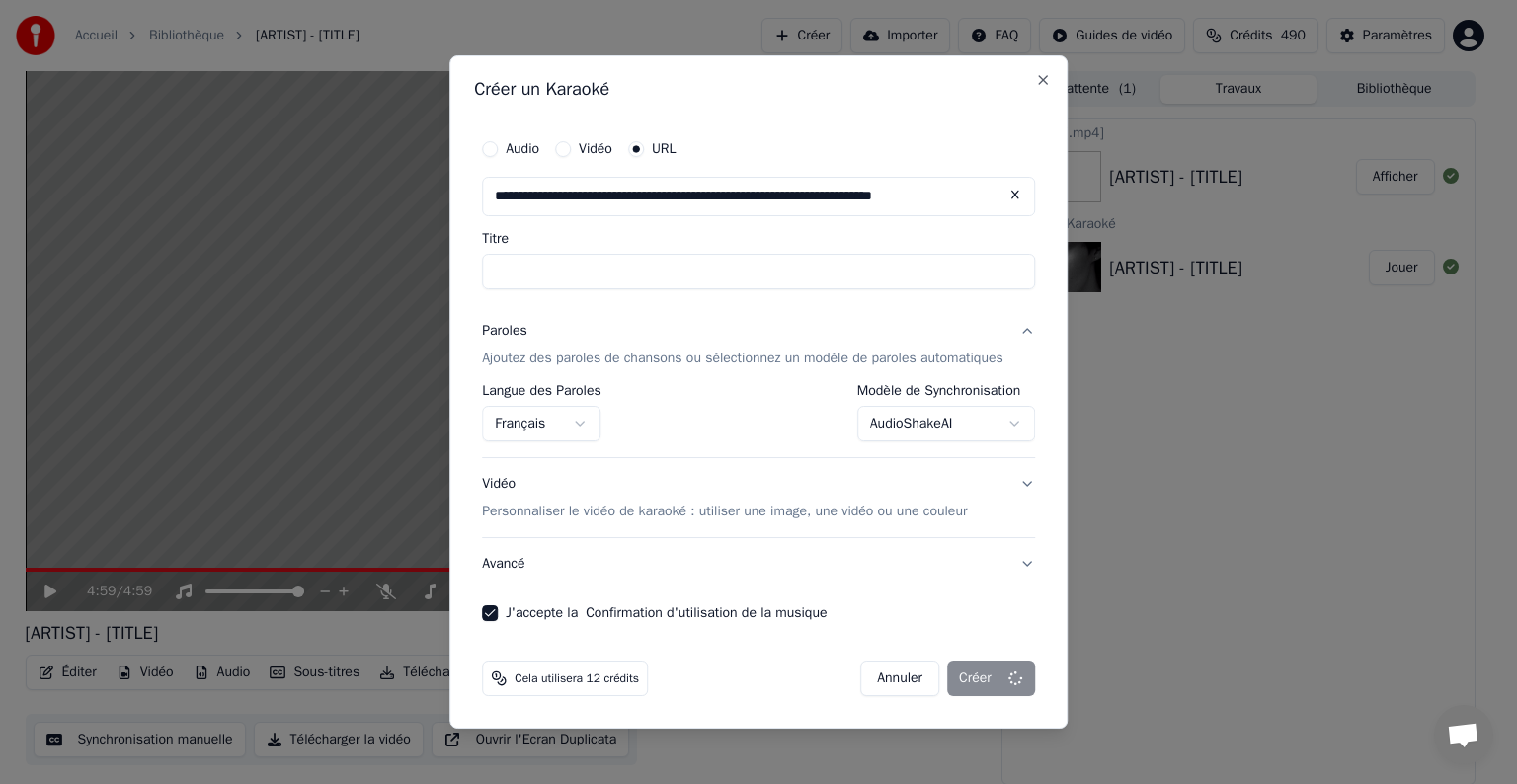 select 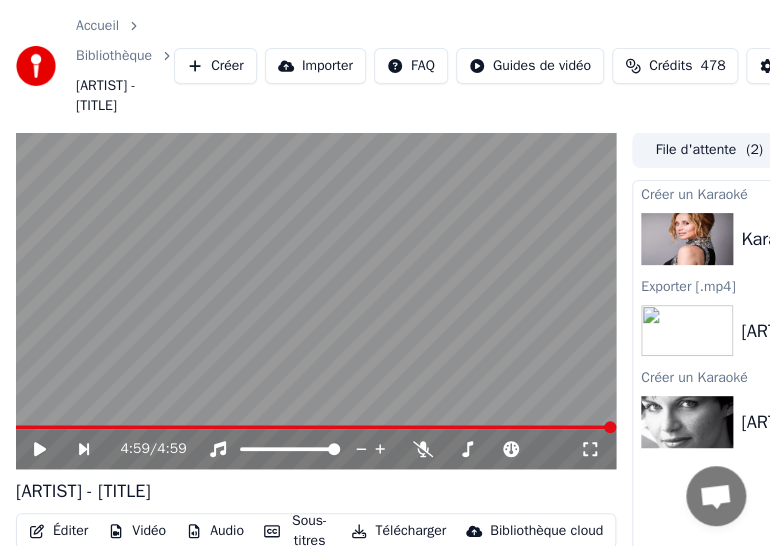click on "Accueil Bibliothèque [PERSON] - Si J'étais Un Homme Créer Importer FAQ Guides de vidéo Crédits 478 Paramètres" at bounding box center (385, 66) 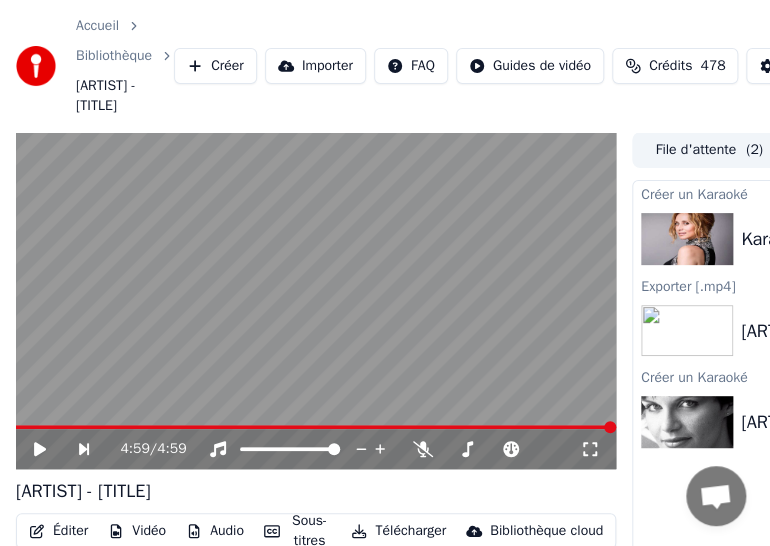 click on "Accueil Bibliothèque [ARTIST] - [TITLE]" at bounding box center (95, 66) 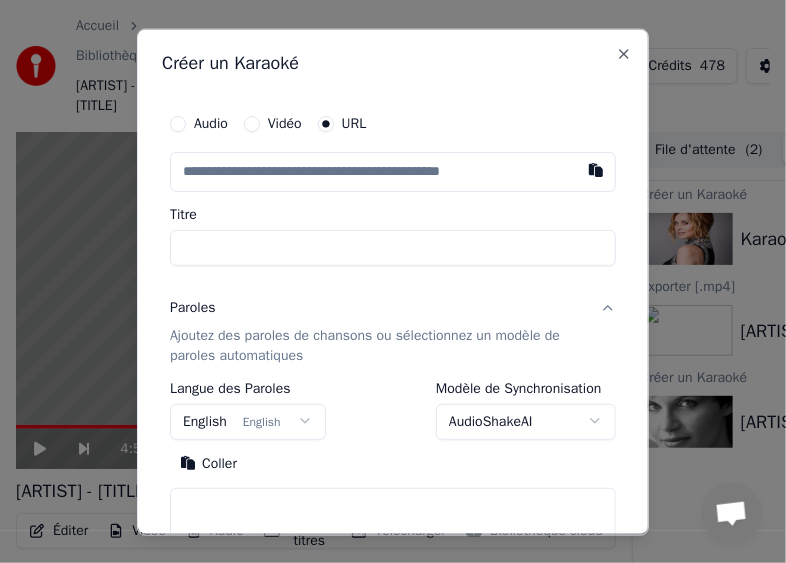 type on "**********" 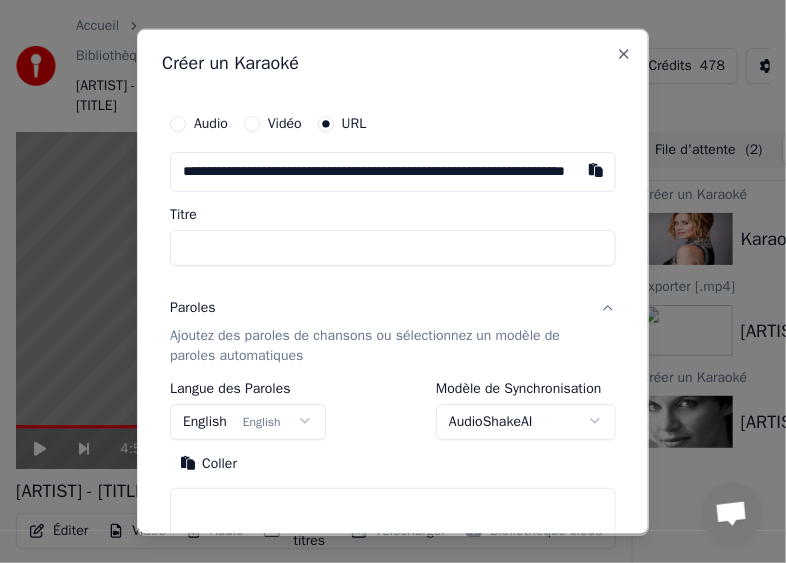 scroll, scrollTop: 0, scrollLeft: 144, axis: horizontal 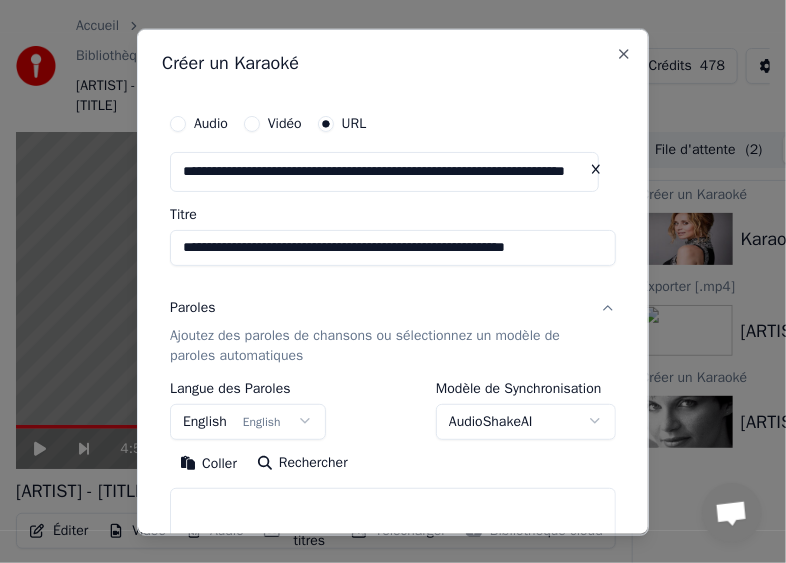 type on "**********" 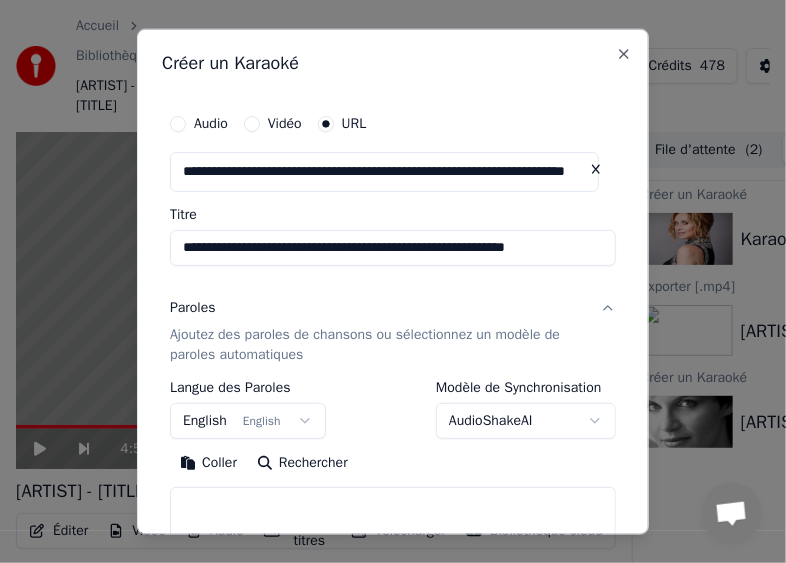type on "**********" 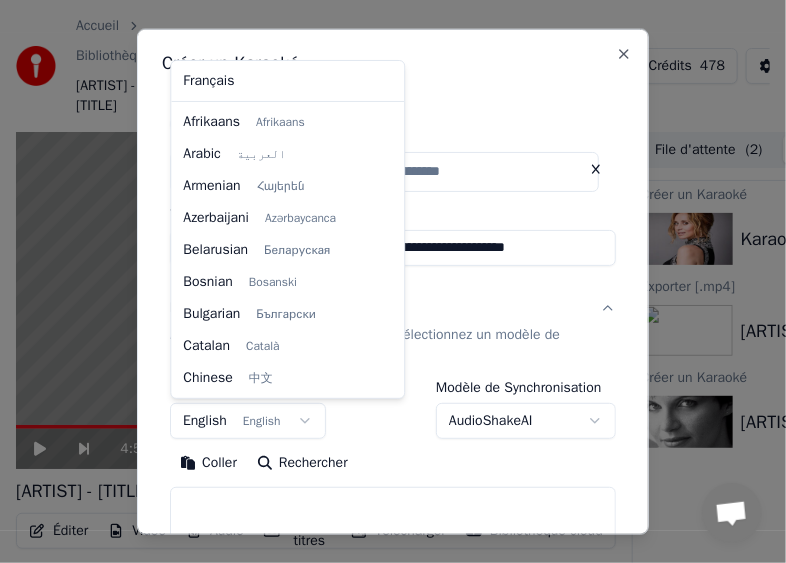 scroll, scrollTop: 0, scrollLeft: 0, axis: both 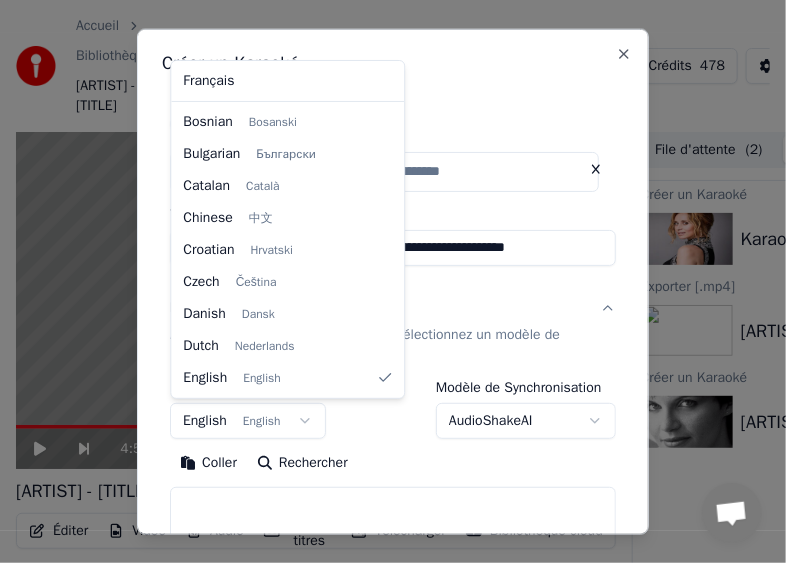 click on "**********" at bounding box center [385, 281] 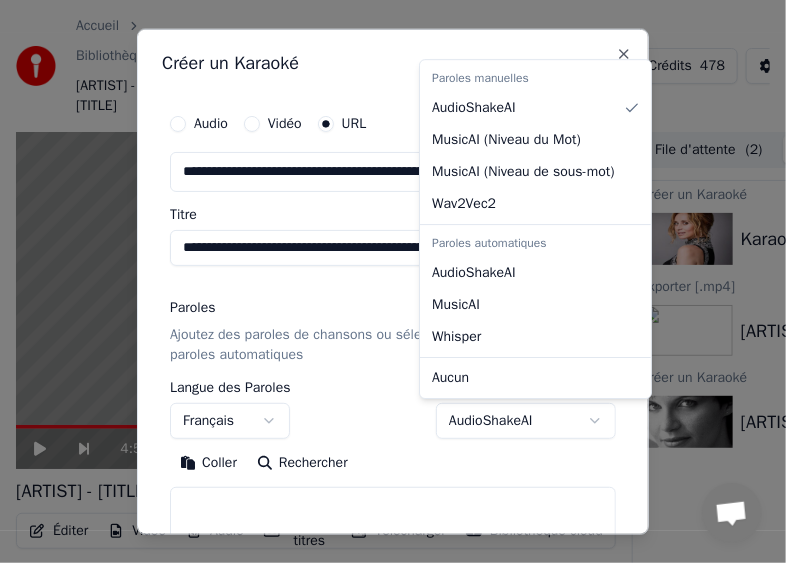 click on "**********" at bounding box center (385, 281) 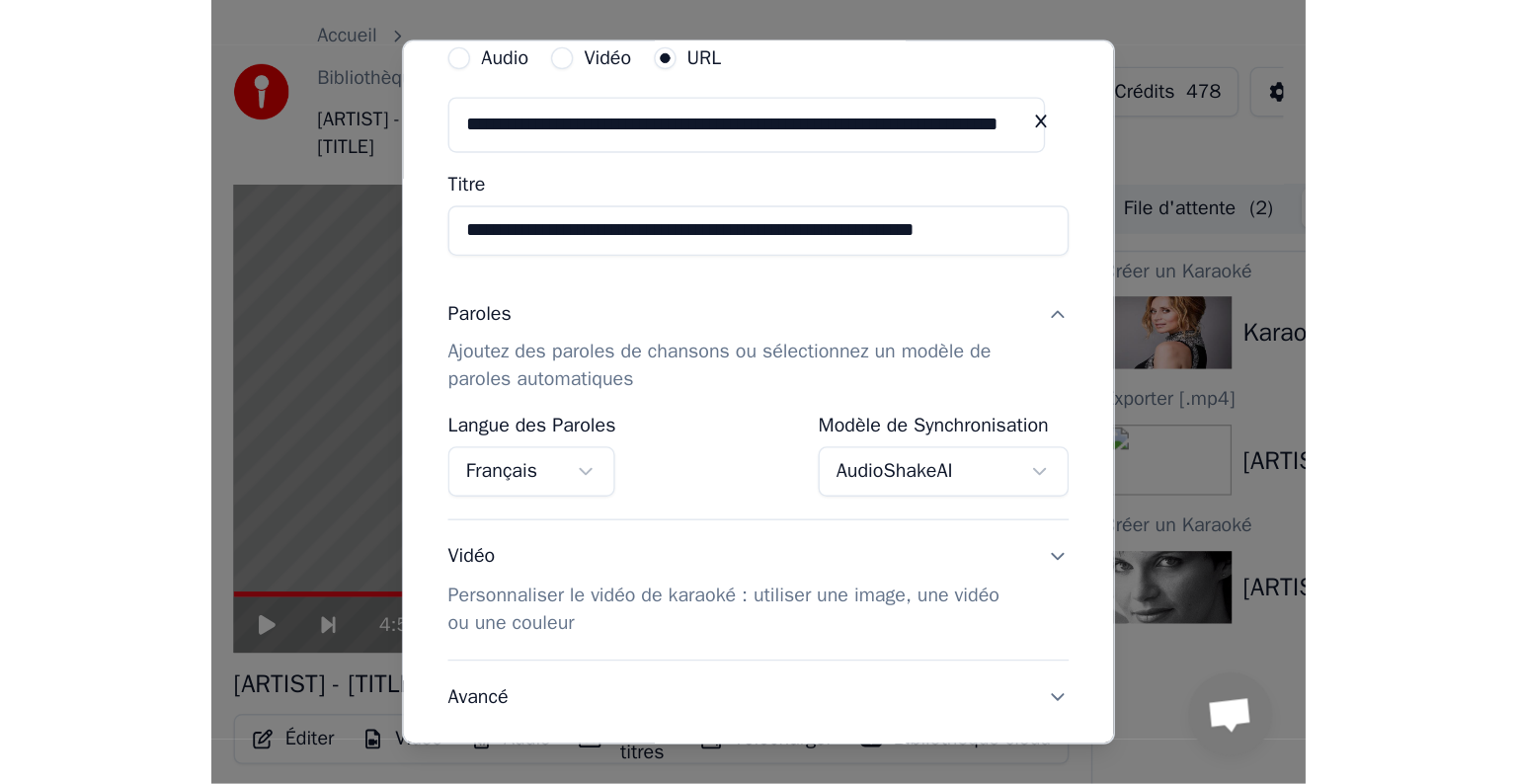 scroll, scrollTop: 212, scrollLeft: 0, axis: vertical 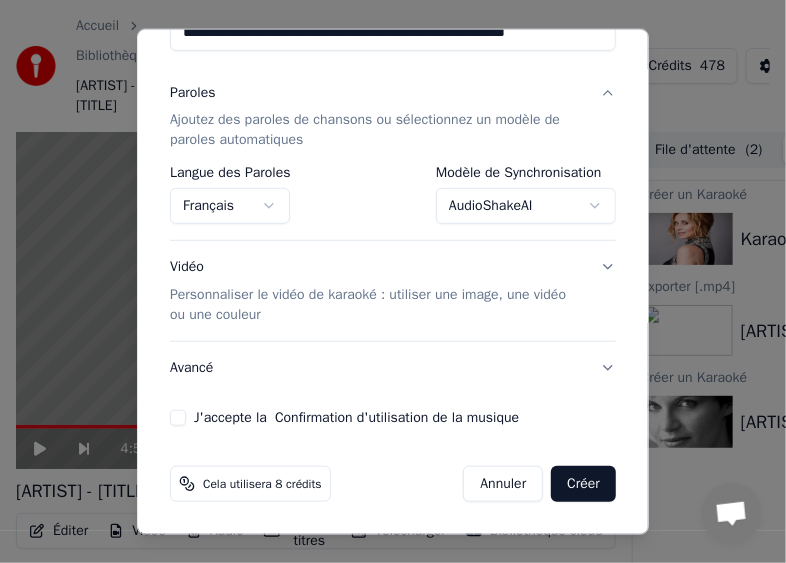 click on "J'accepte la   Confirmation d'utilisation de la musique" at bounding box center [178, 418] 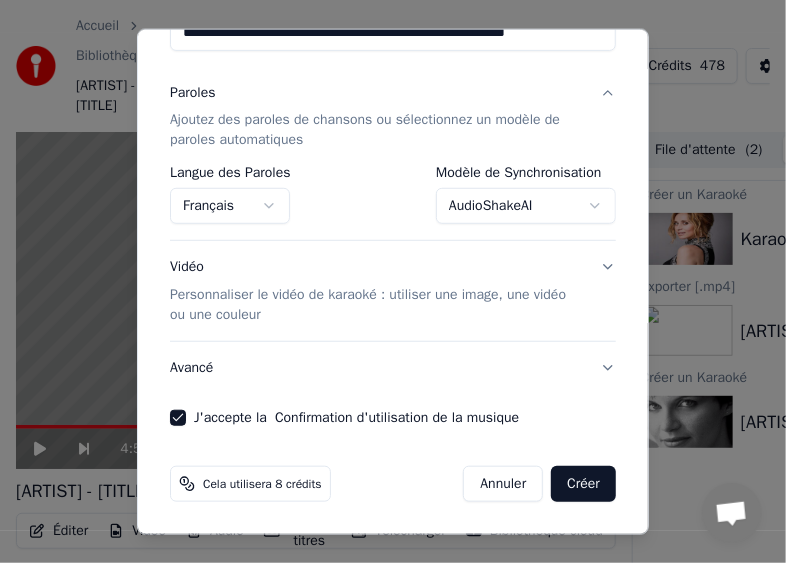 click on "Créer" at bounding box center [583, 484] 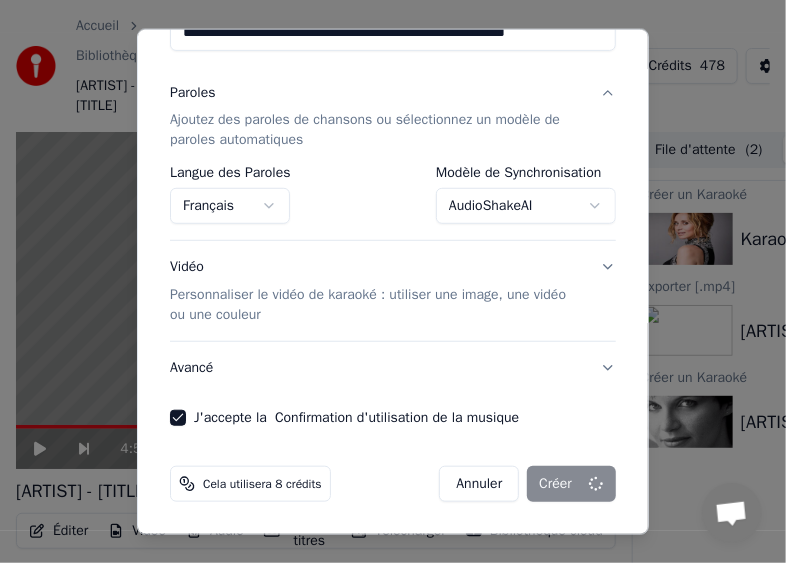 select on "**********" 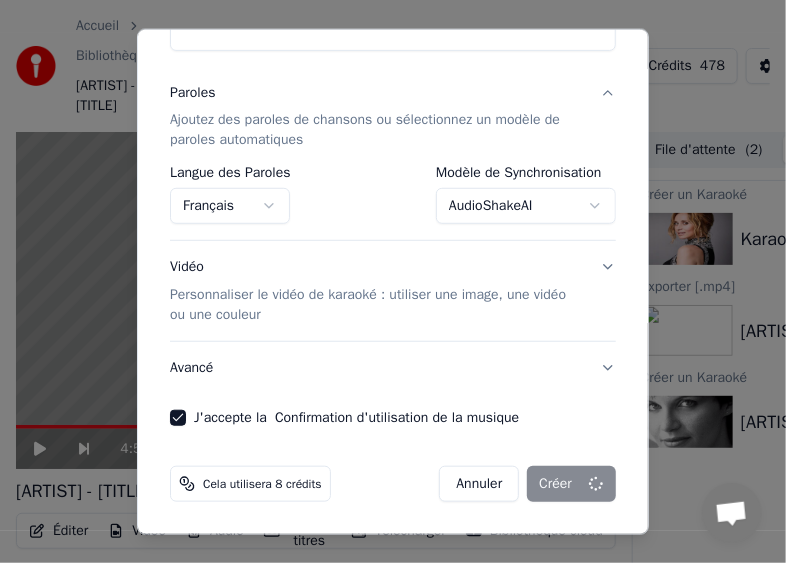 select 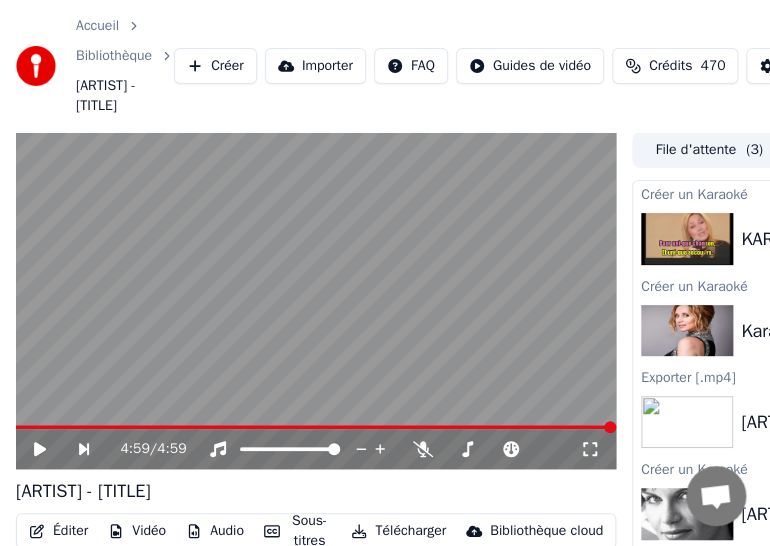 click on "Accueil Bibliothèque [ARTIST] - [TITLE]" at bounding box center (95, 66) 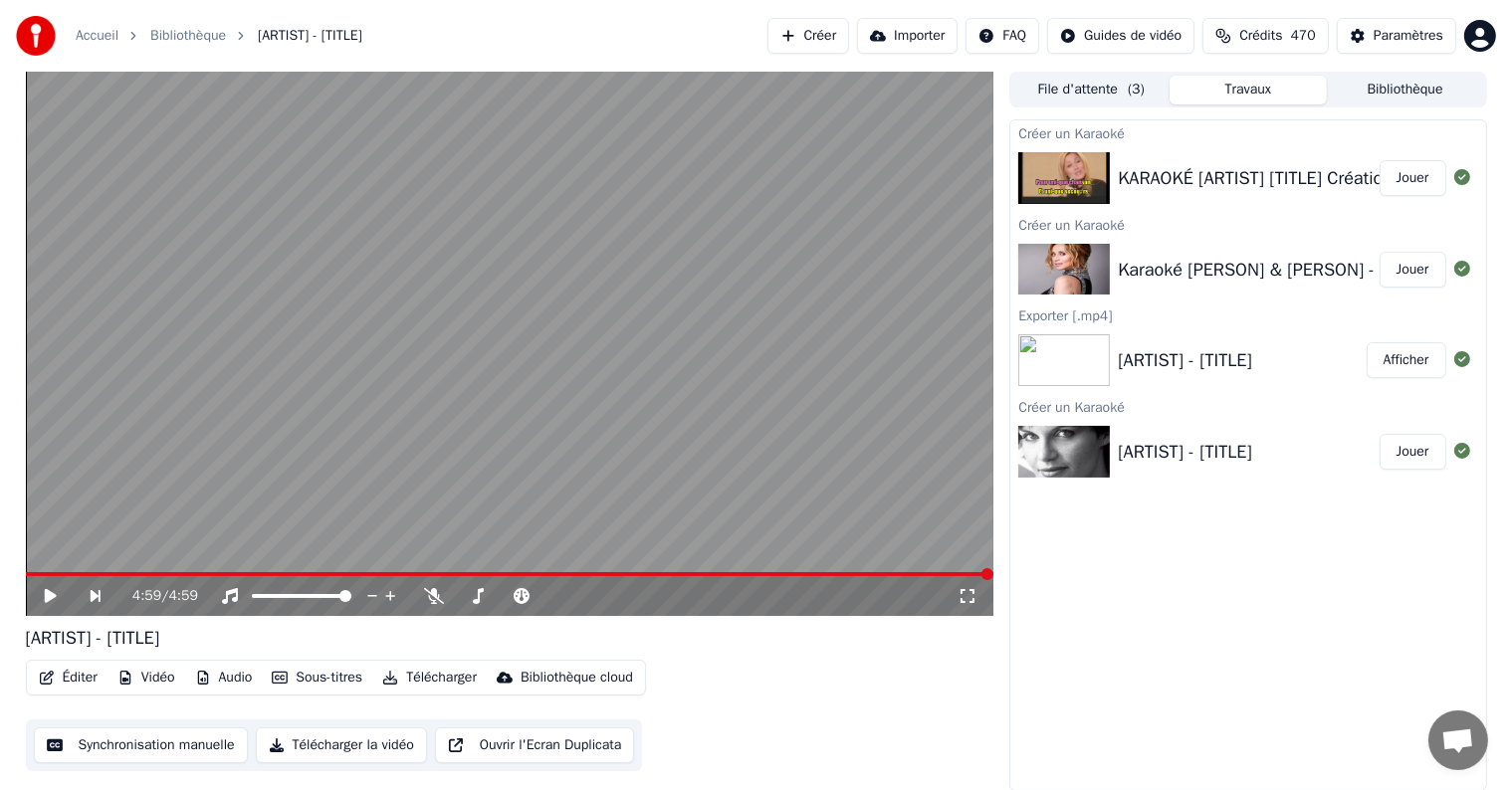 click on "Créer" at bounding box center (808, 36) 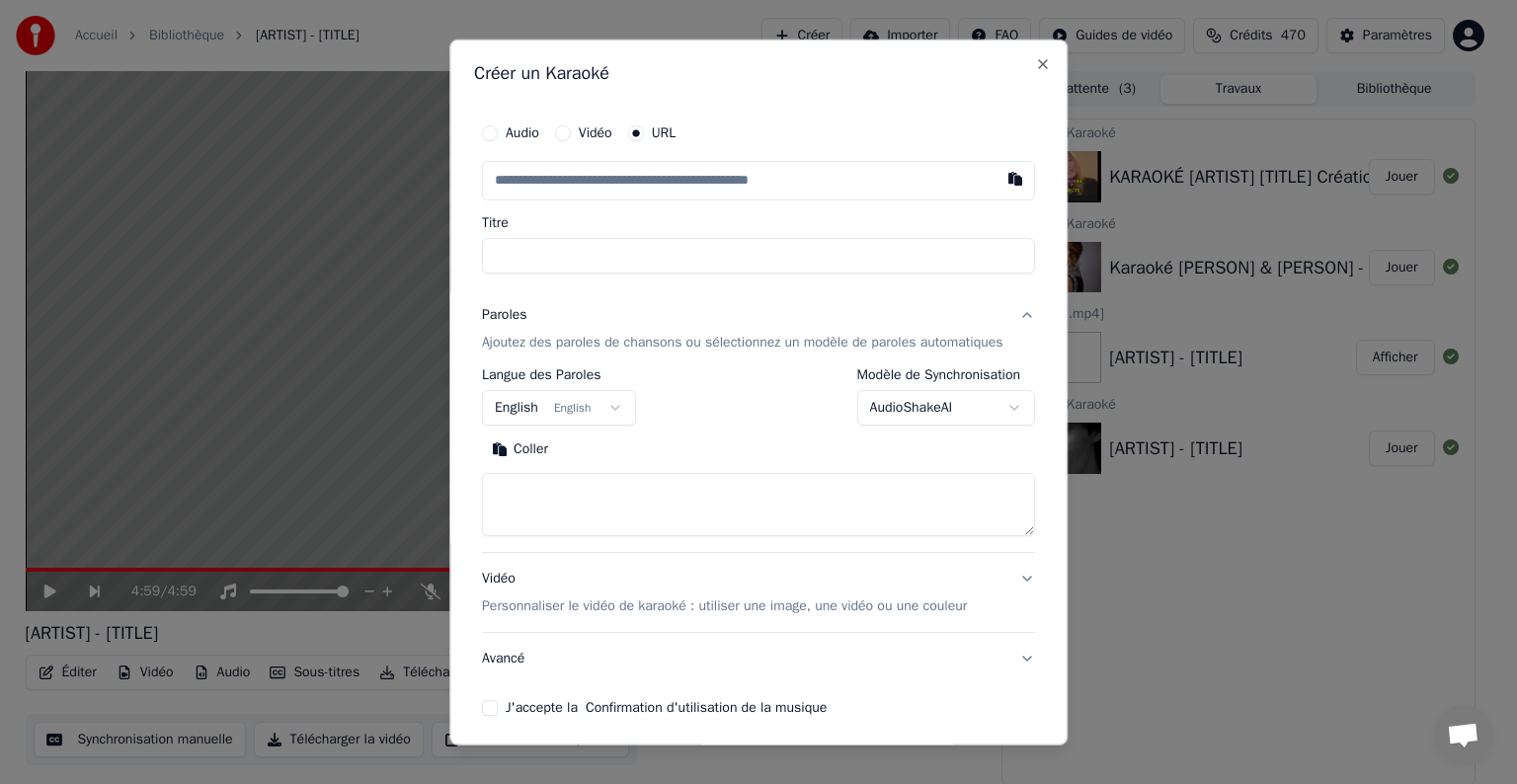 type on "**********" 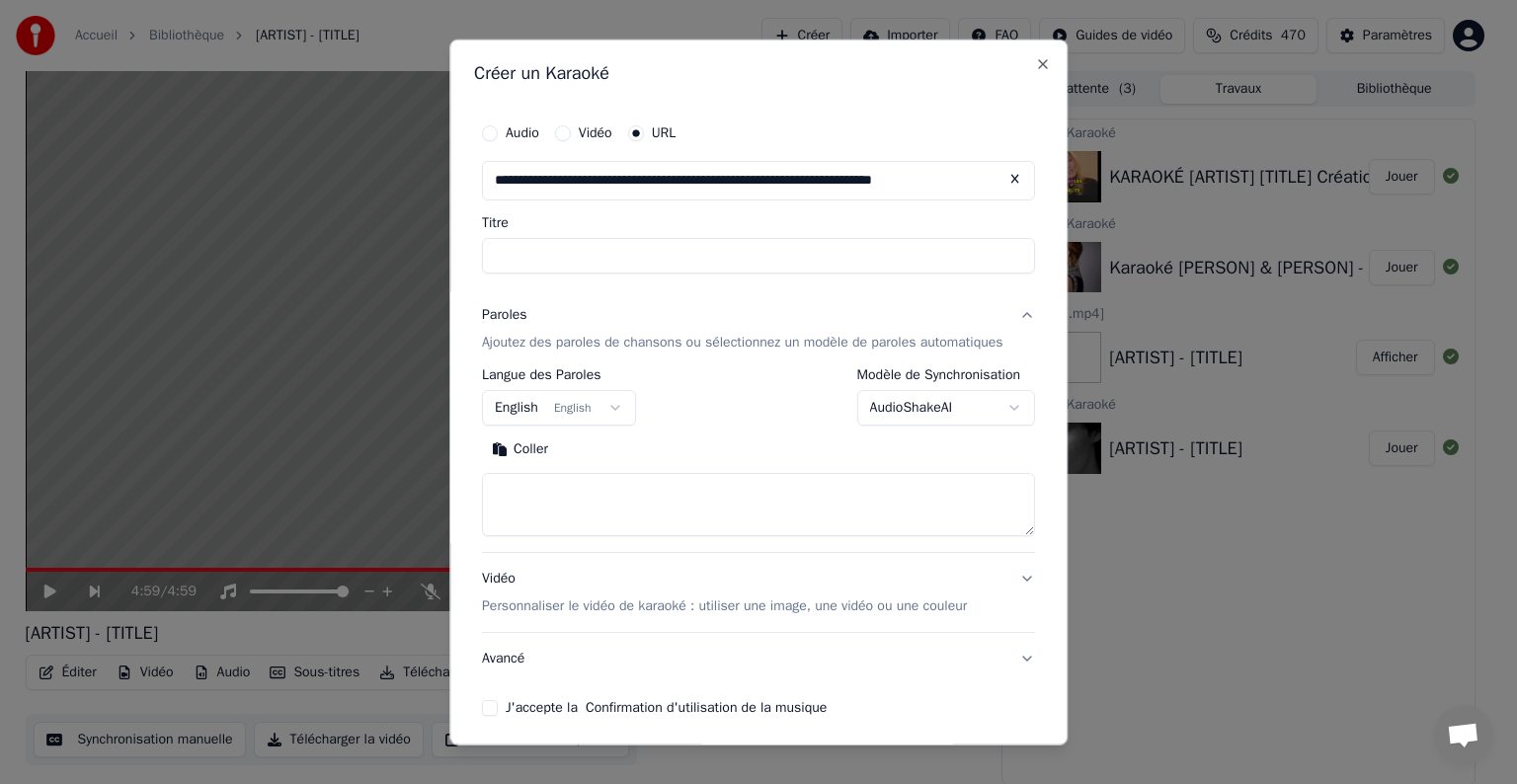 scroll, scrollTop: 0, scrollLeft: 22, axis: horizontal 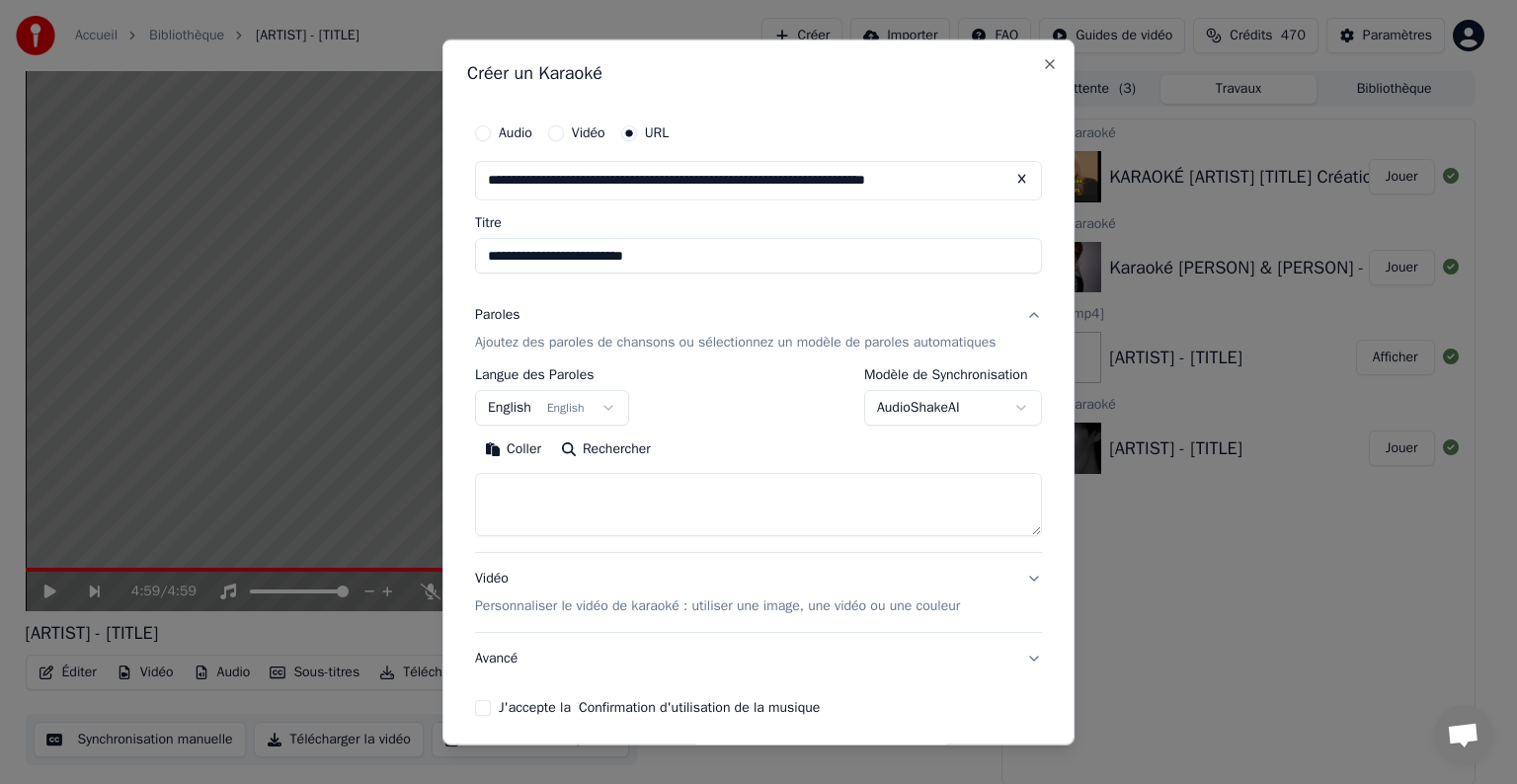 type on "**********" 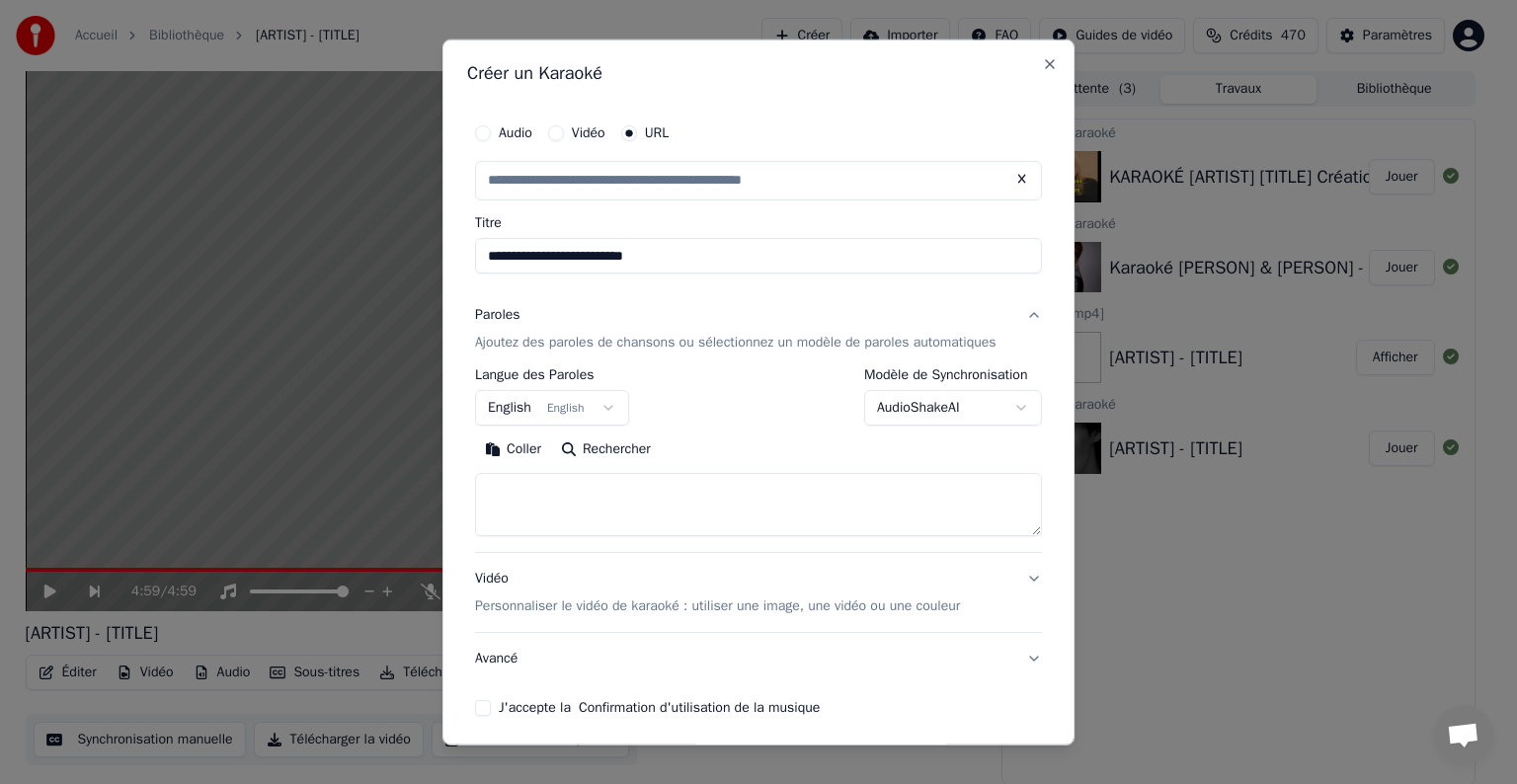 scroll, scrollTop: 0, scrollLeft: 0, axis: both 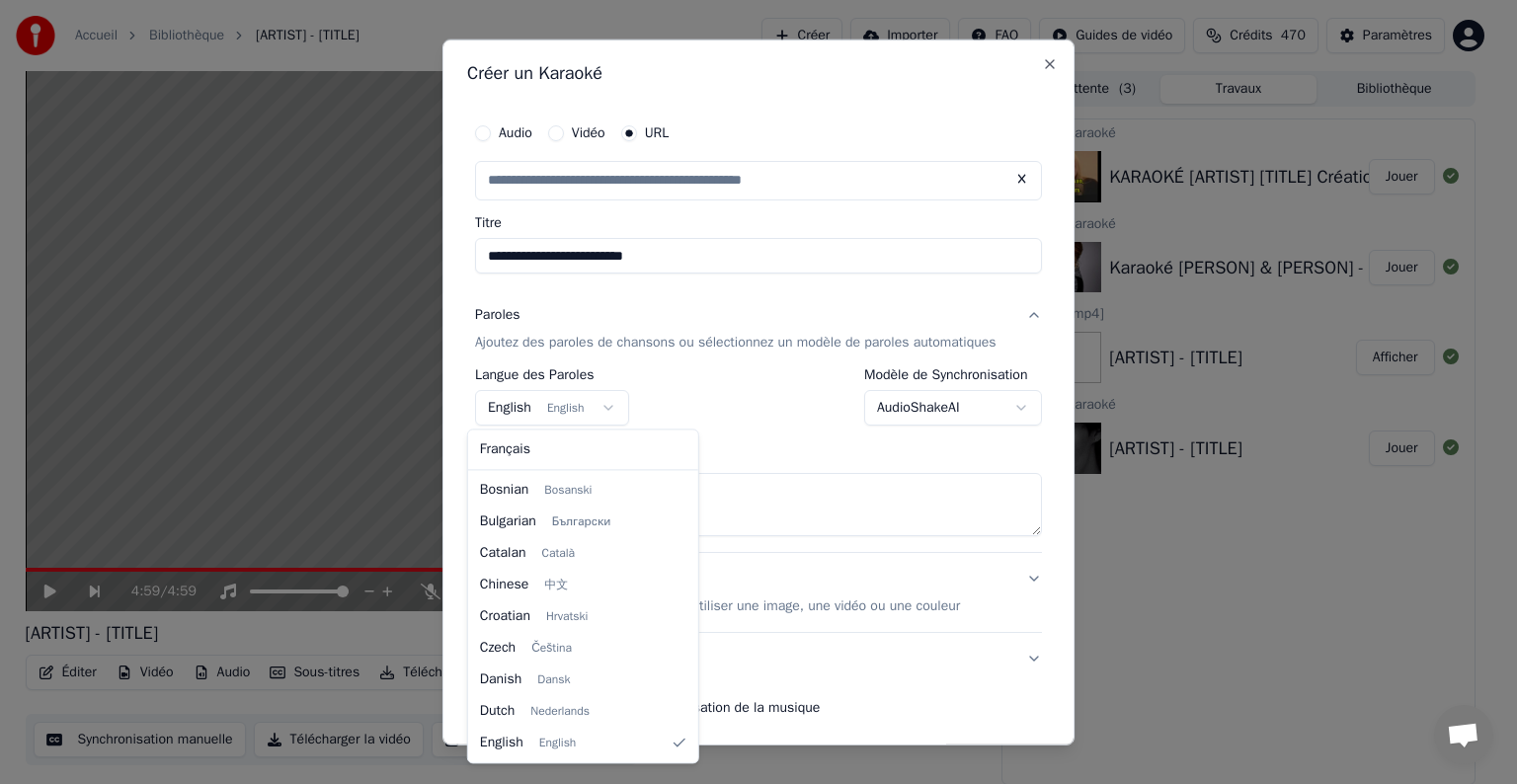 select on "**" 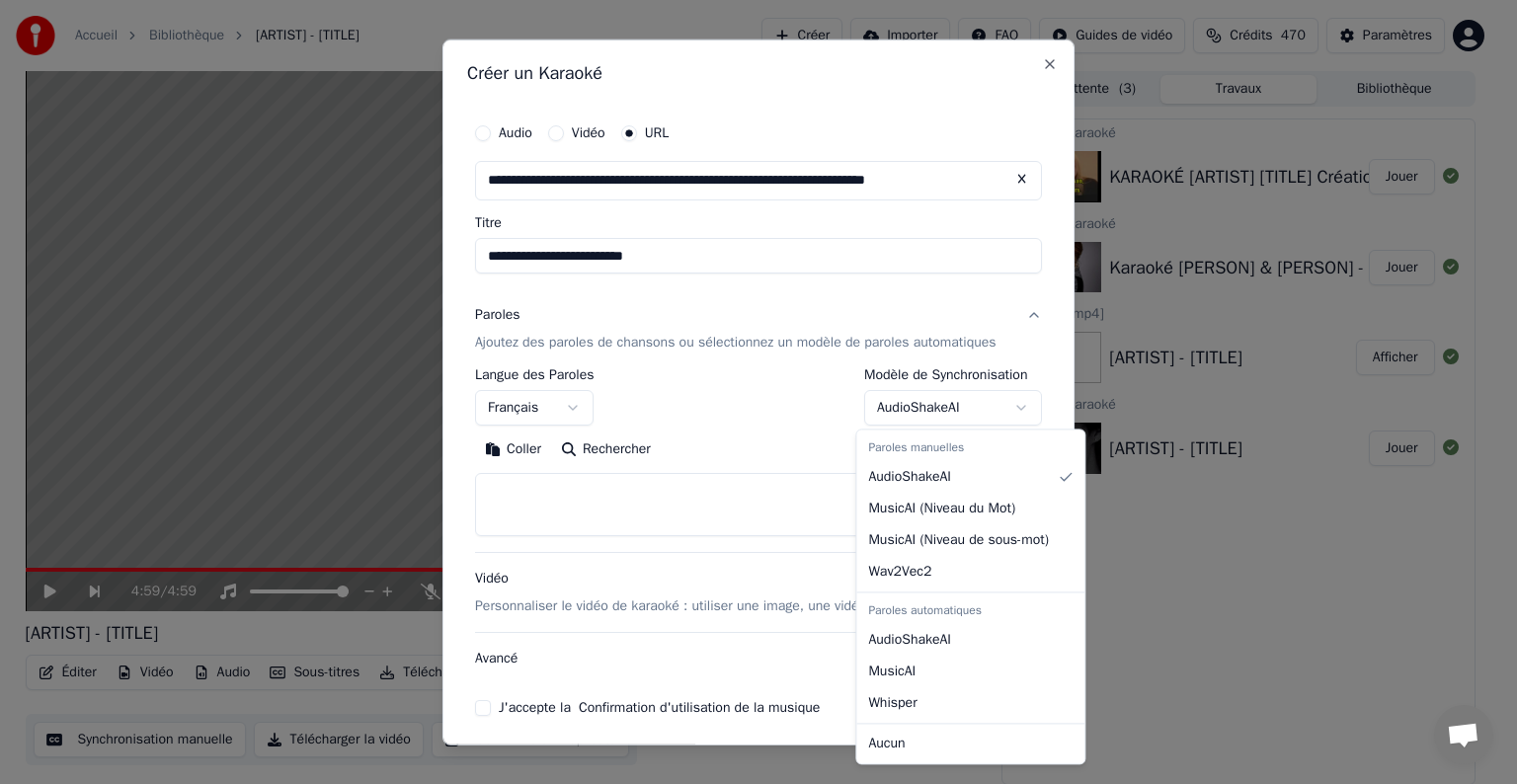 click on "**********" at bounding box center [750, 392] 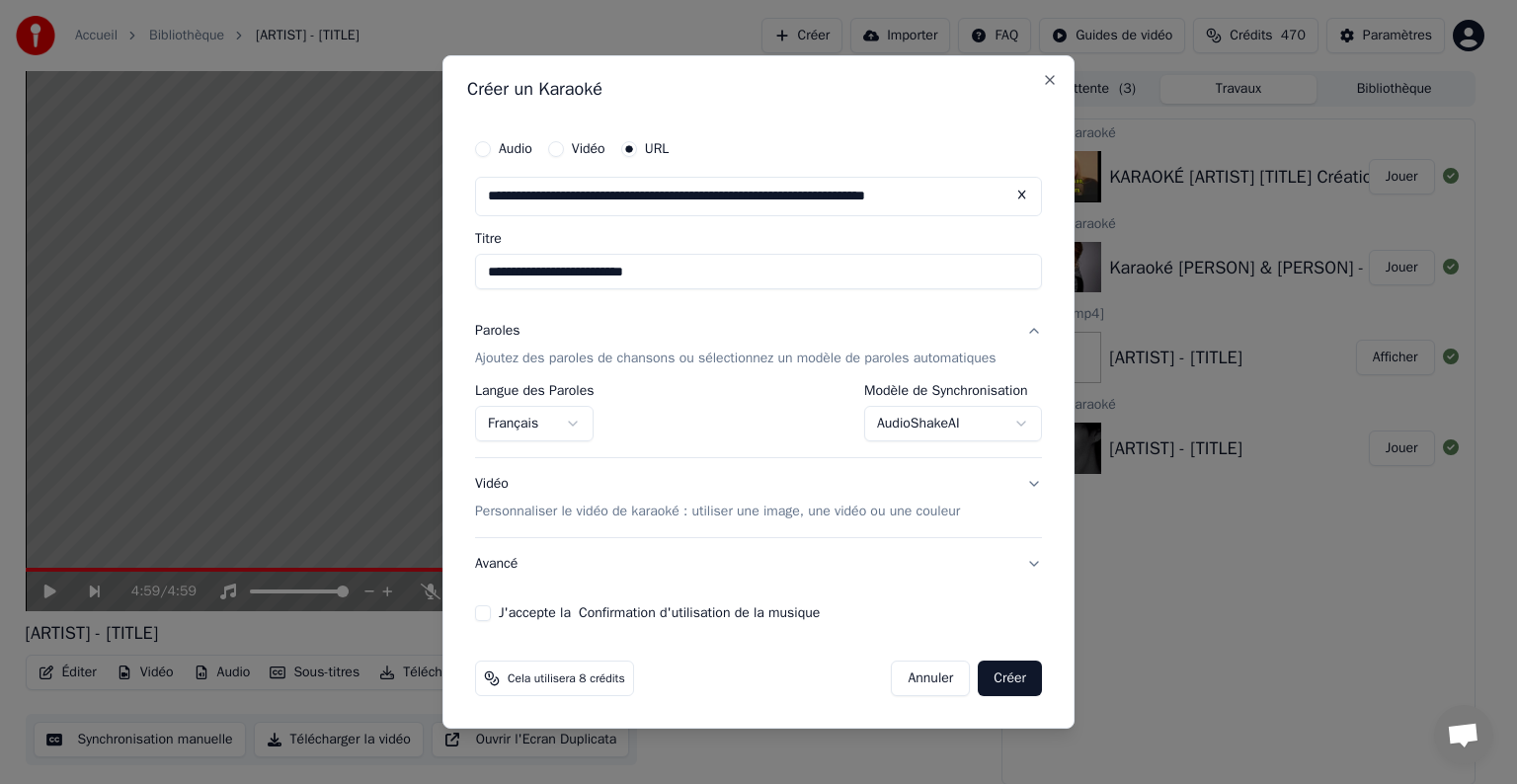 click on "J'accepte la   Confirmation d'utilisation de la musique" at bounding box center [483, 613] 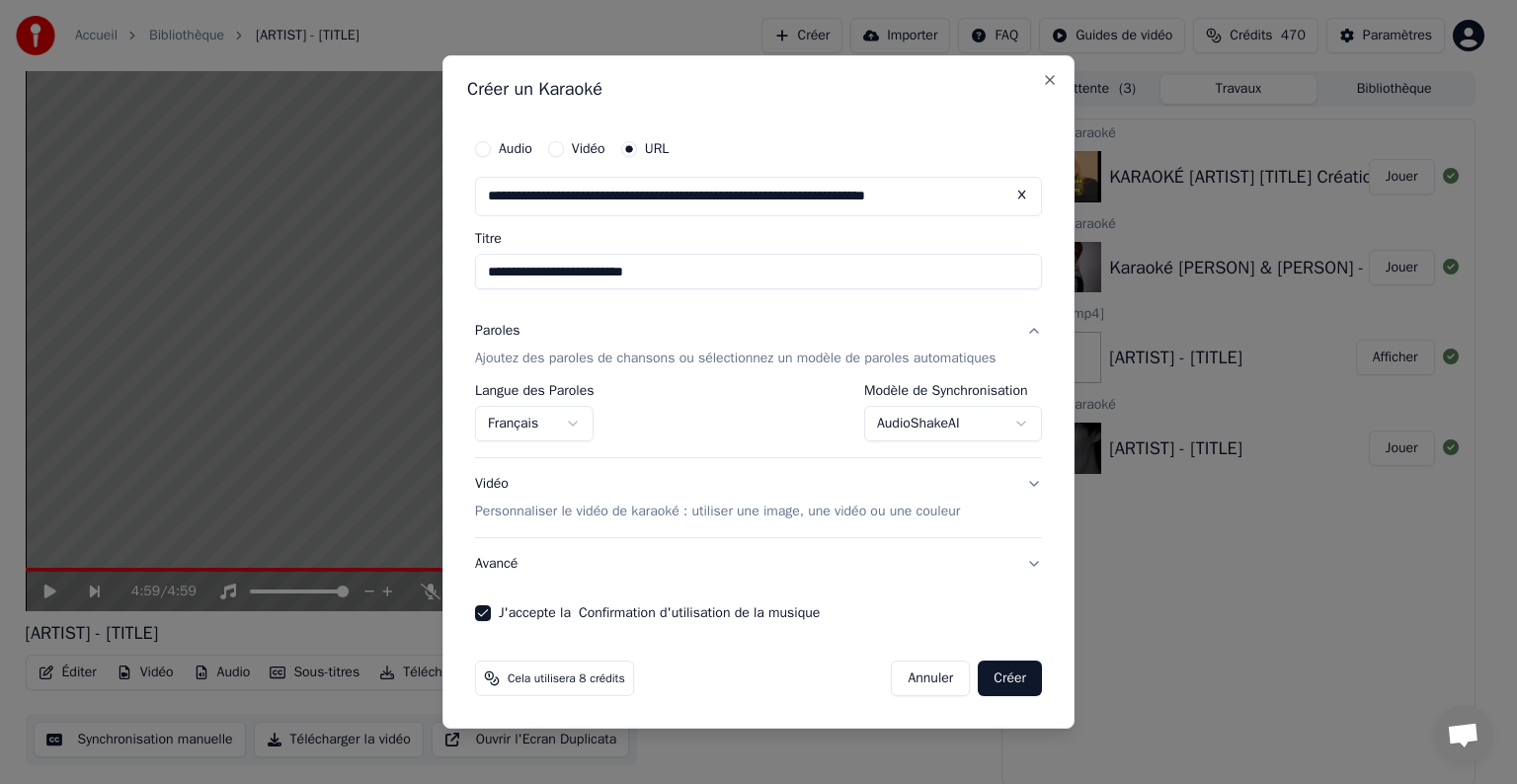 click on "Créer" at bounding box center (1009, 678) 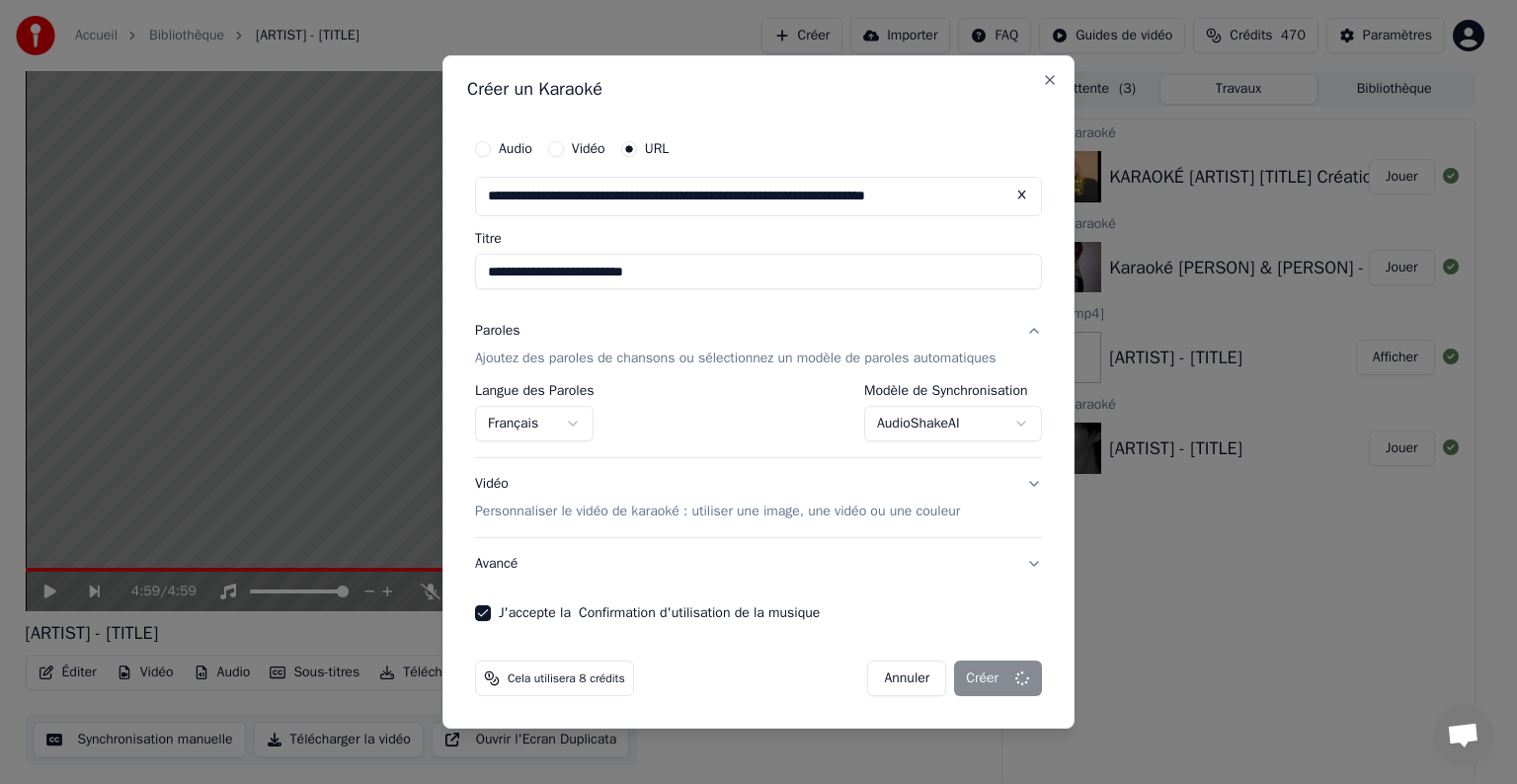 select on "**********" 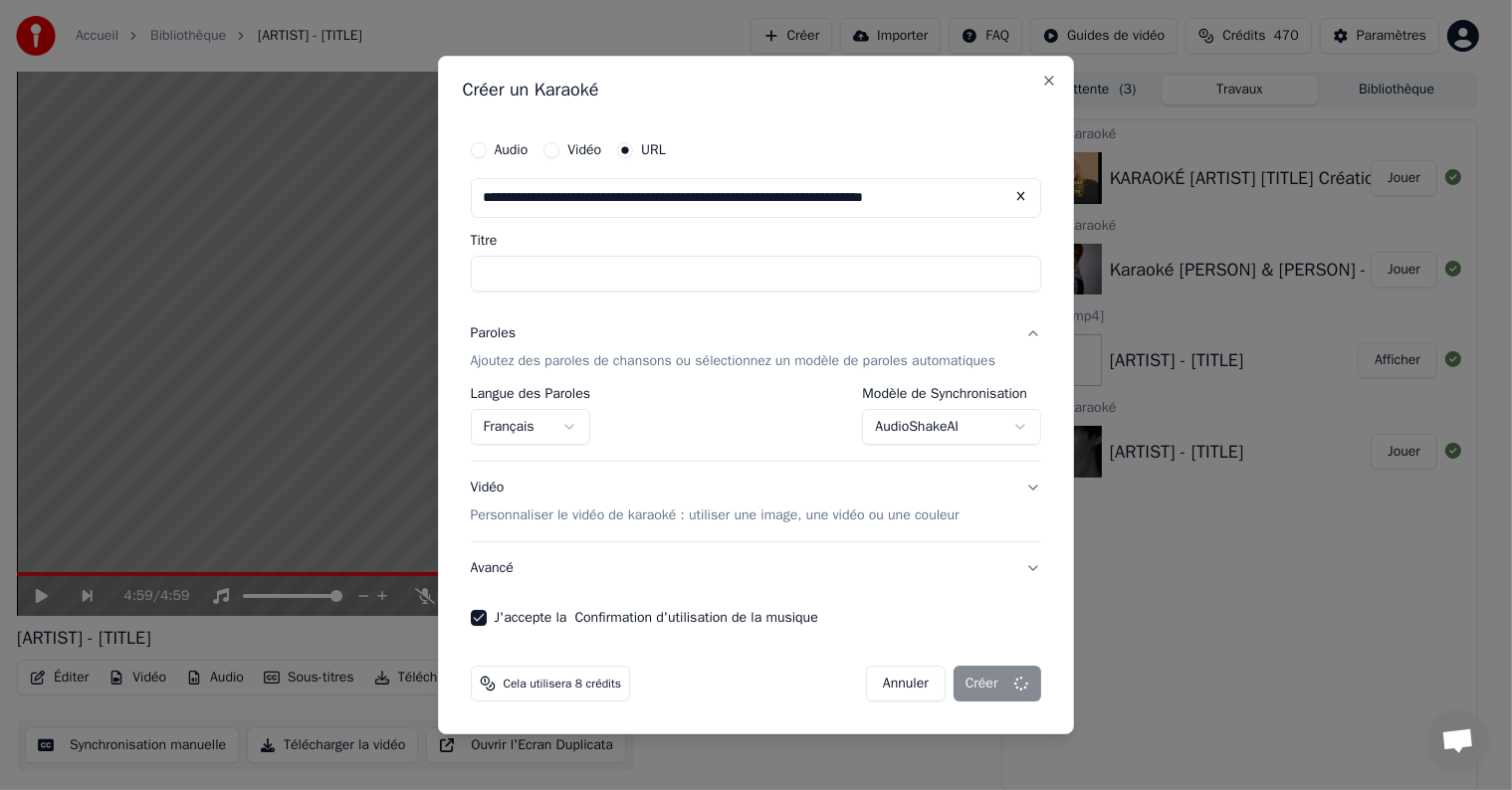 select 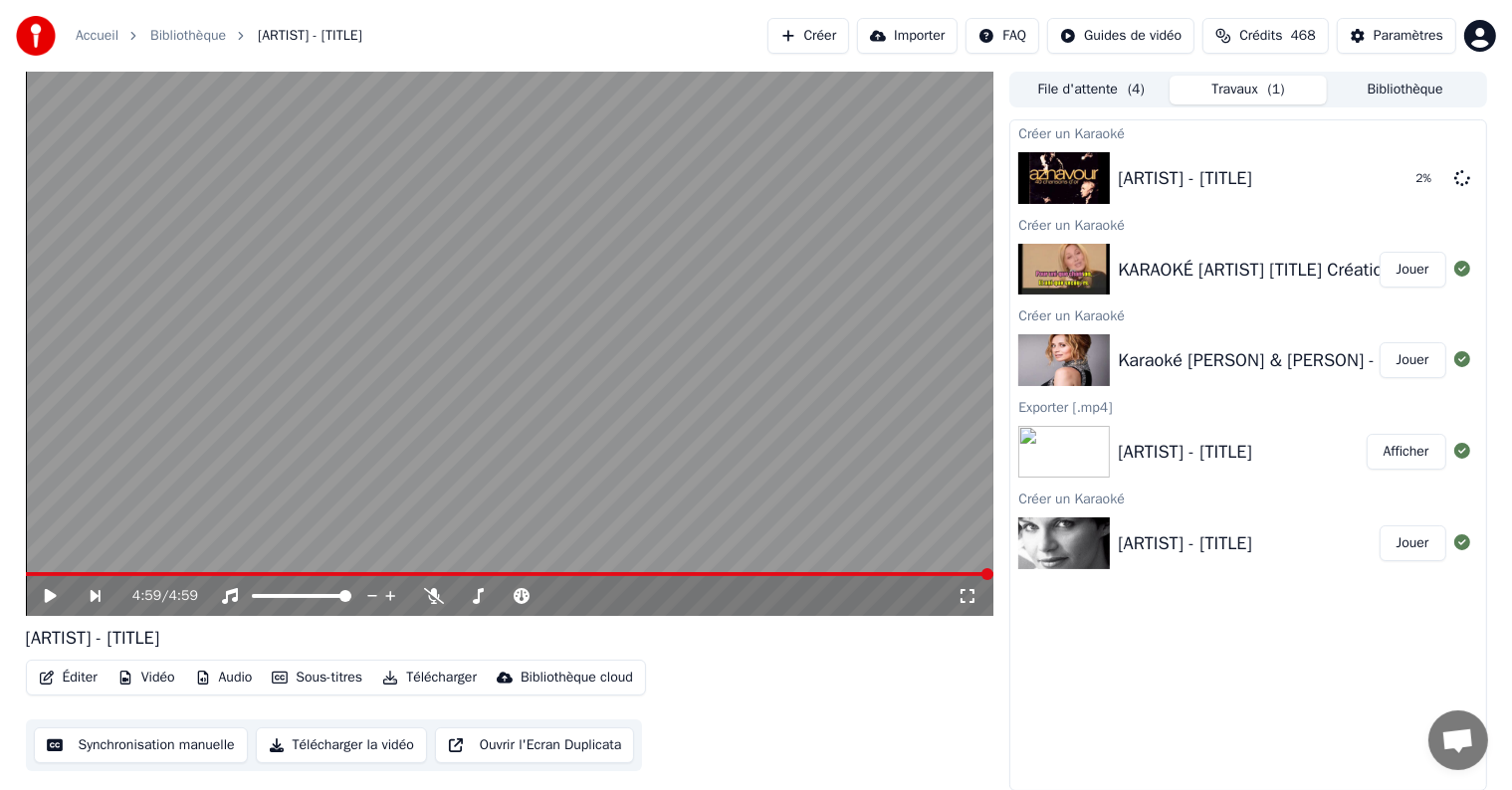 click on "Jouer" at bounding box center [1412, 360] 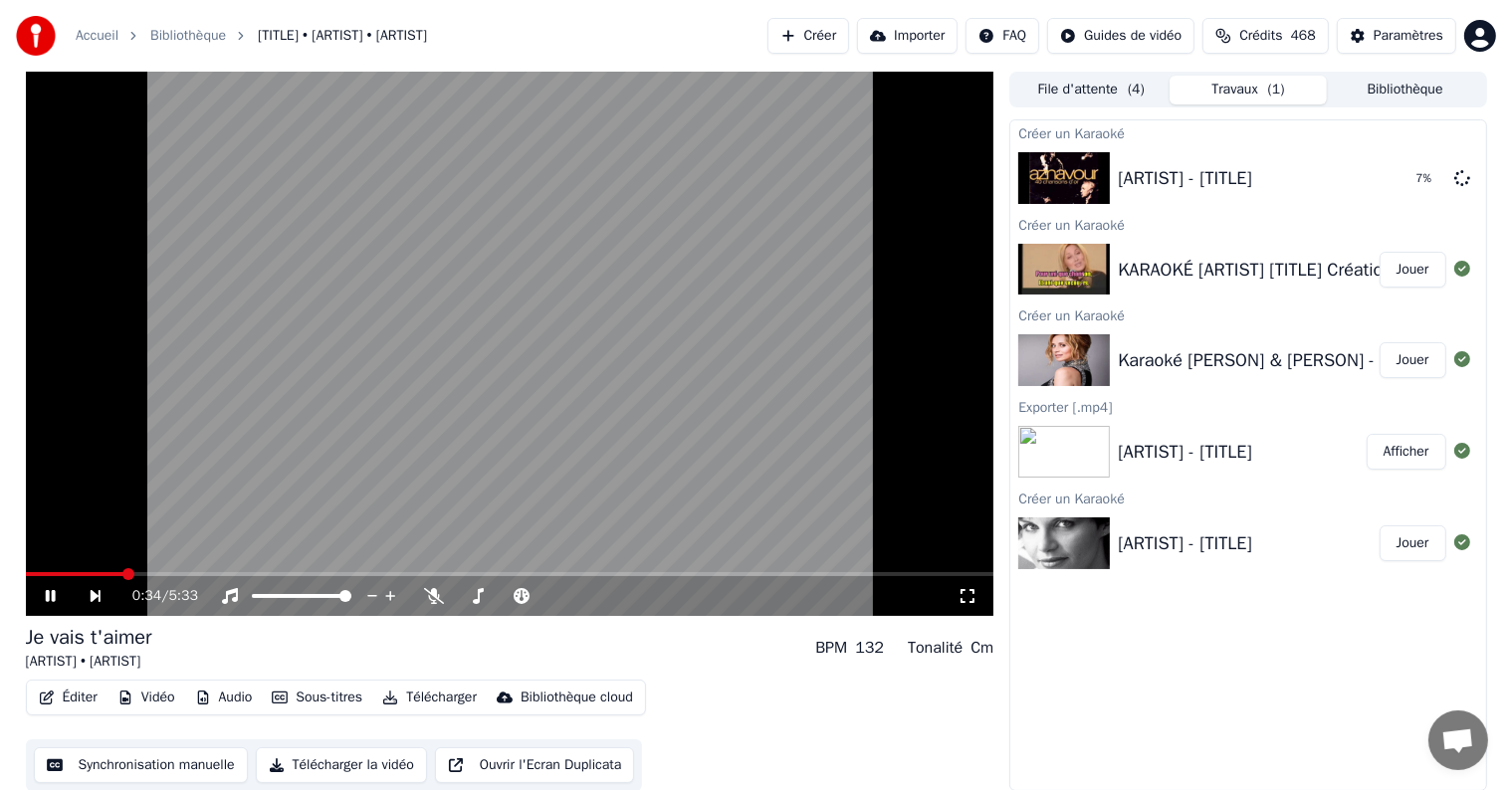 click at bounding box center (510, 574) 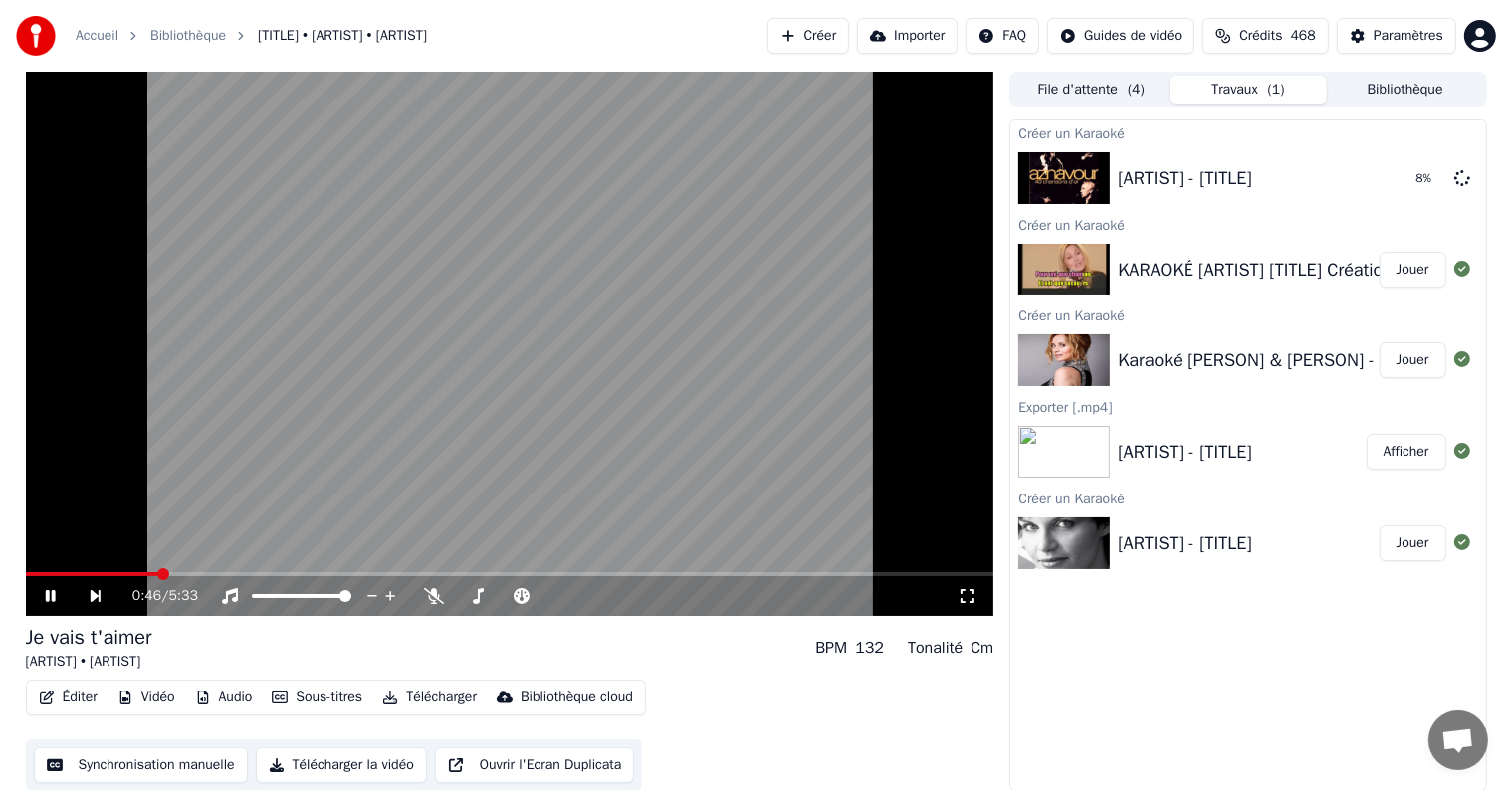 click at bounding box center (510, 574) 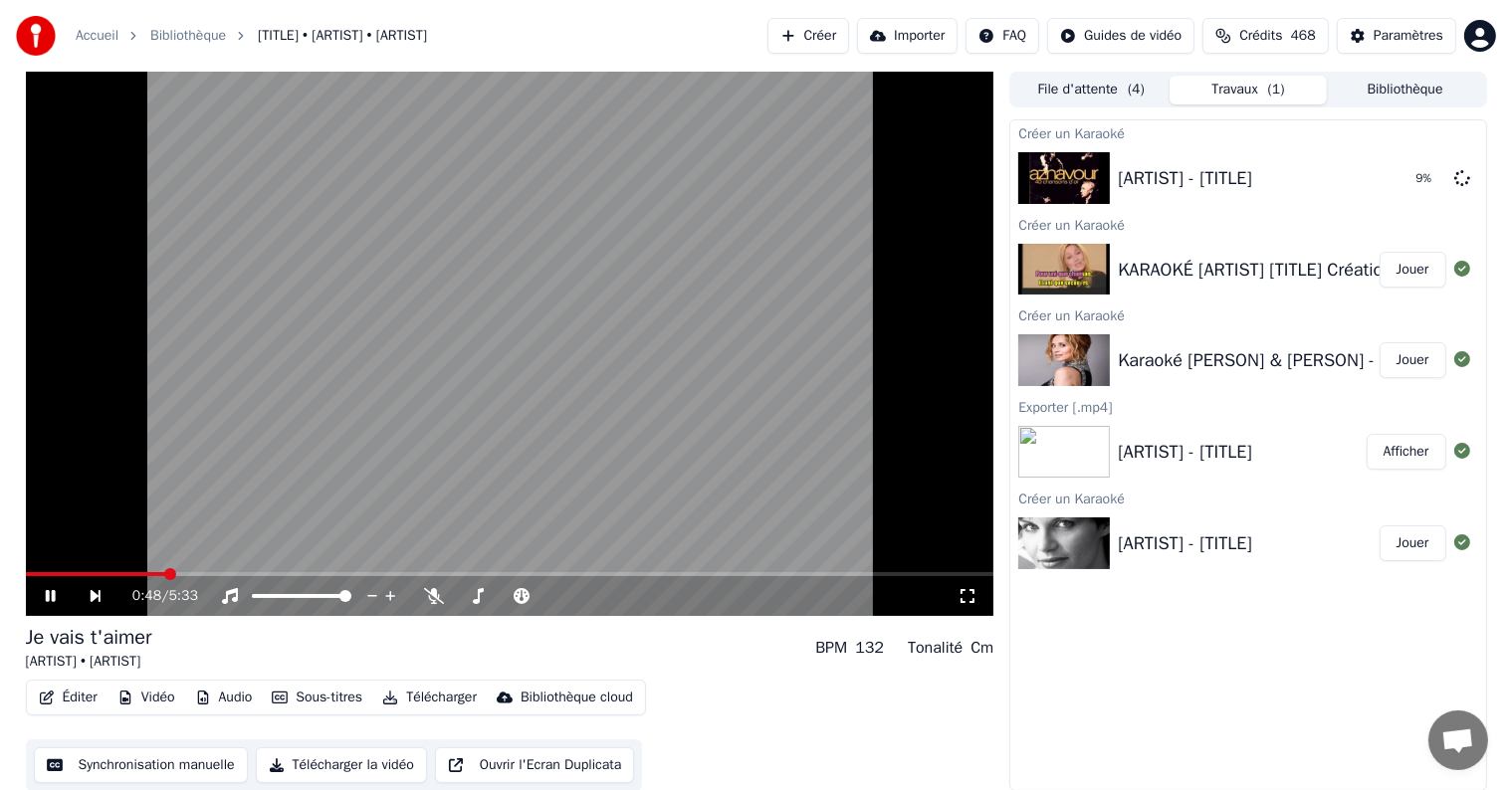click at bounding box center (510, 343) 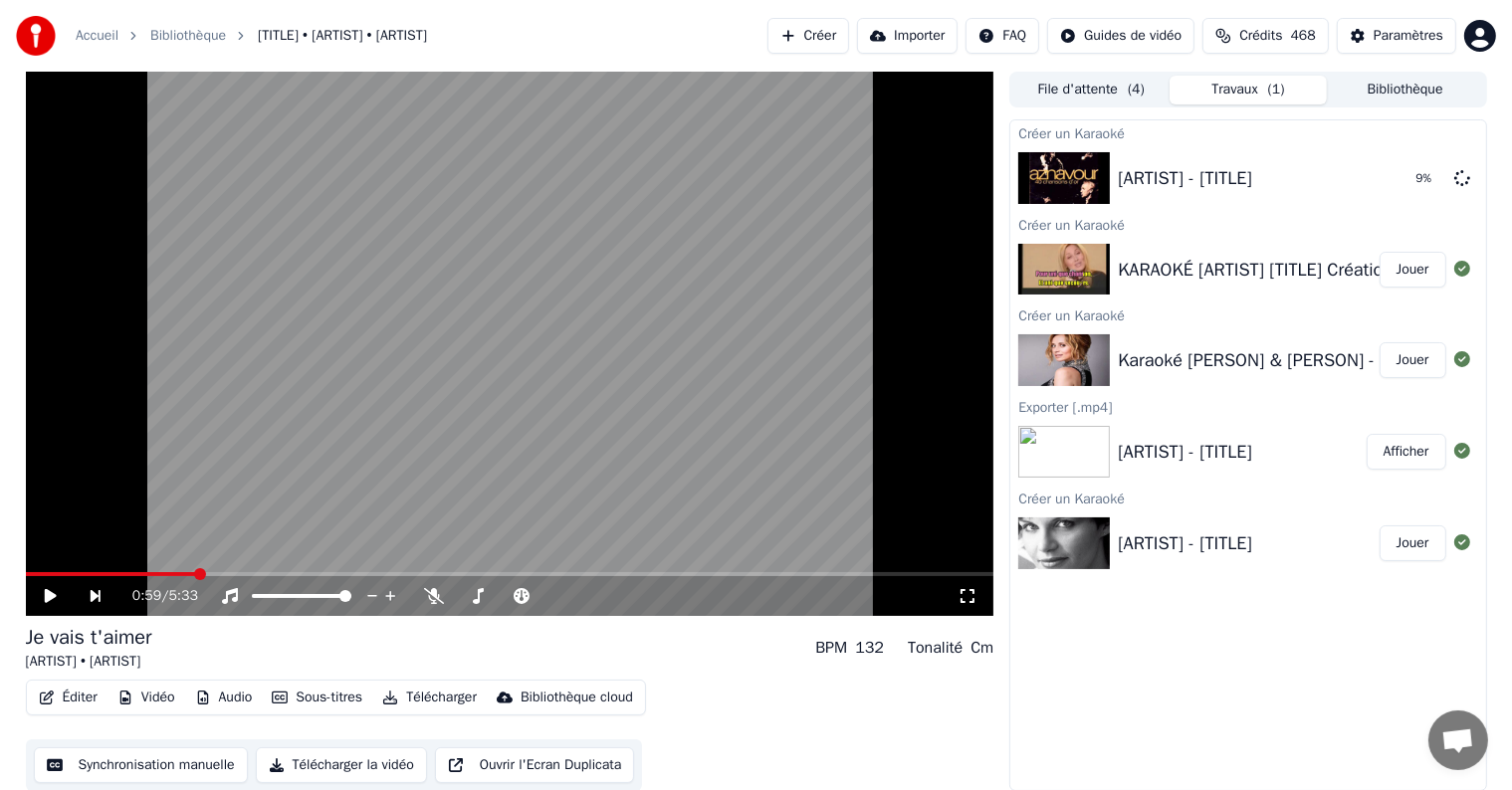 click at bounding box center [510, 574] 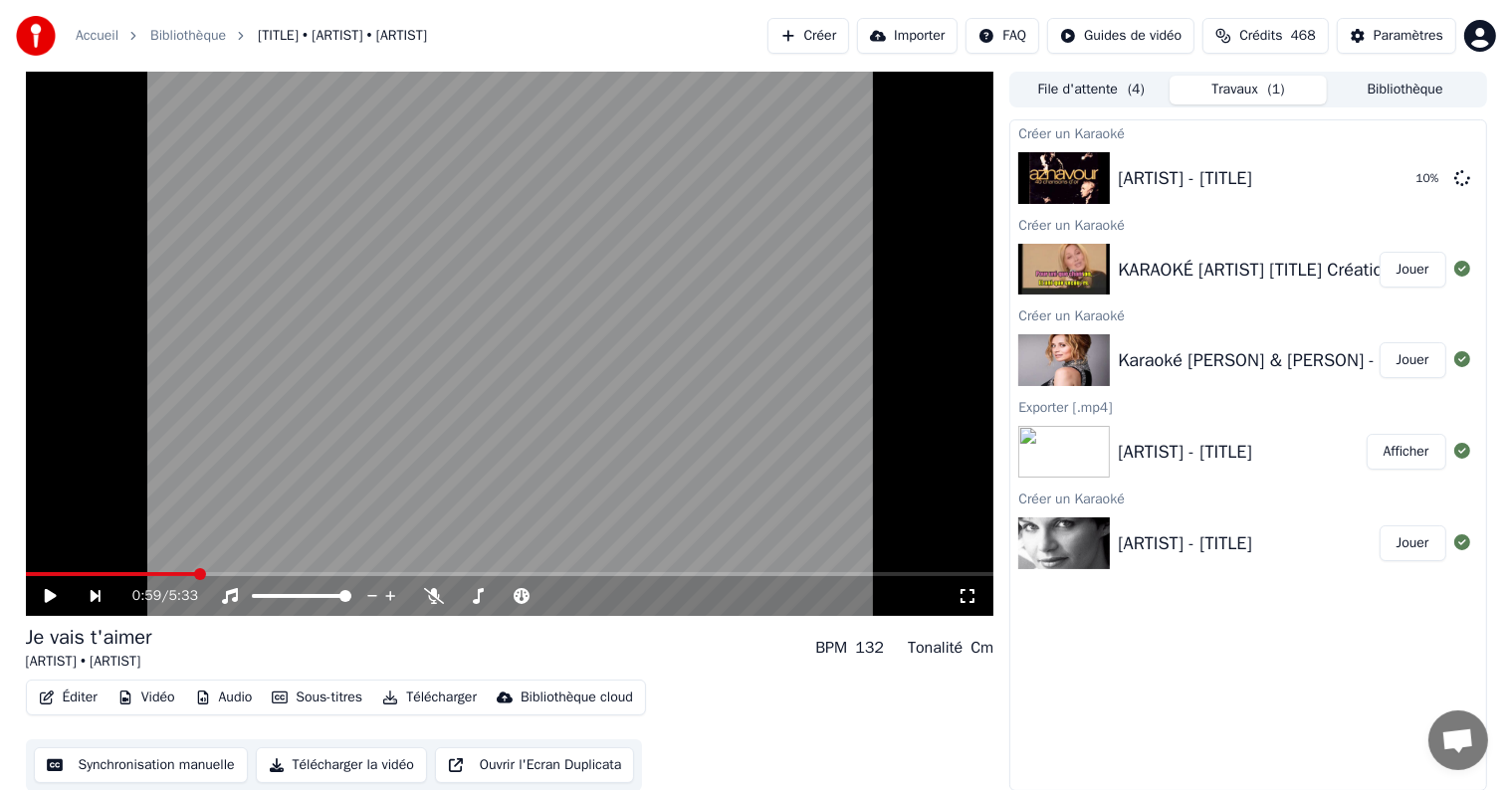 click 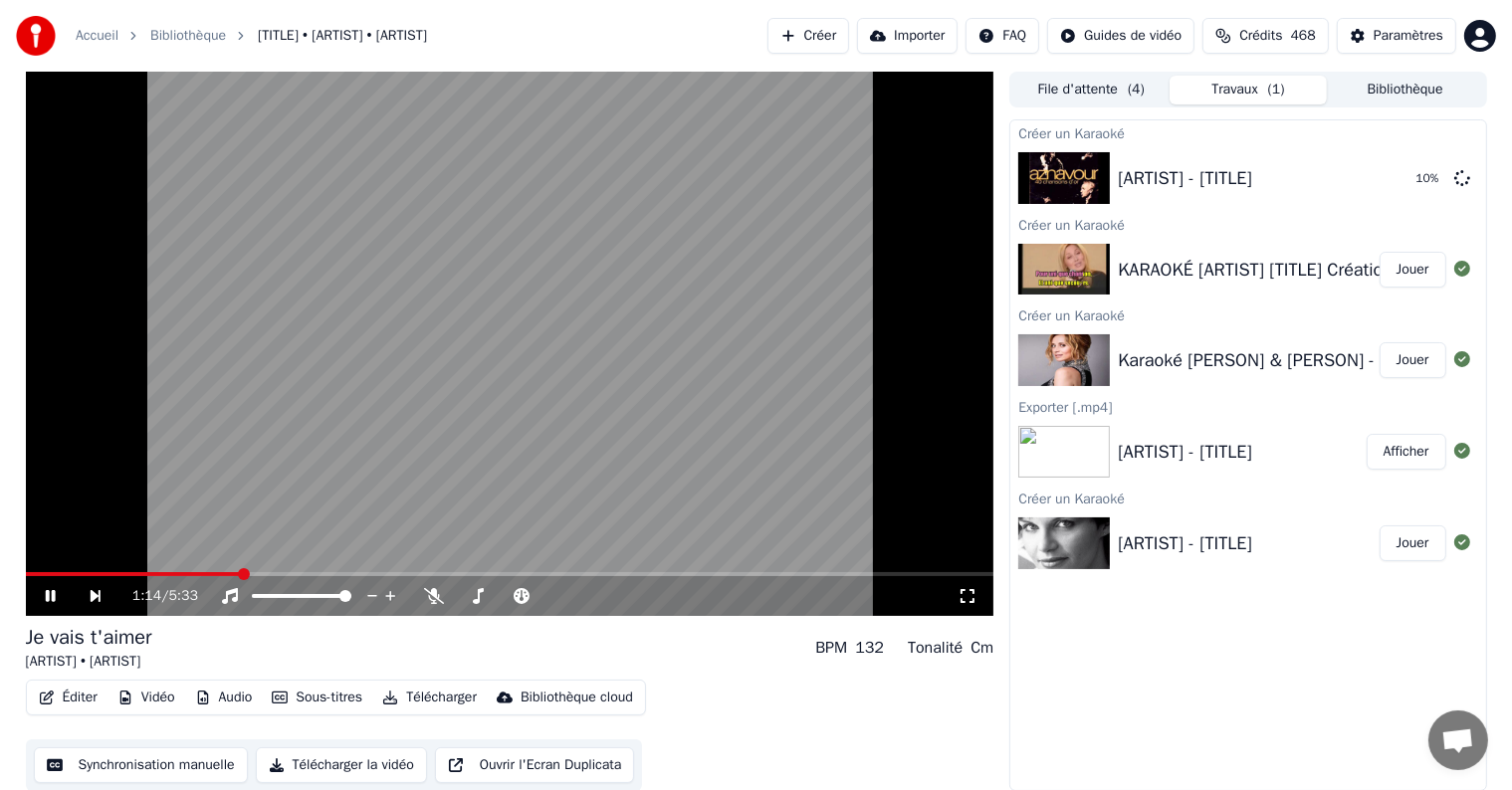 click at bounding box center [510, 574] 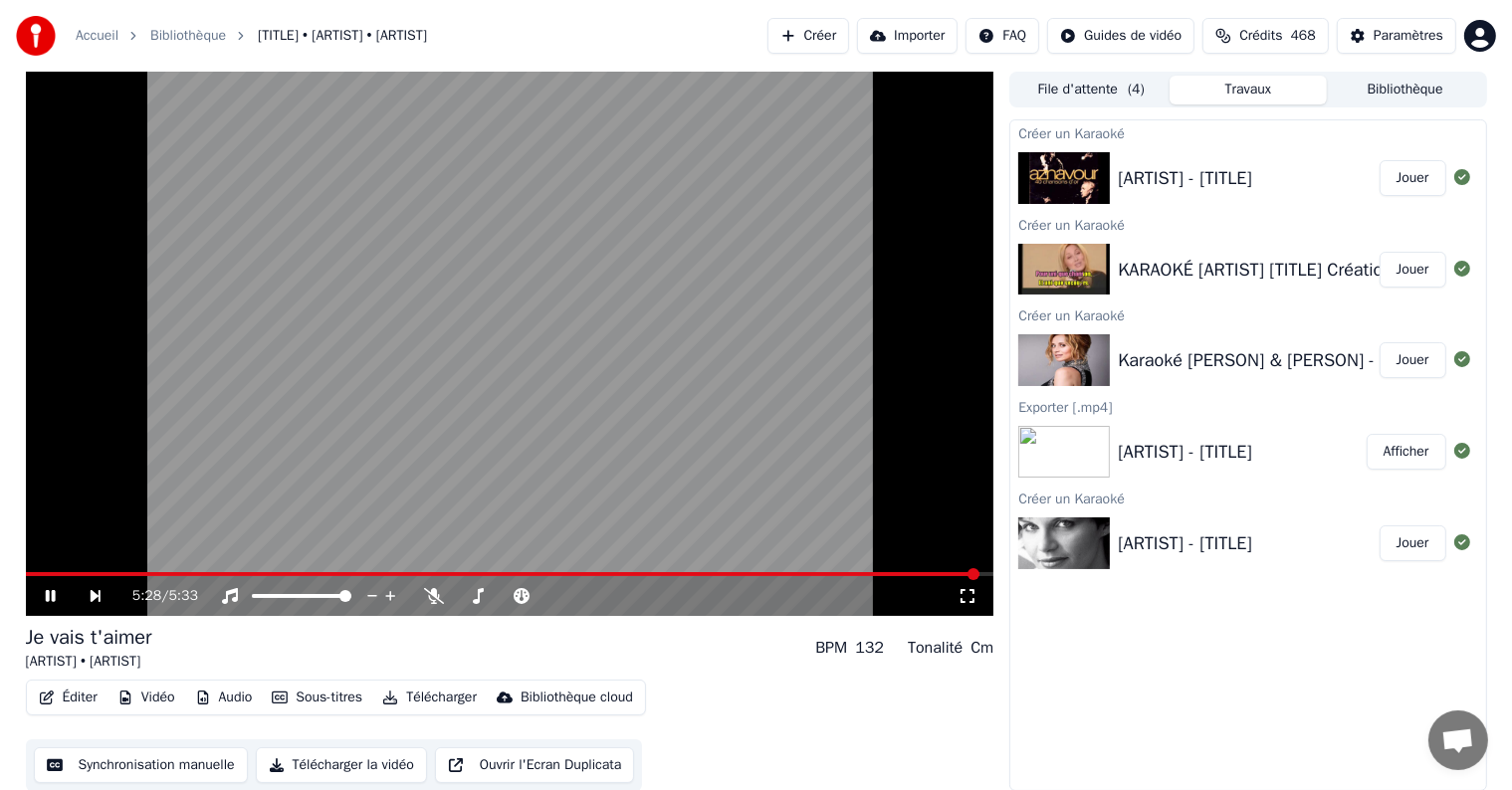 click 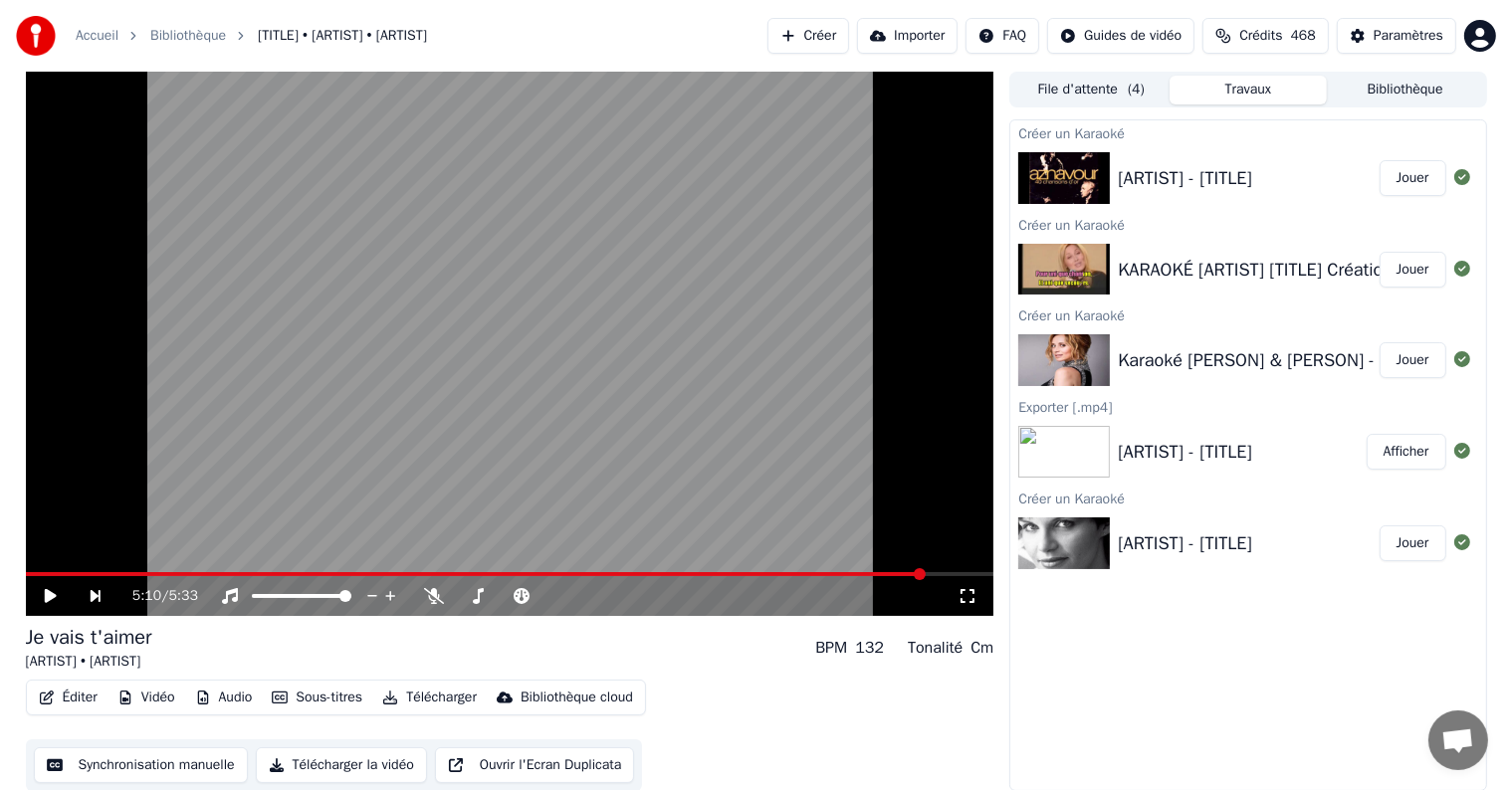 click at bounding box center (476, 574) 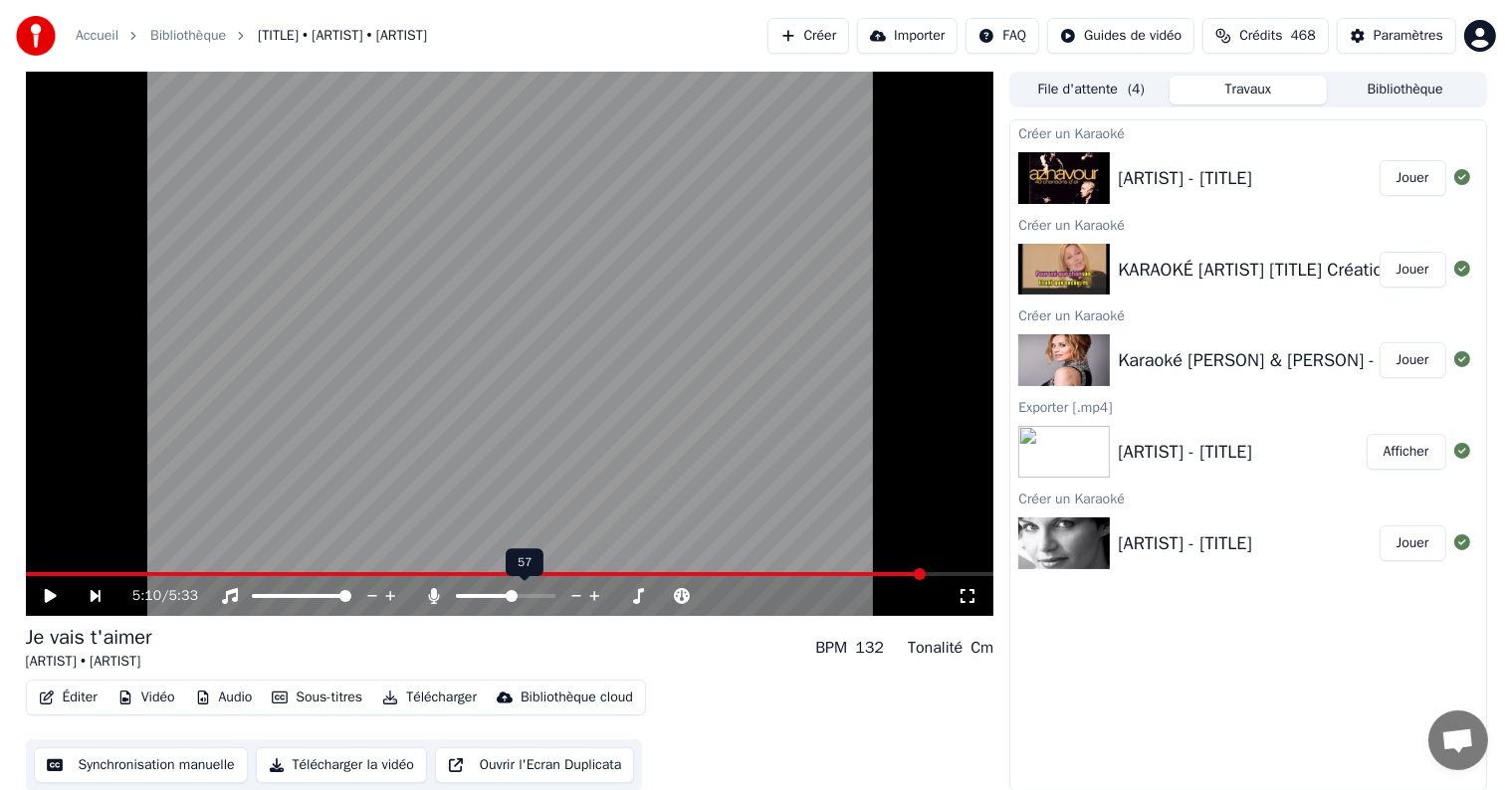 click at bounding box center [506, 596] 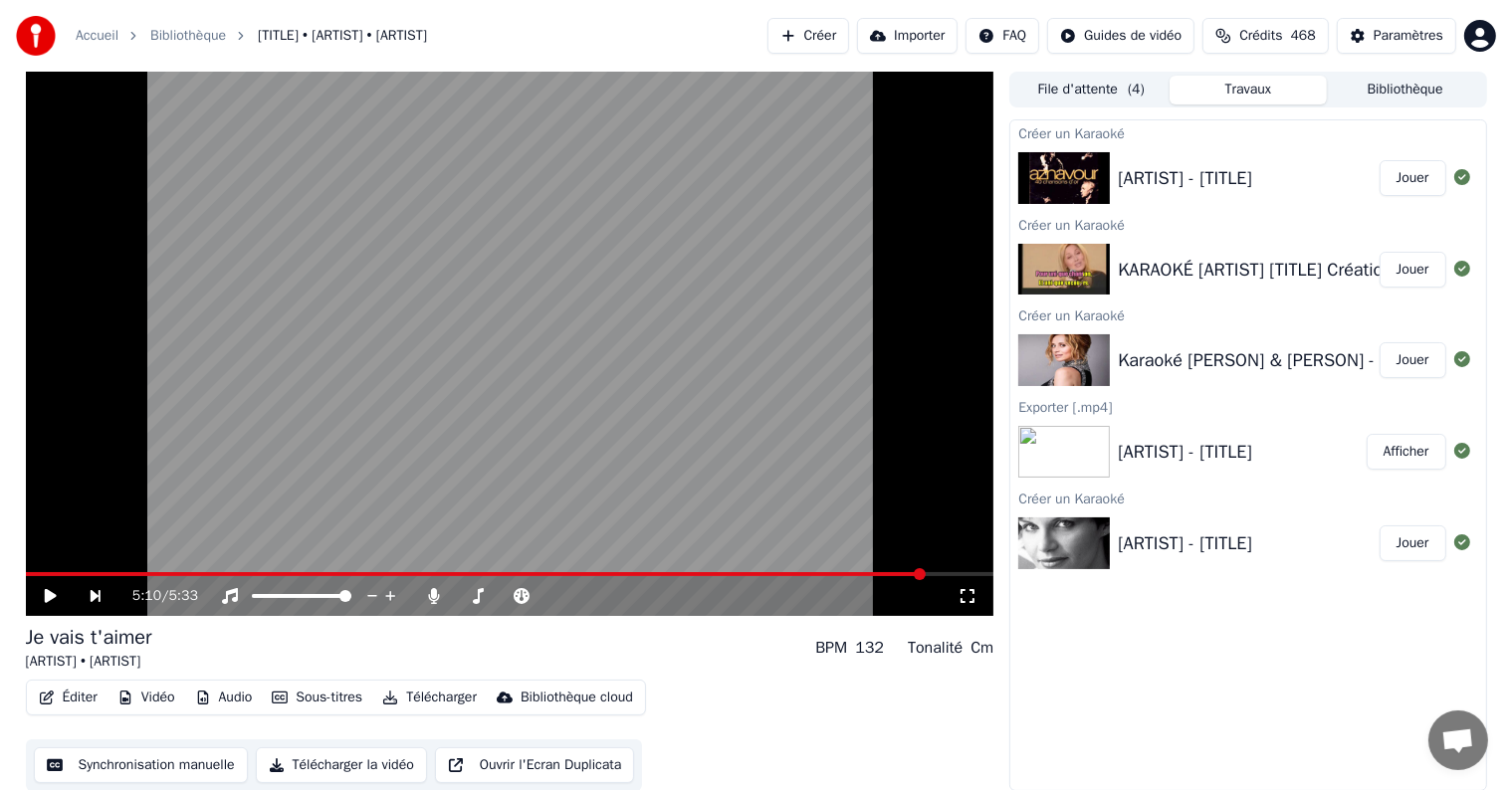 click 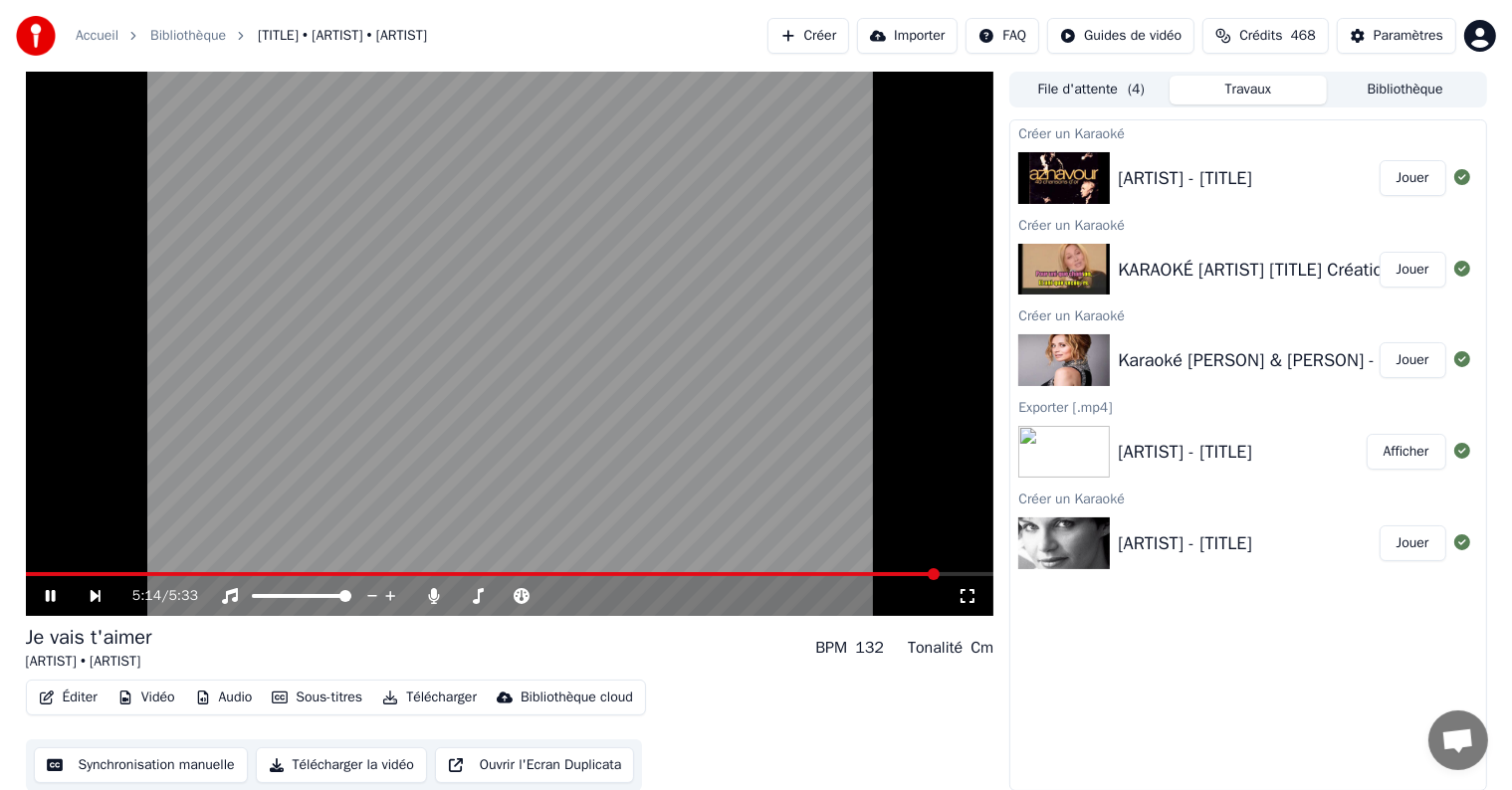 click at bounding box center (483, 574) 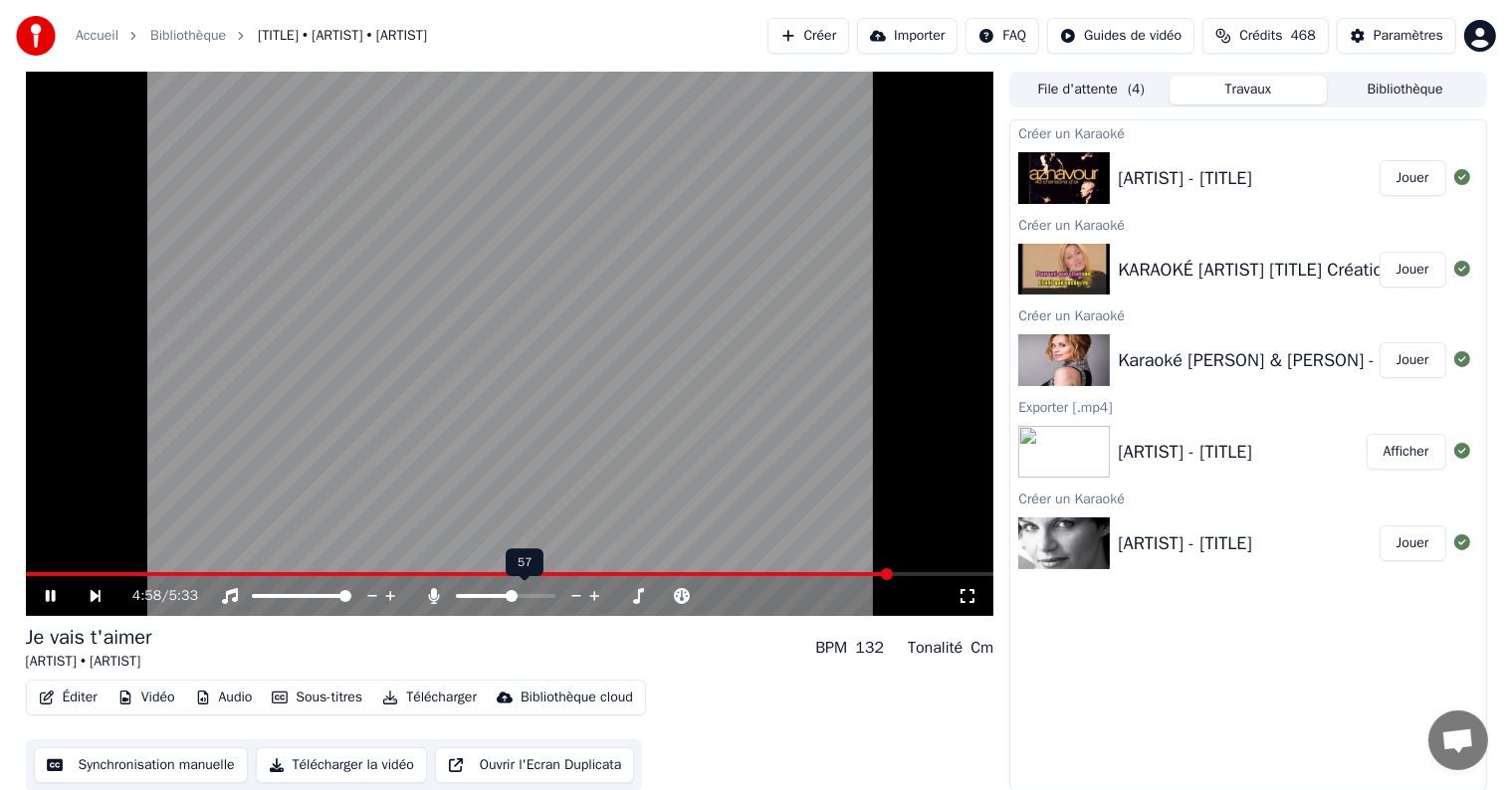 click 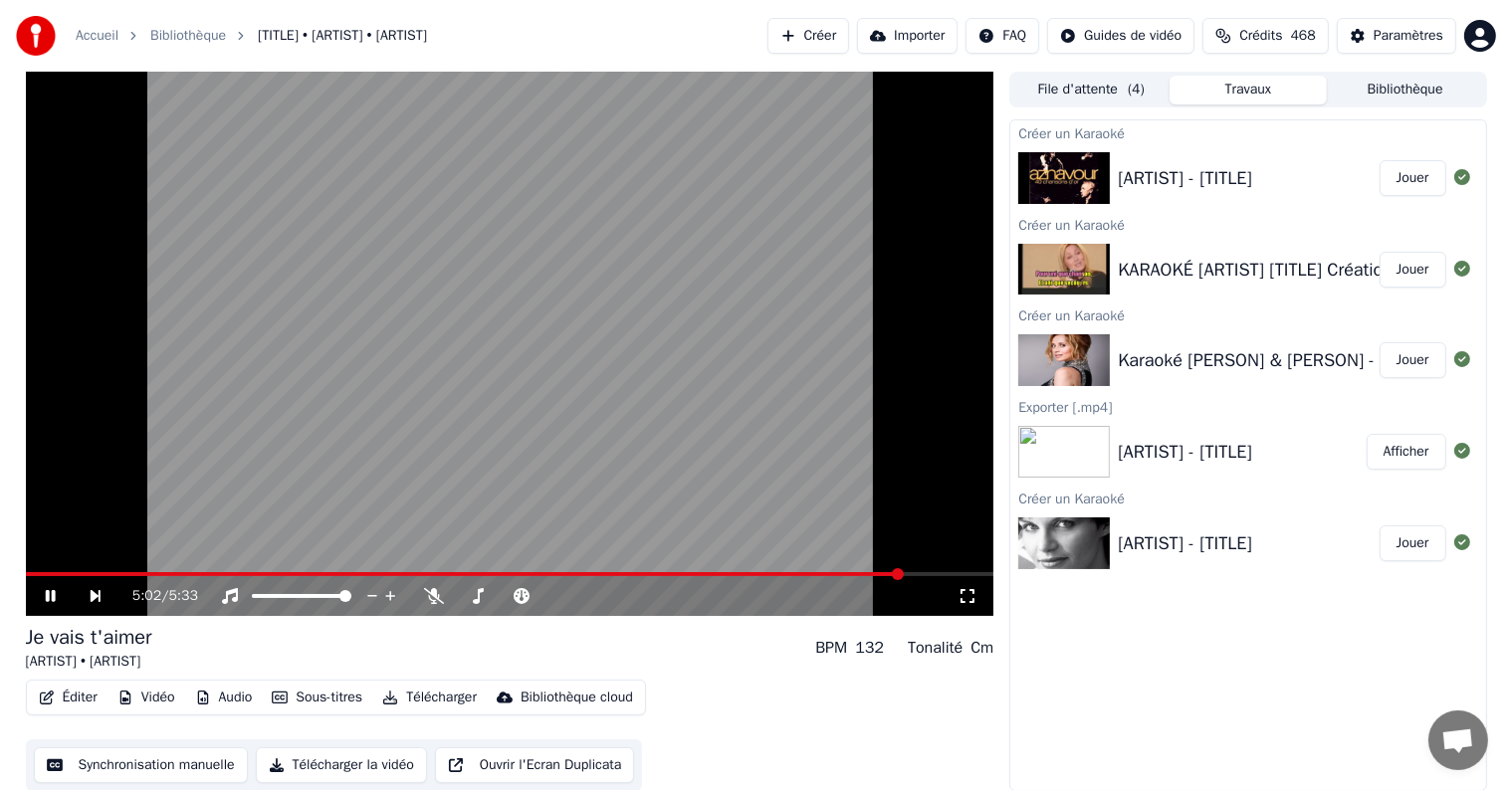 click 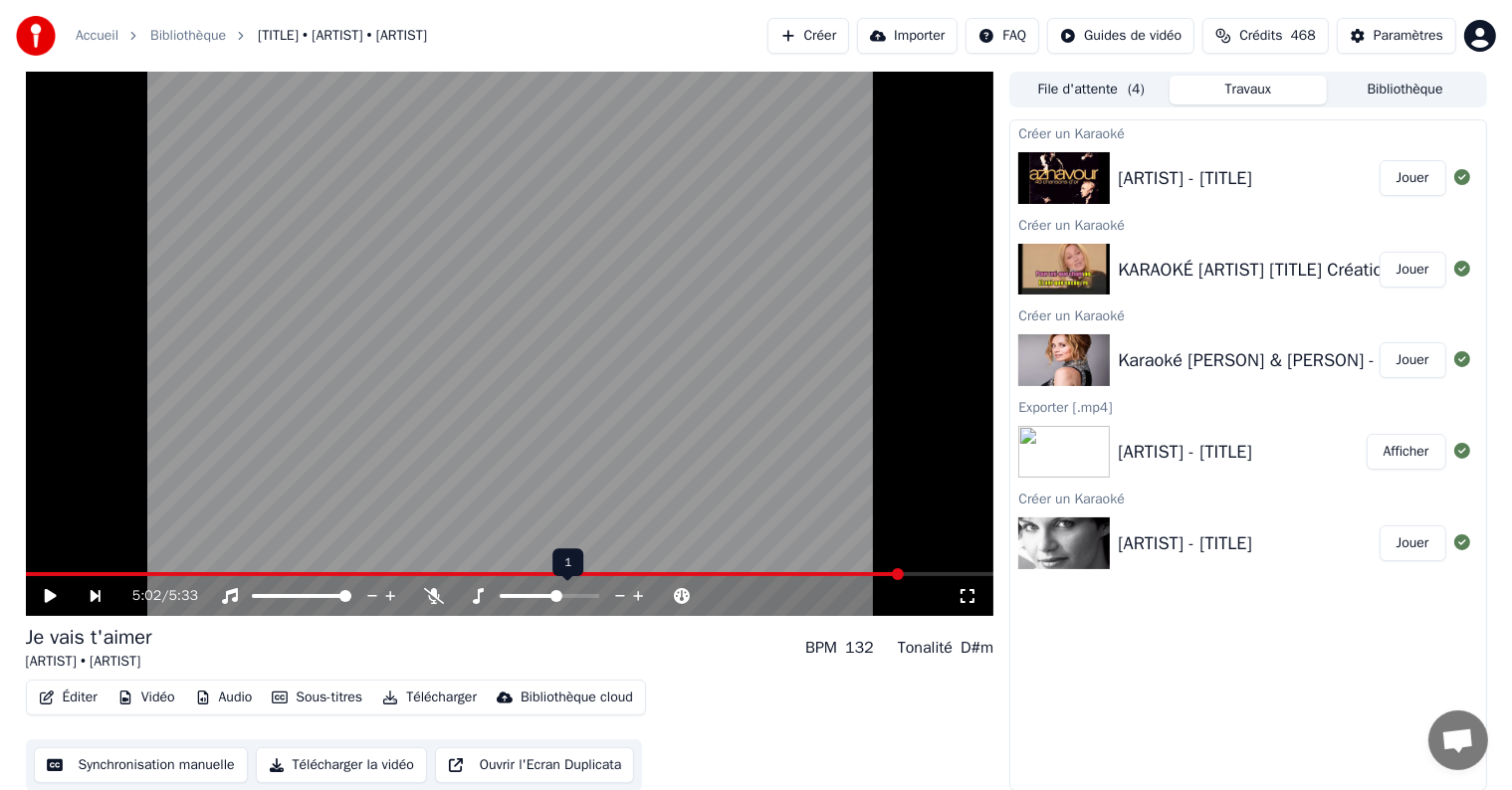 click at bounding box center (549, 596) 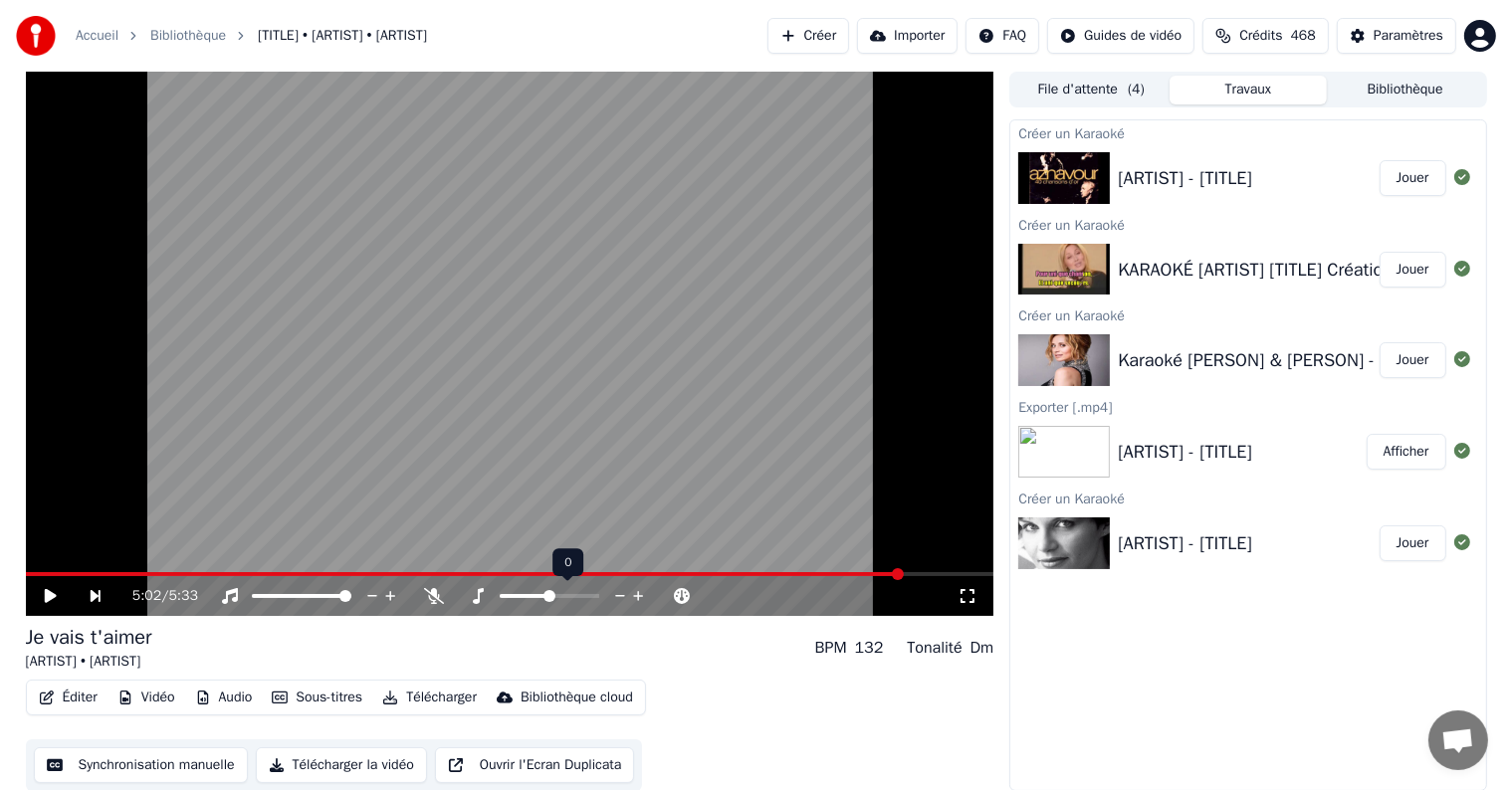 click at bounding box center [525, 596] 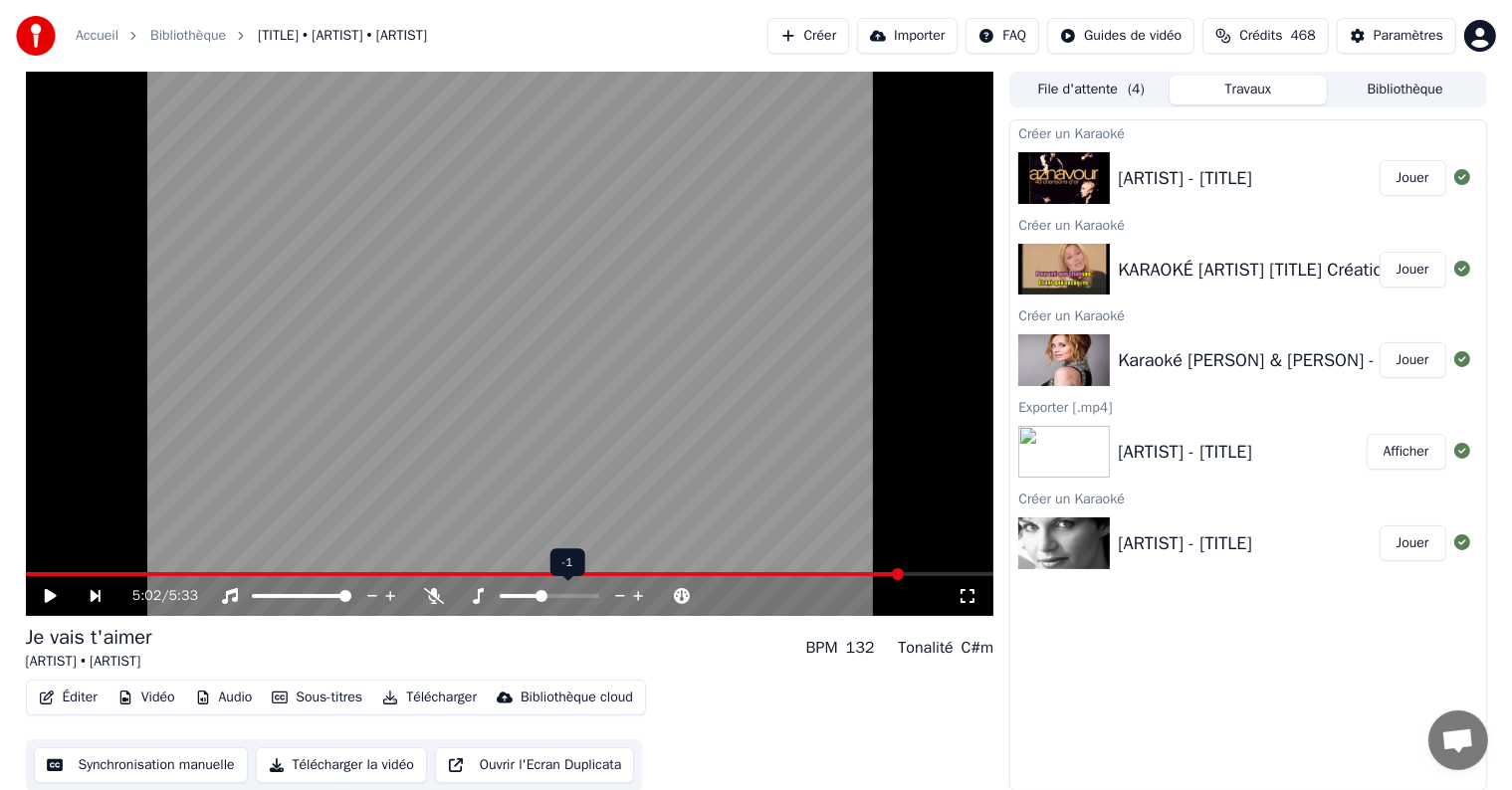 click at bounding box center [521, 596] 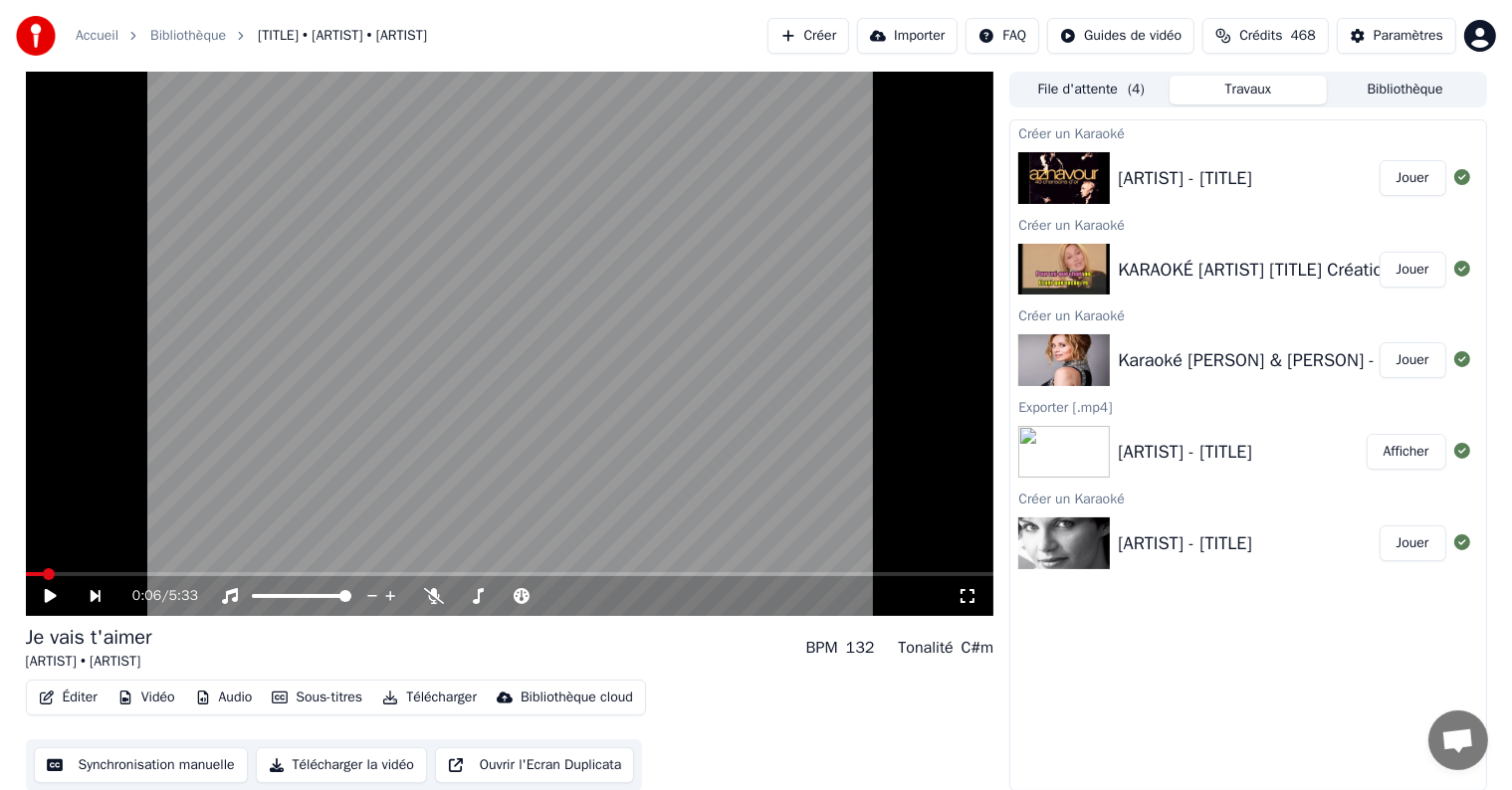 click at bounding box center (35, 574) 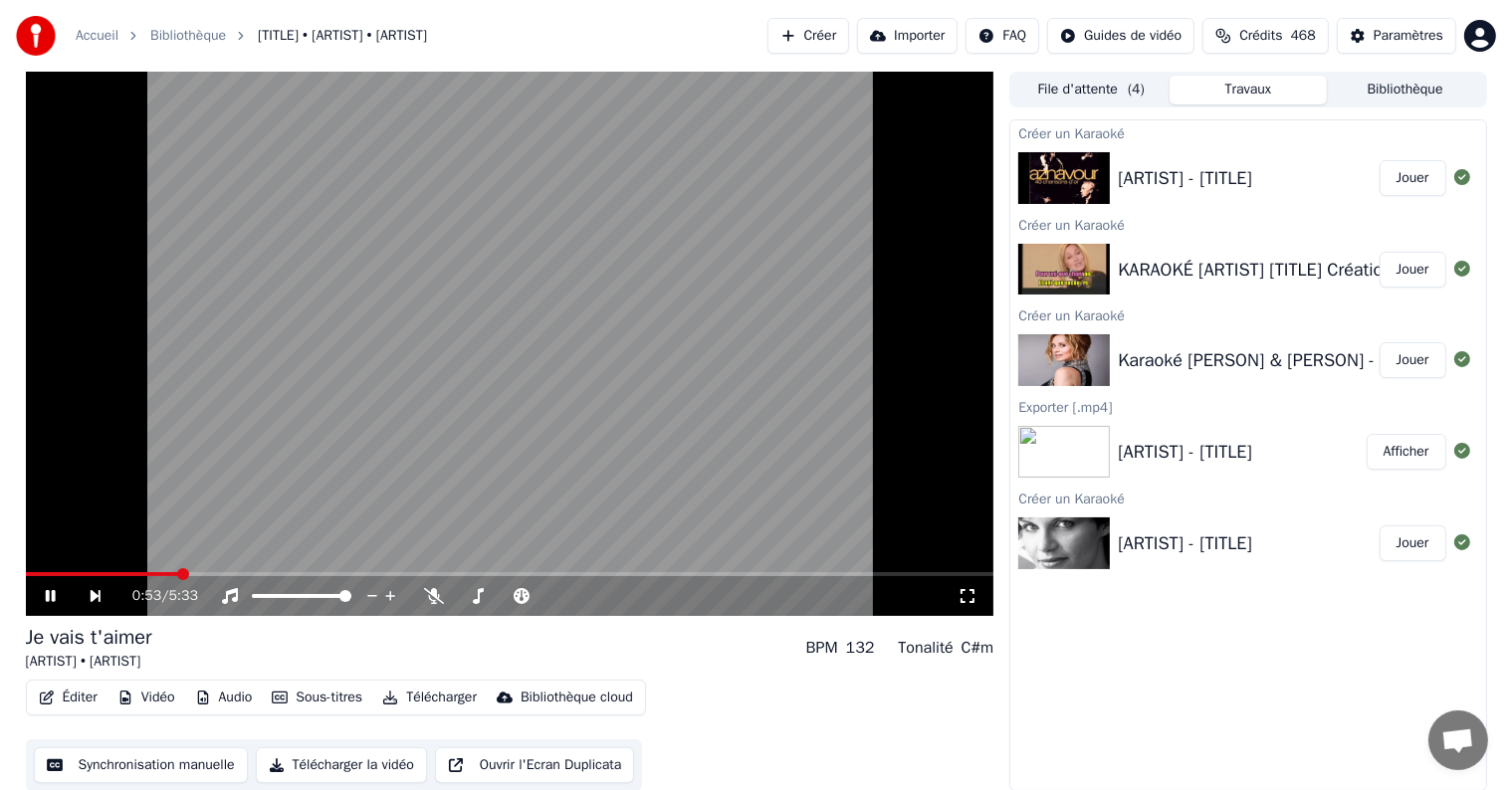 click at bounding box center (183, 574) 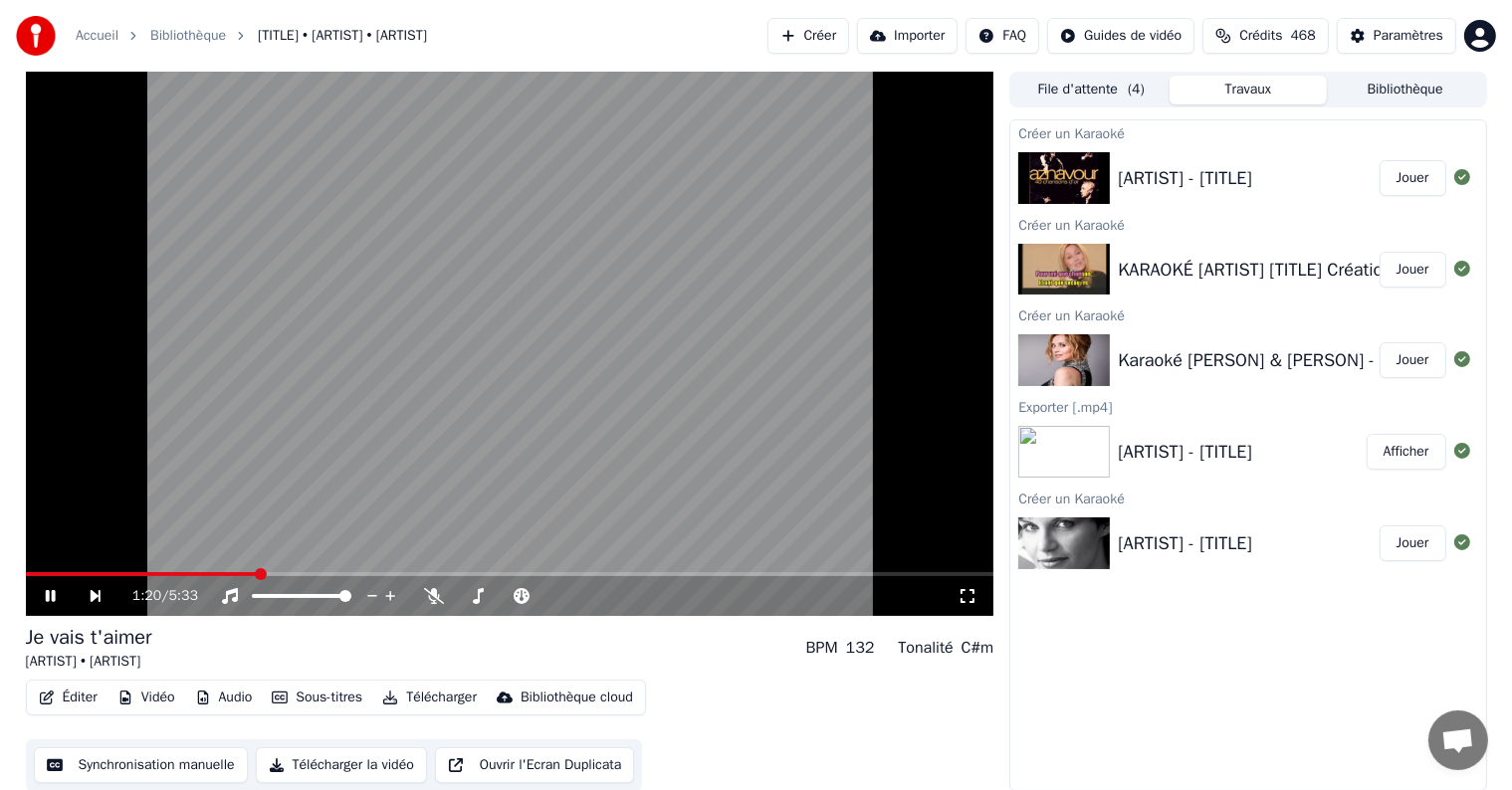 click at bounding box center (261, 574) 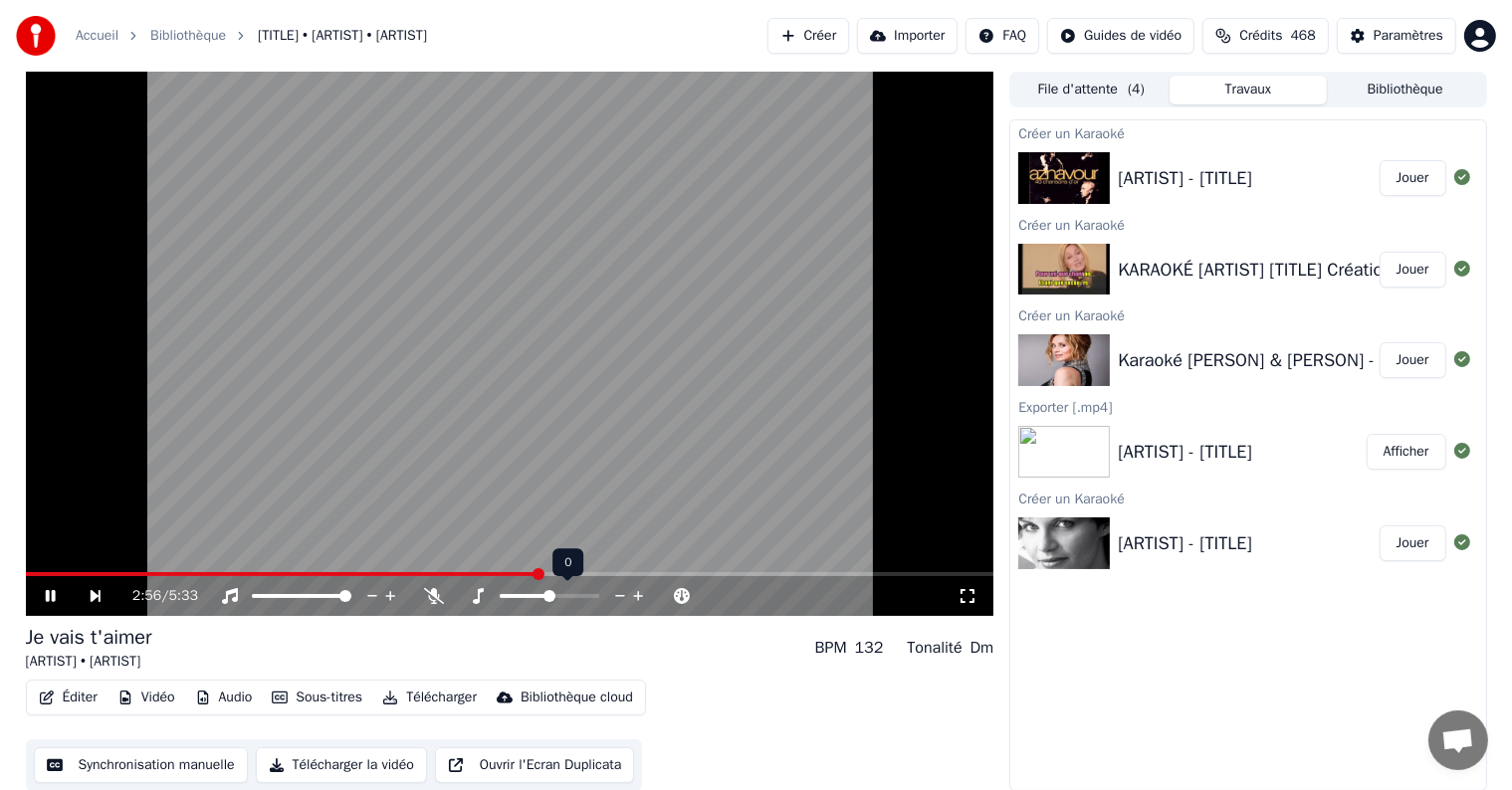 click at bounding box center [549, 596] 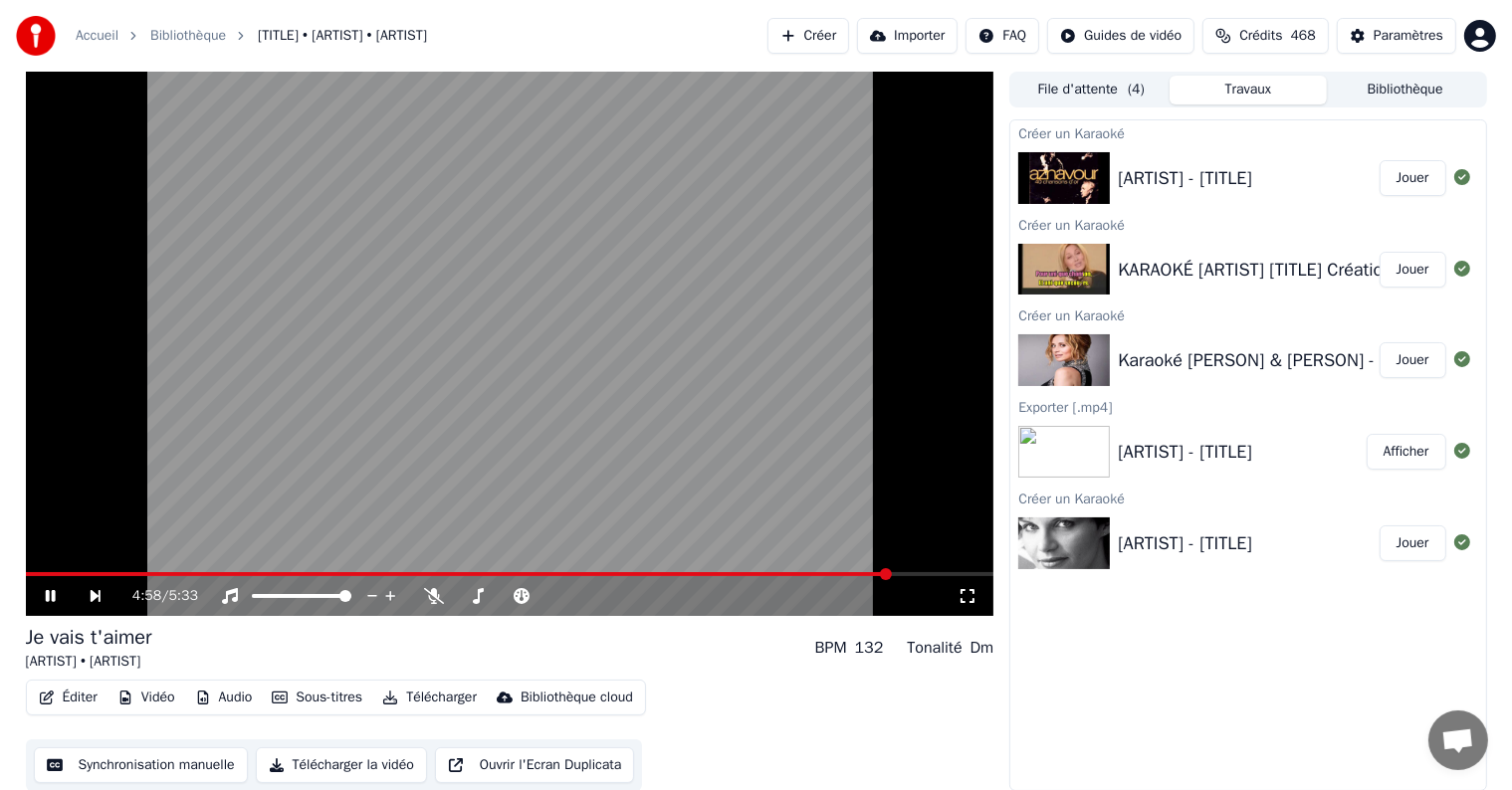 click 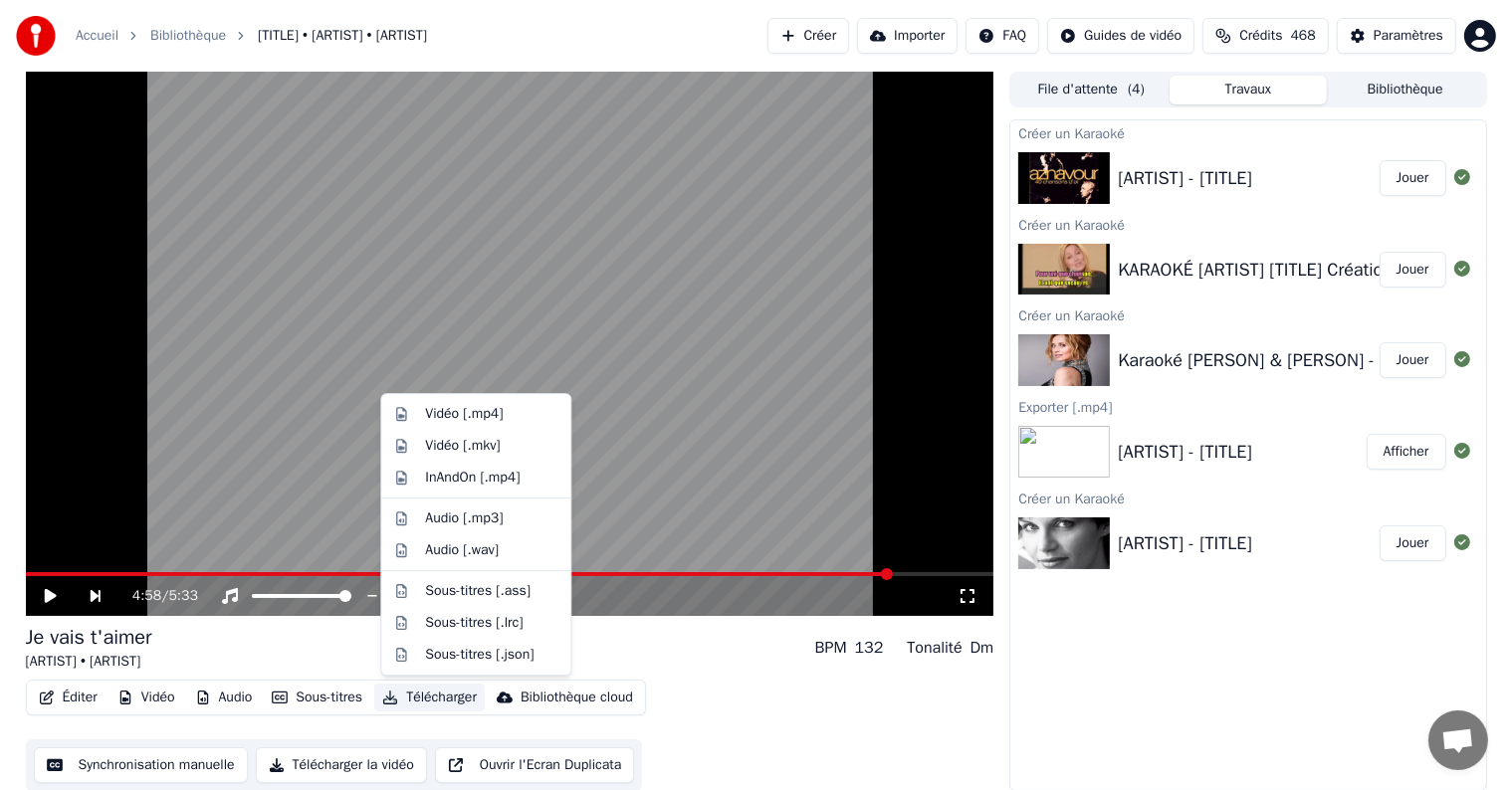 click on "Télécharger" at bounding box center [429, 697] 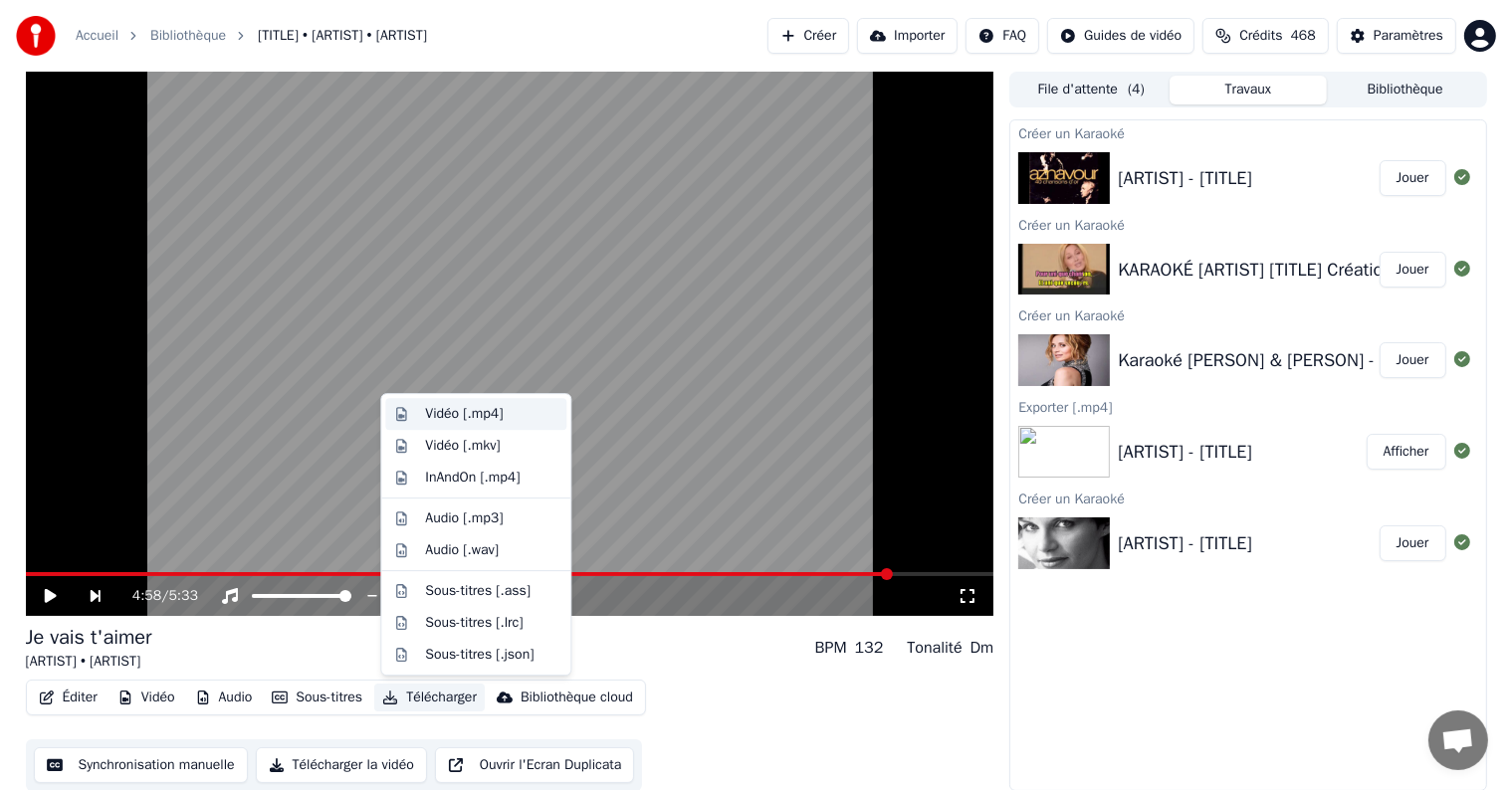 click on "Vidéo [.mp4]" at bounding box center [464, 414] 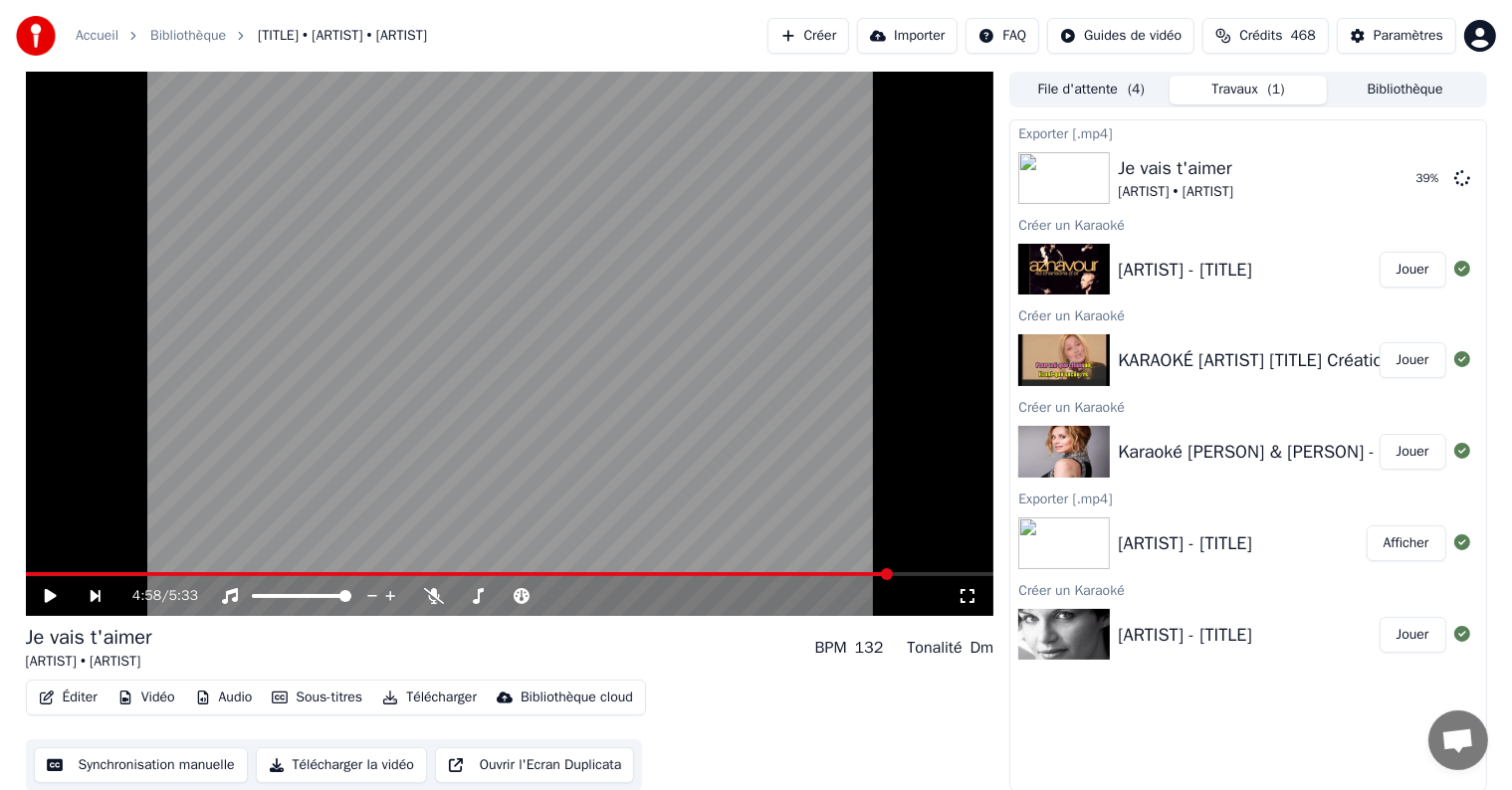 click on "Jouer" at bounding box center [1412, 360] 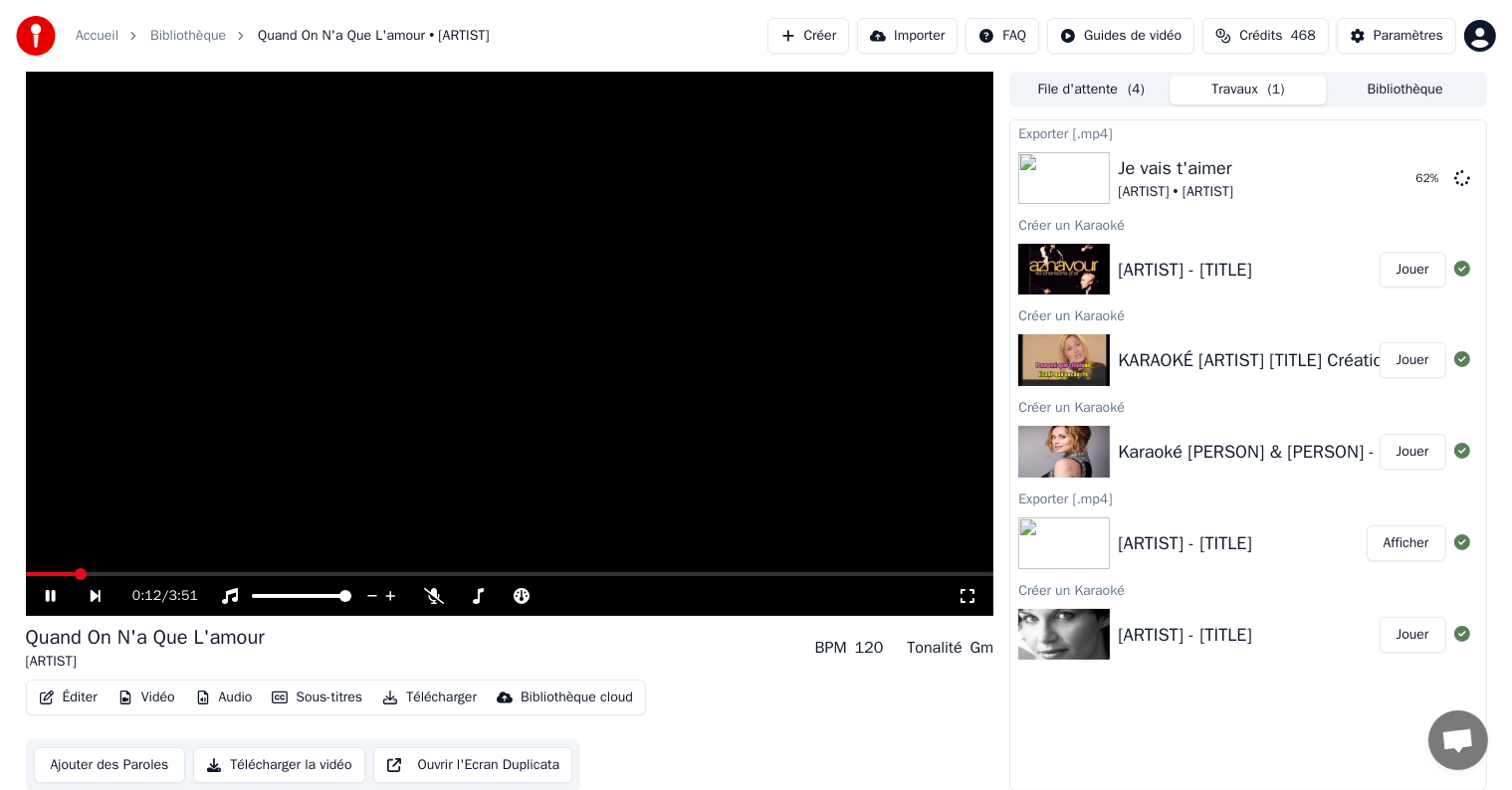 click at bounding box center [510, 574] 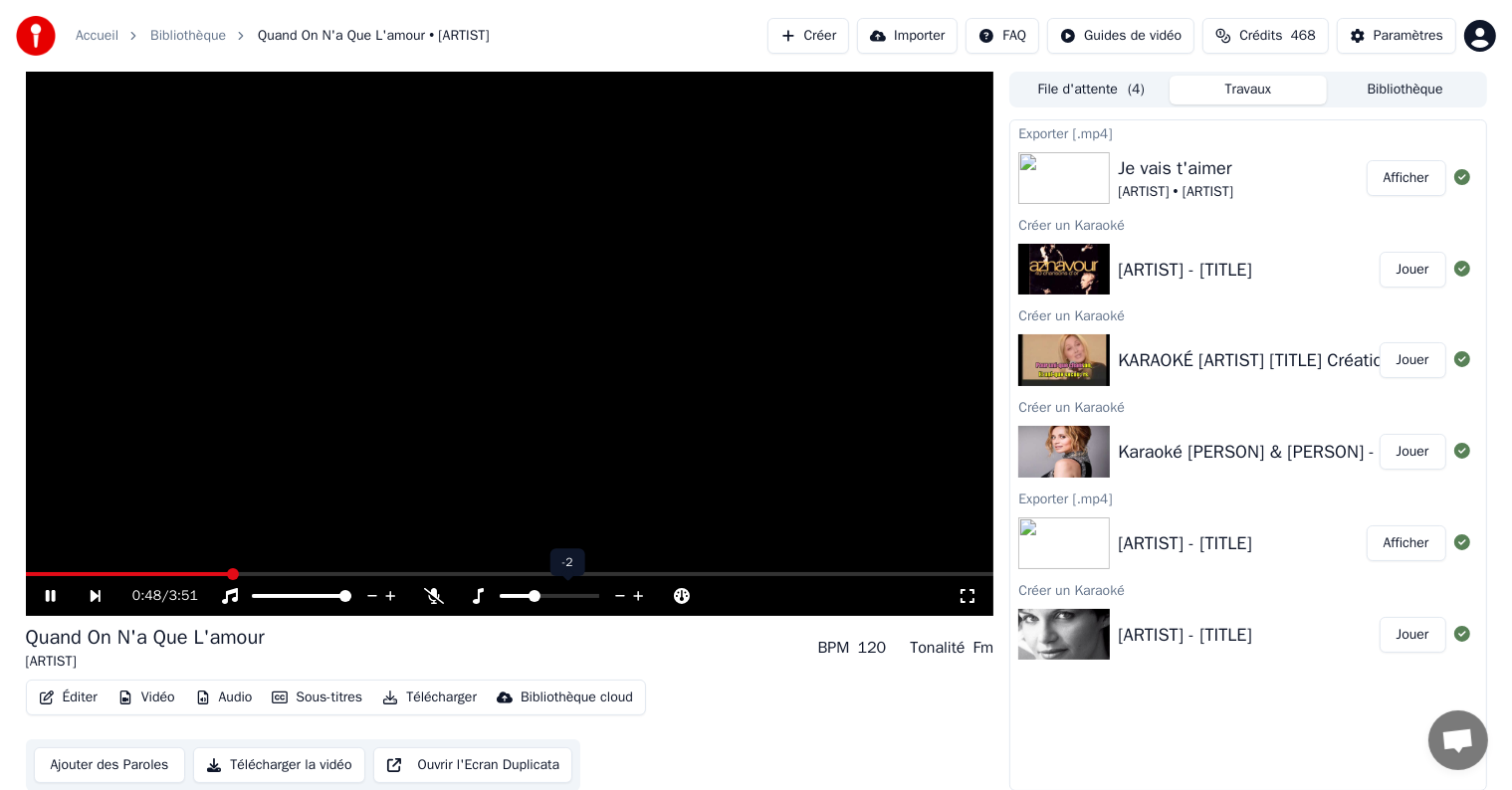 click at bounding box center (516, 596) 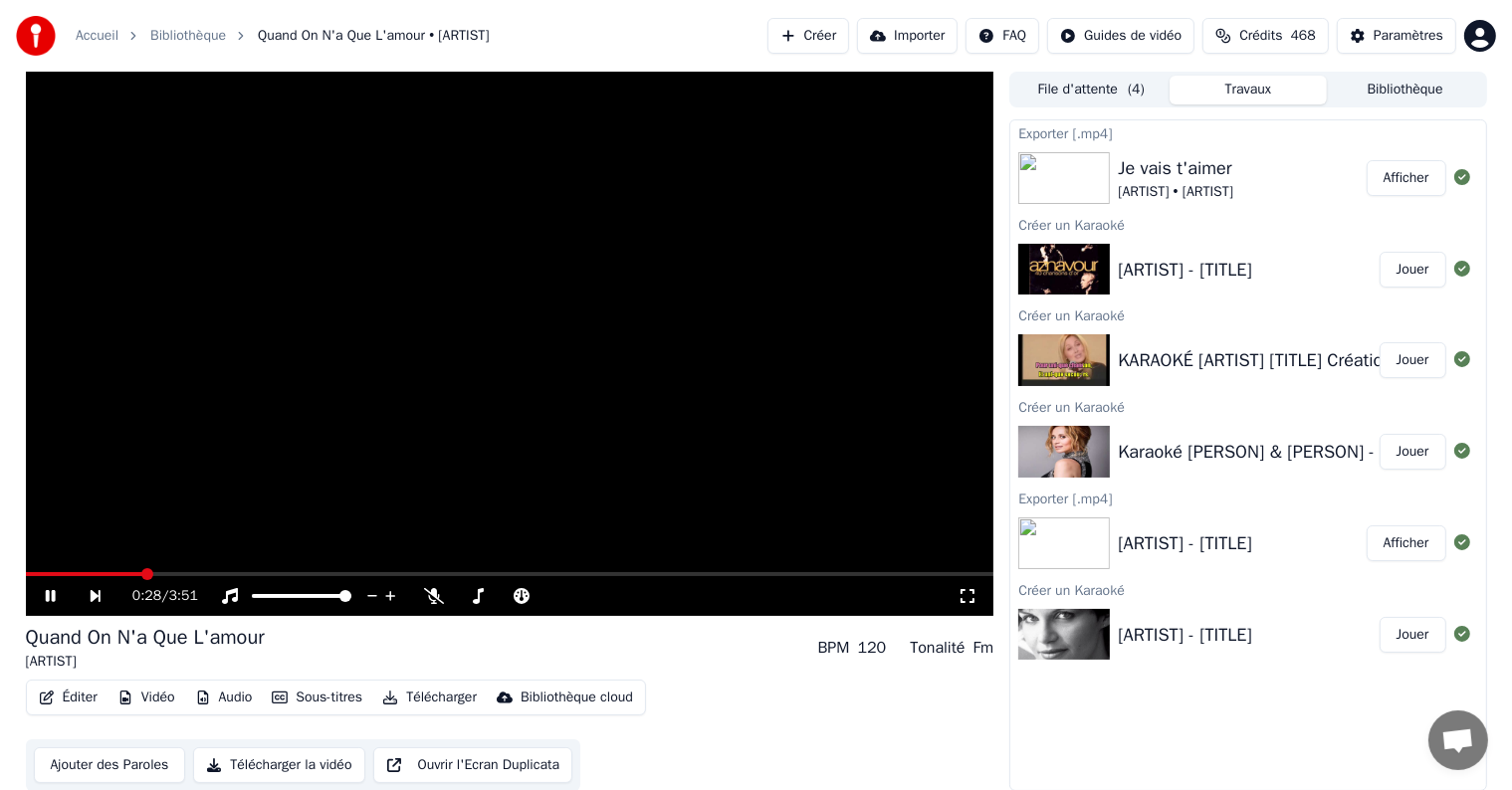 click at bounding box center (85, 574) 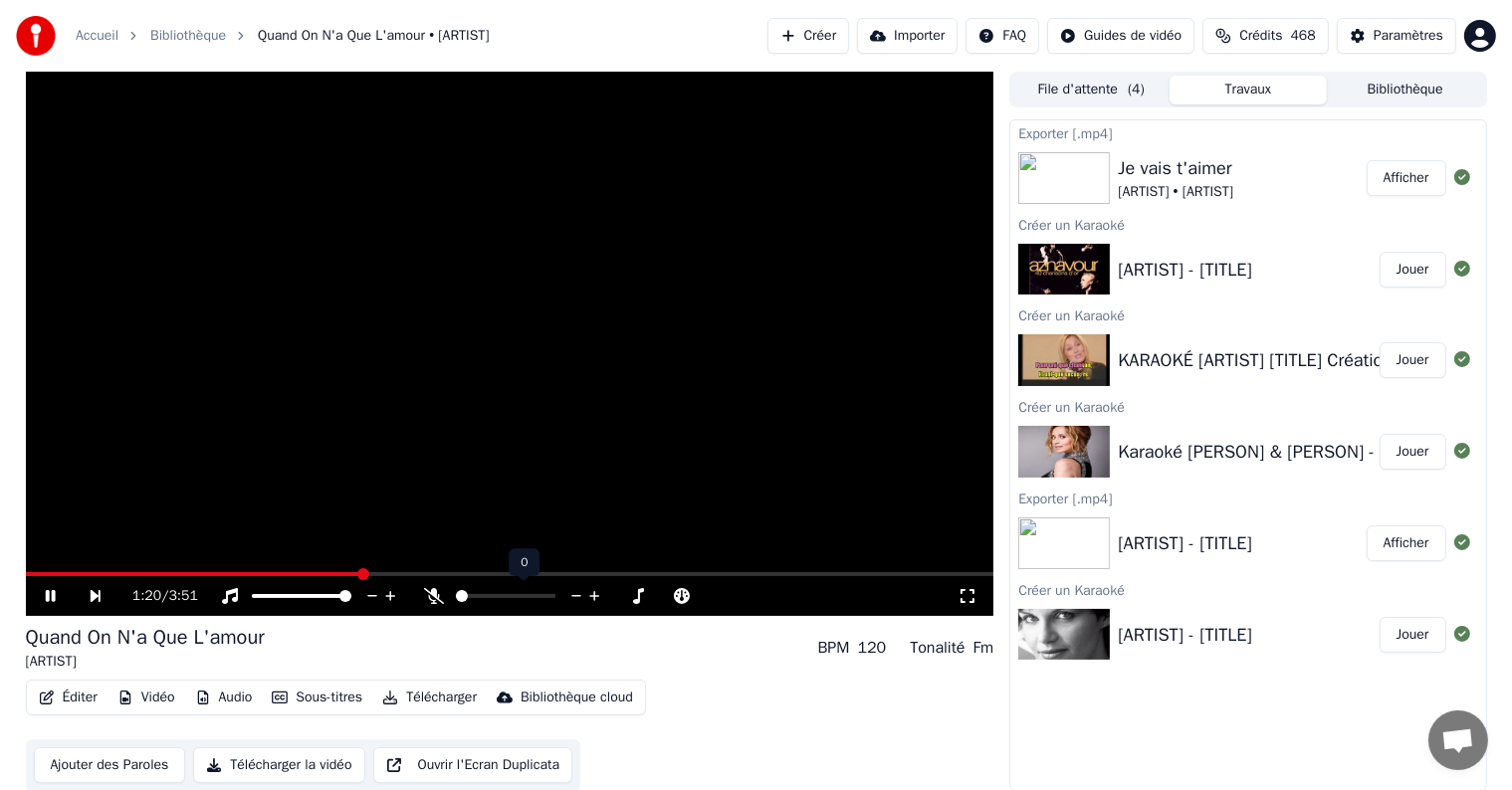 click 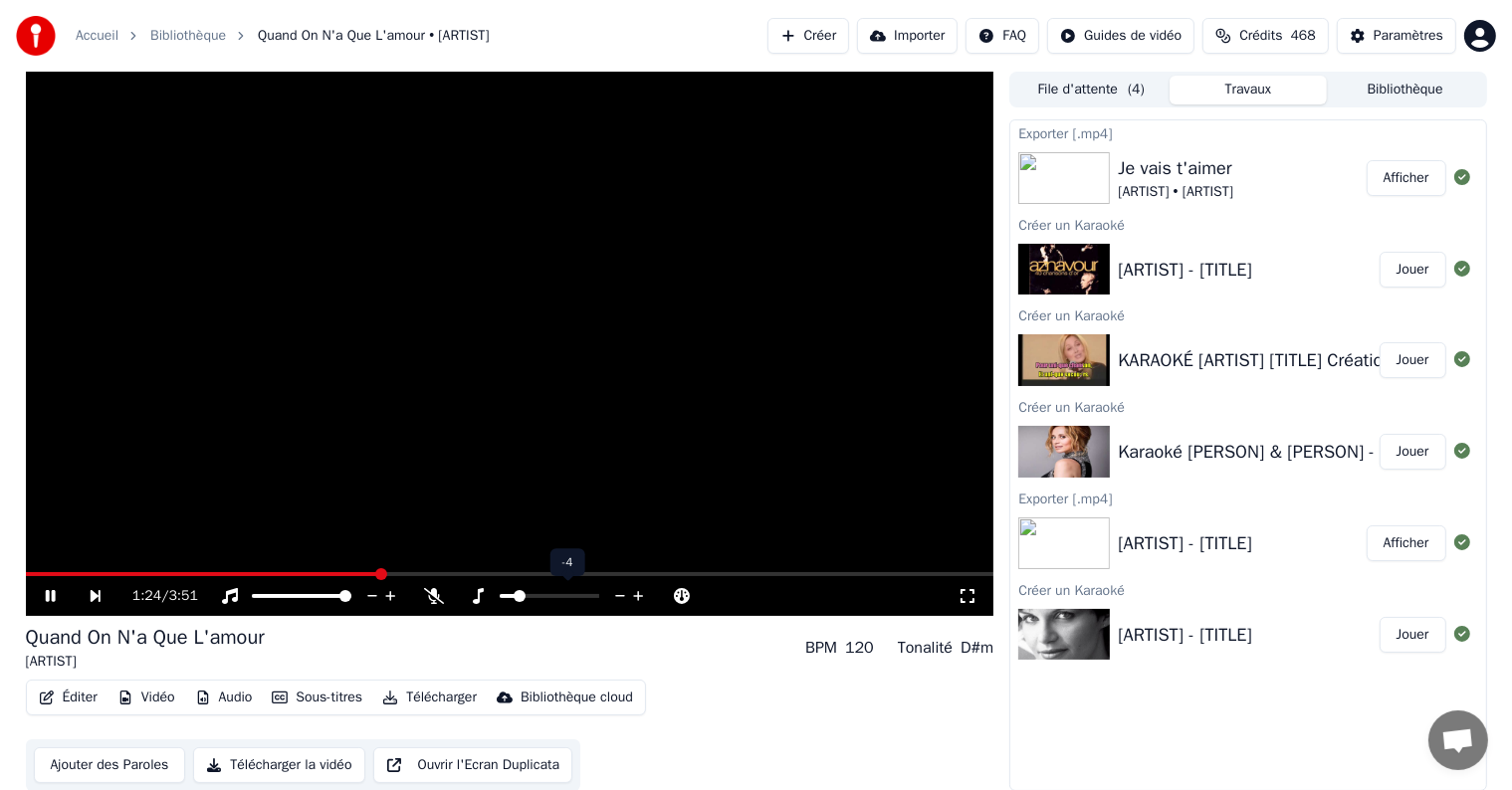 click at bounding box center [508, 596] 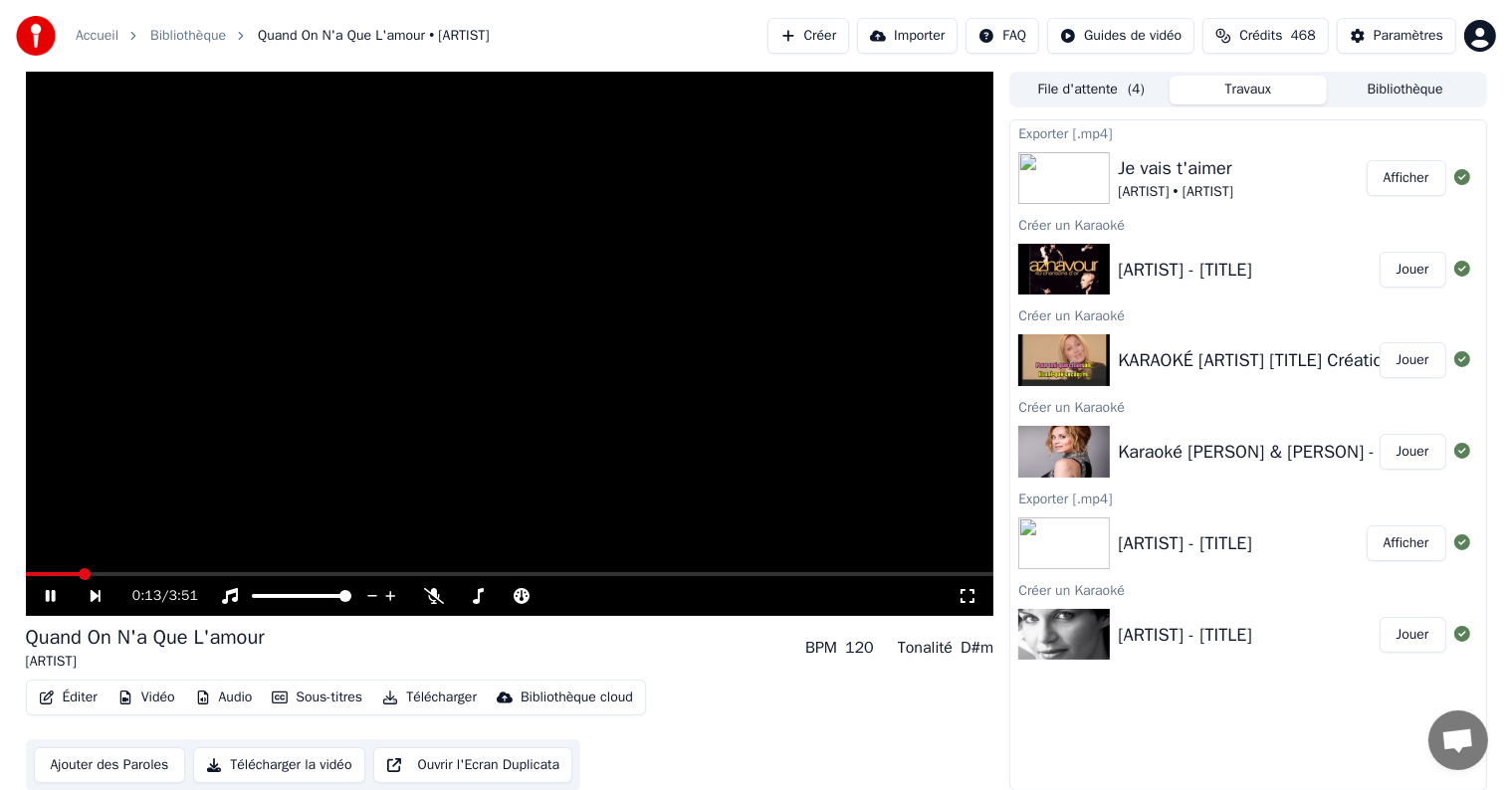 click at bounding box center [53, 574] 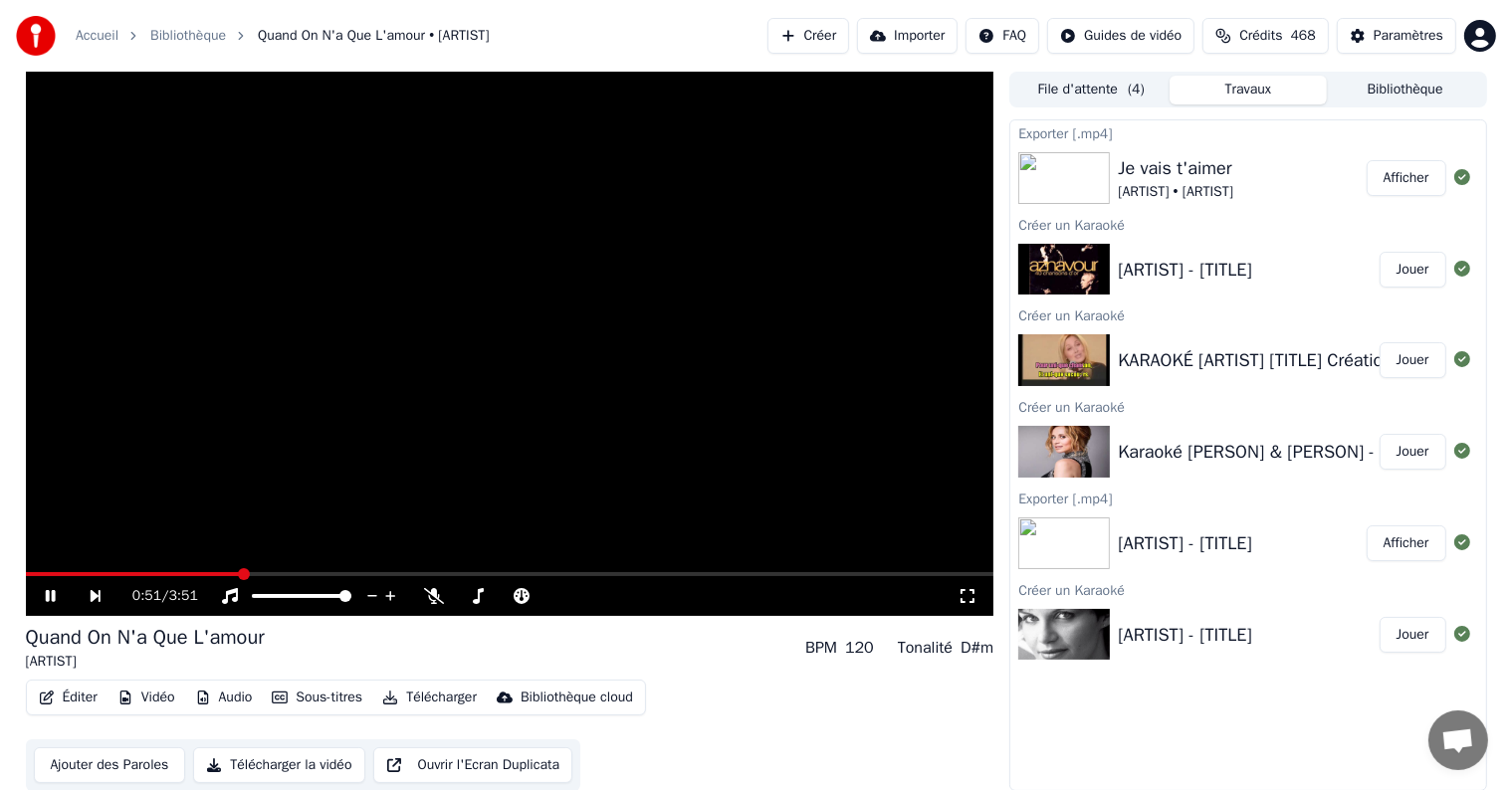 click 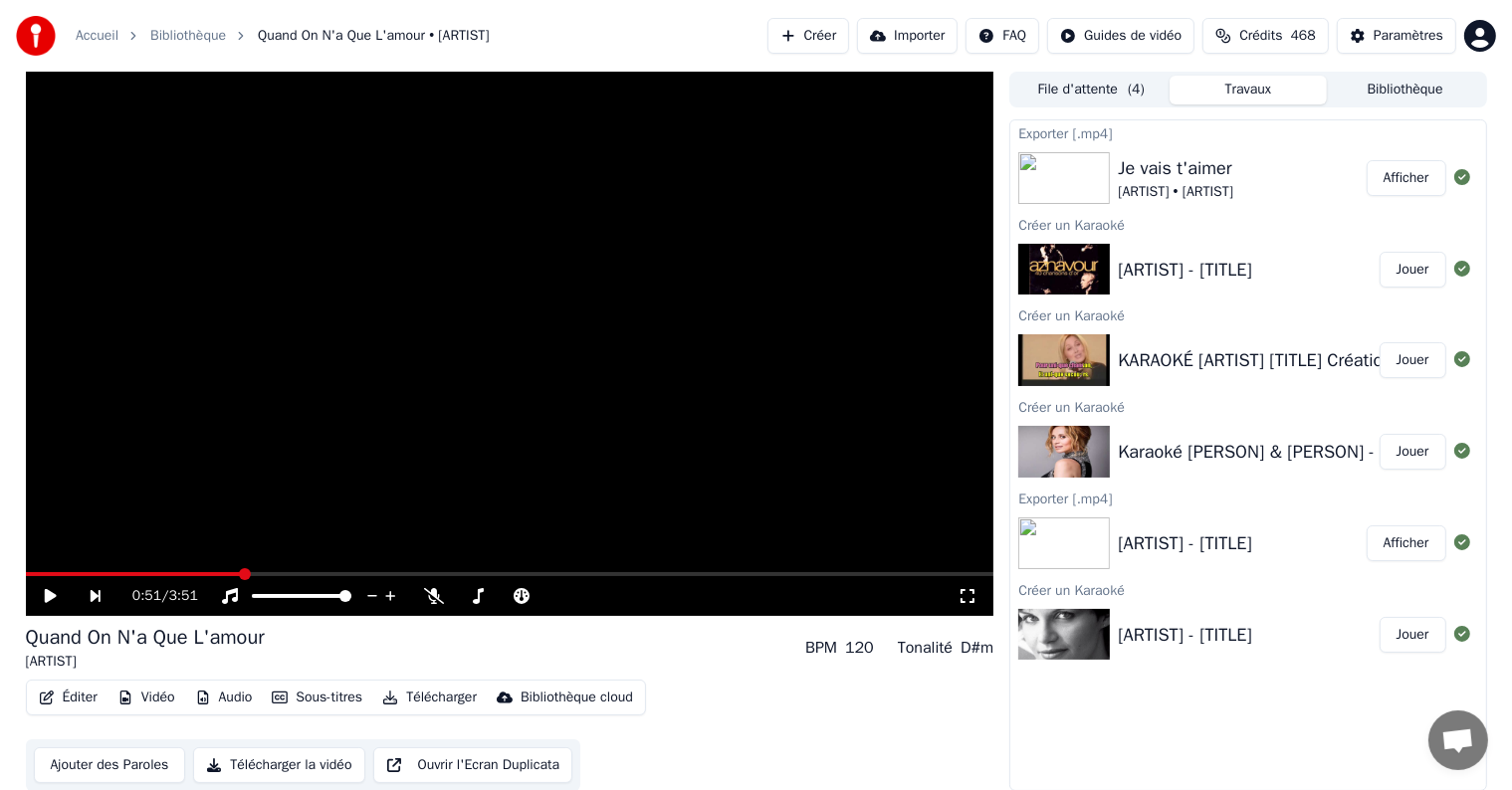 click 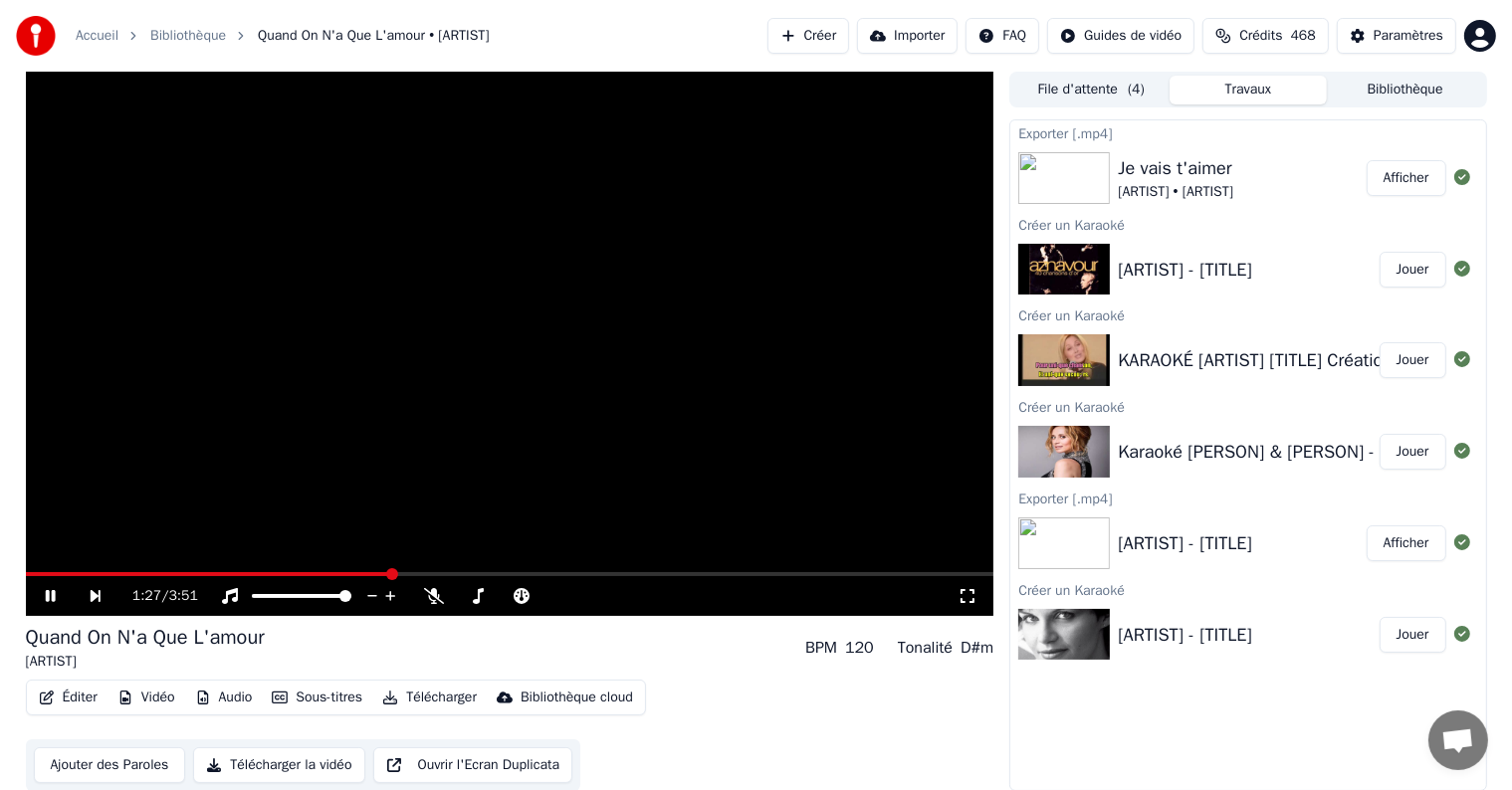 click at bounding box center (510, 343) 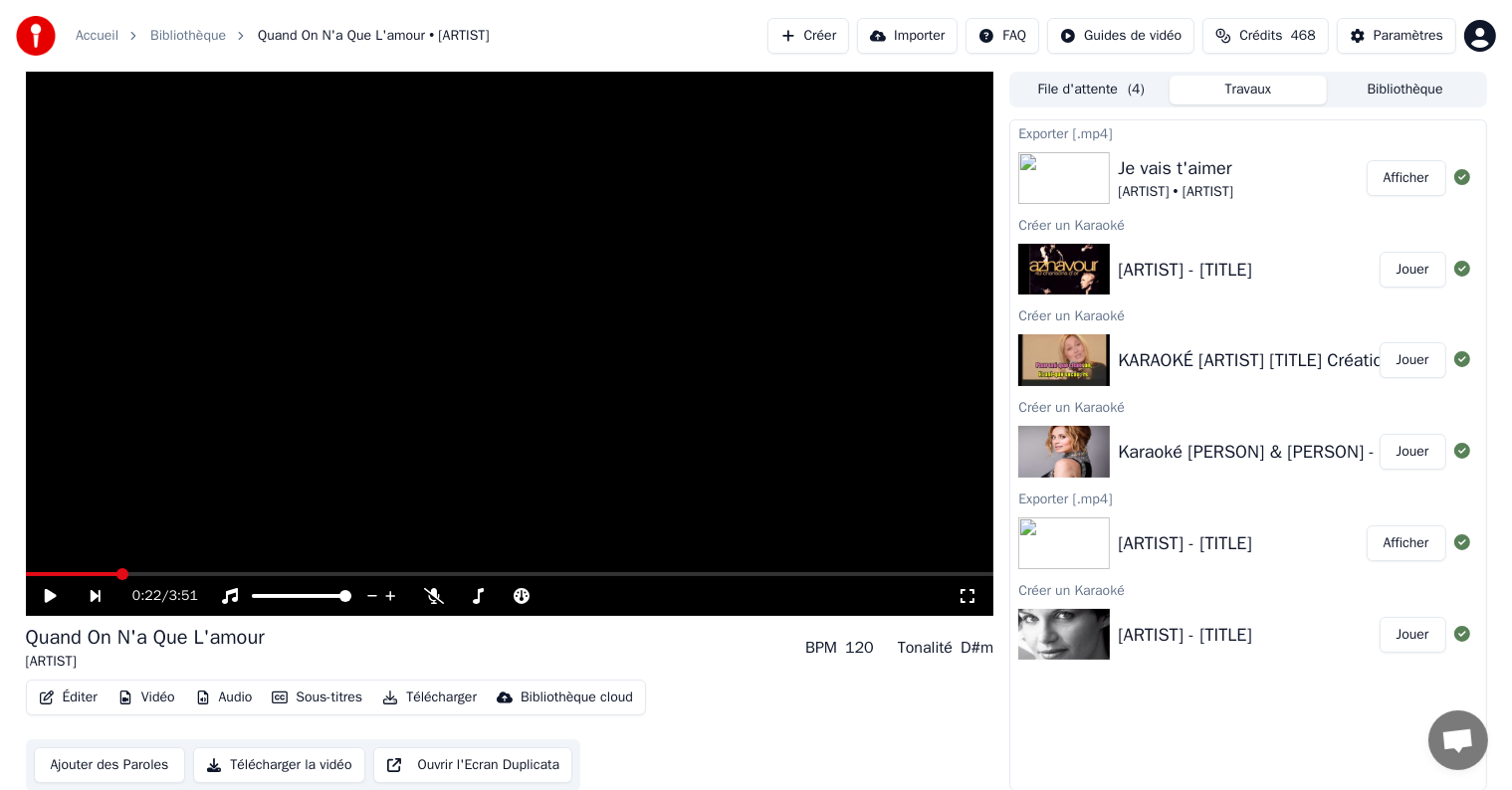 click at bounding box center (72, 574) 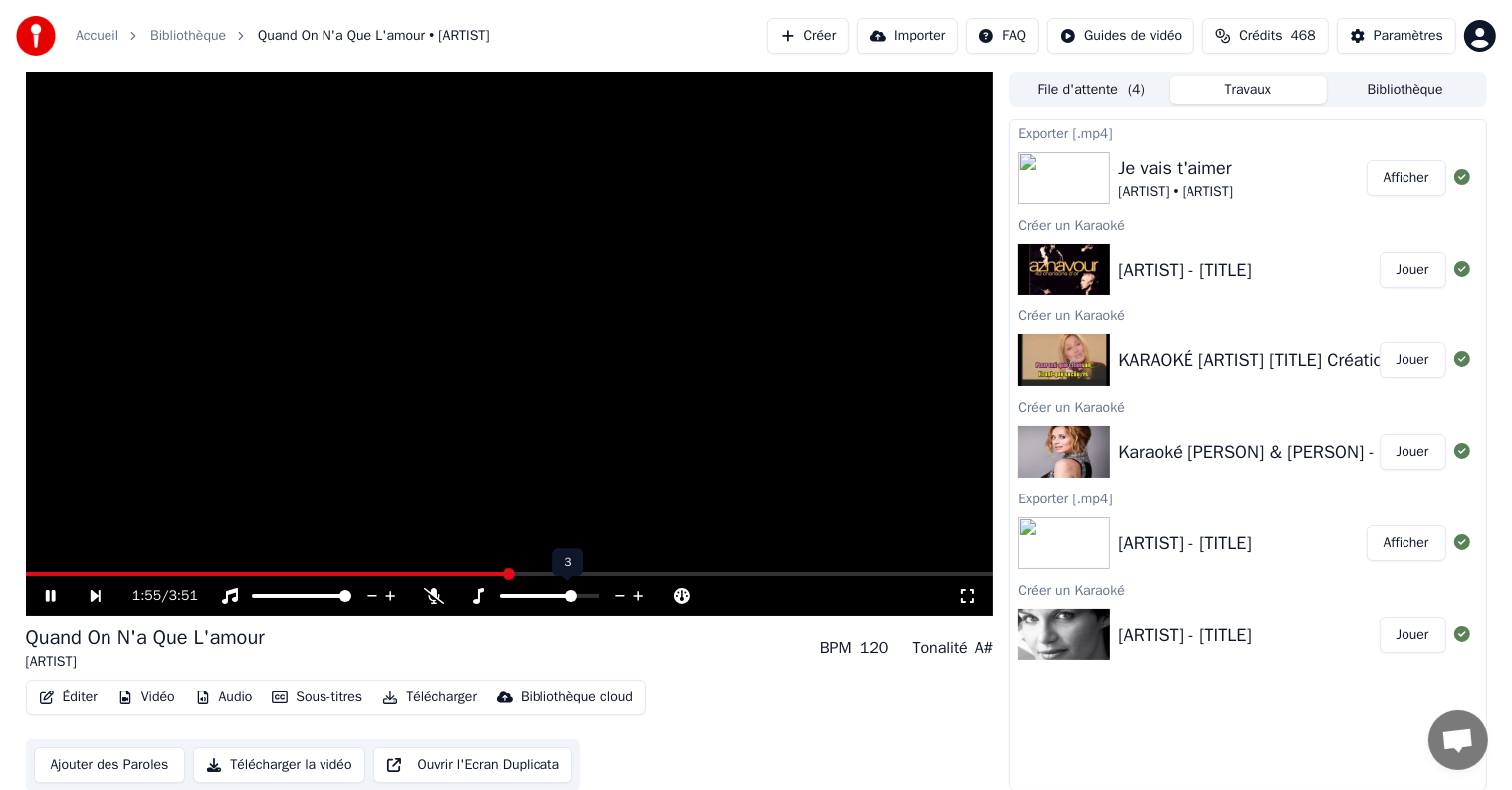 click at bounding box center (549, 596) 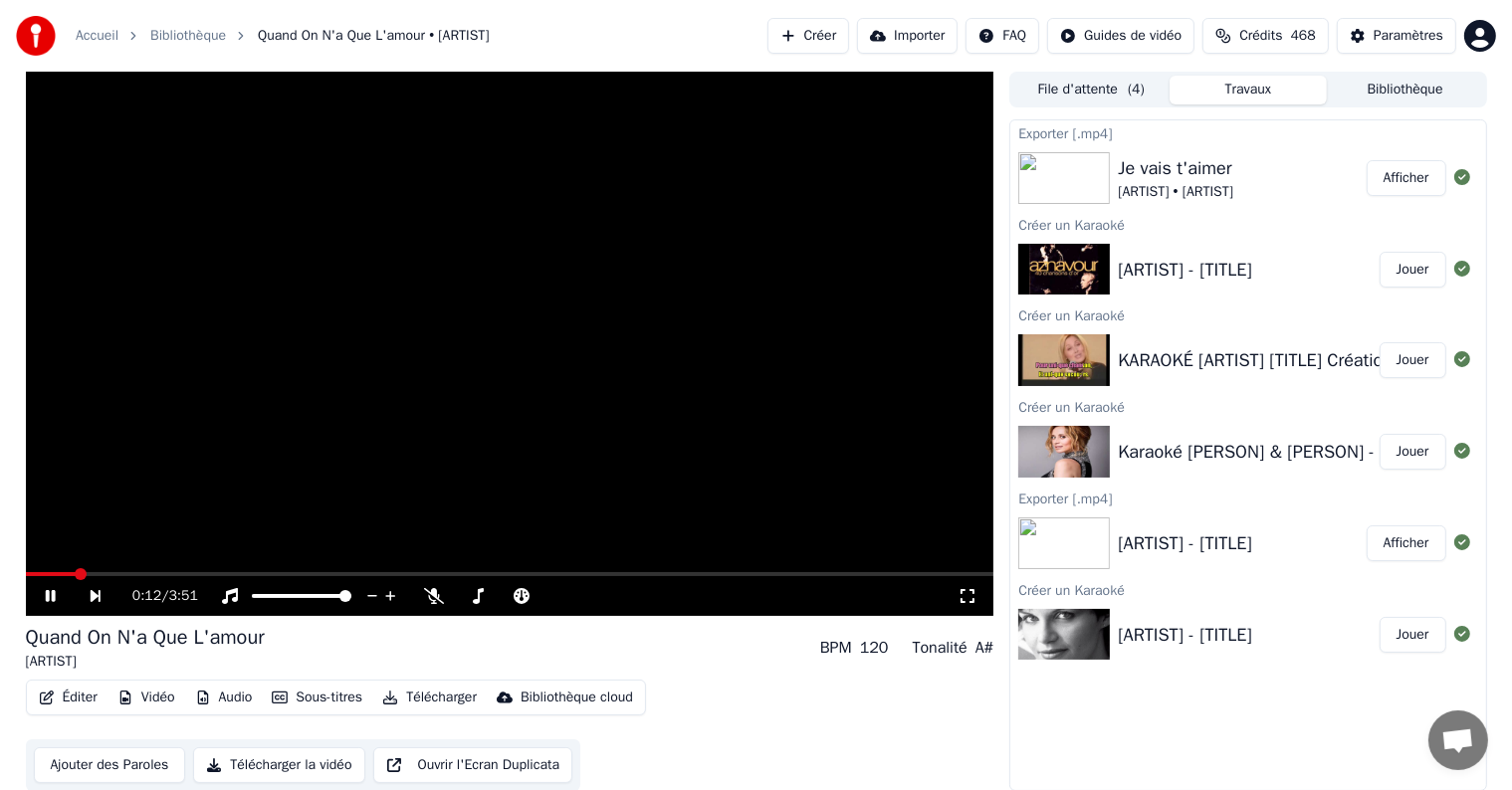 click at bounding box center [51, 574] 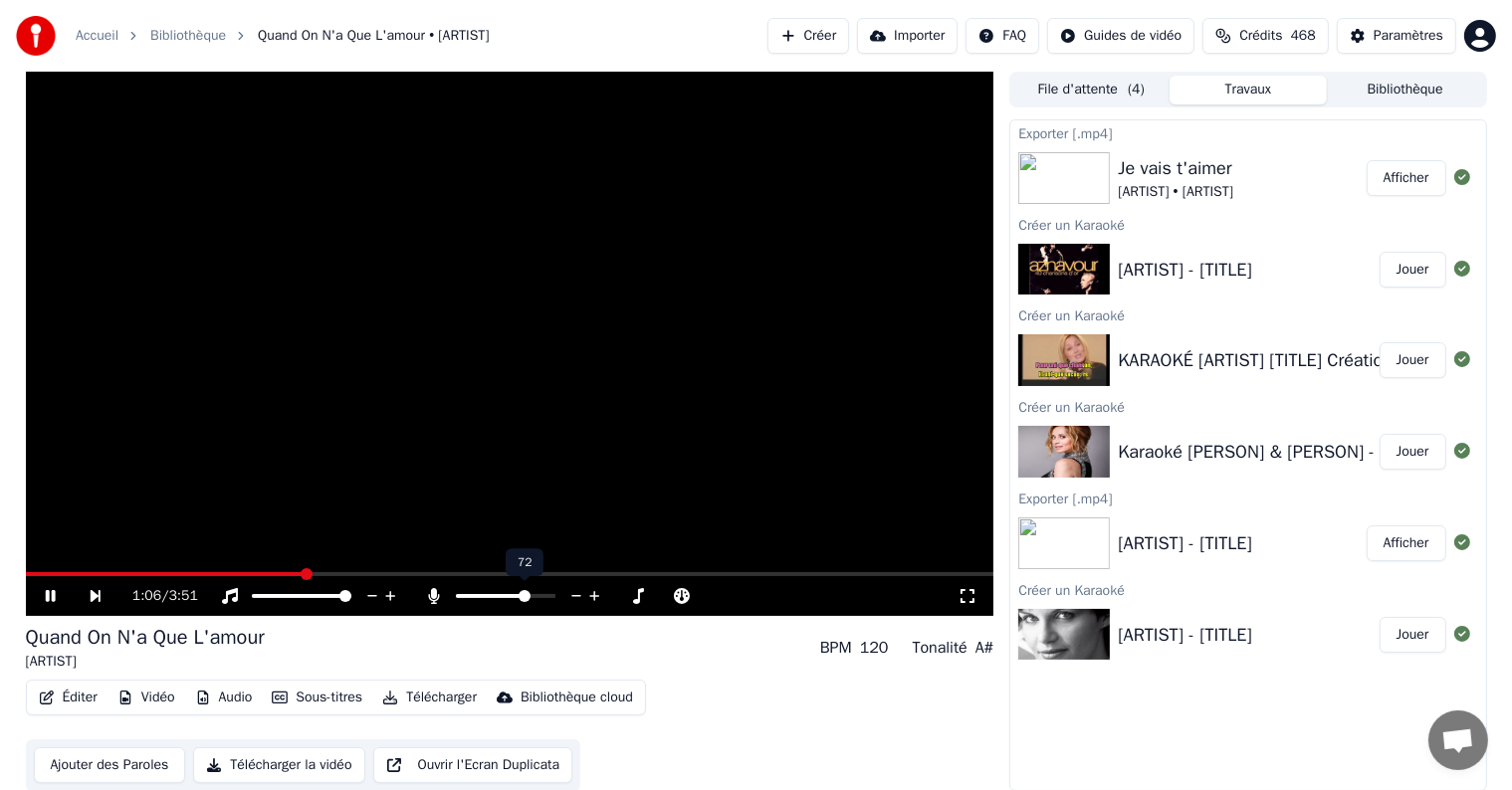 click at bounding box center [506, 596] 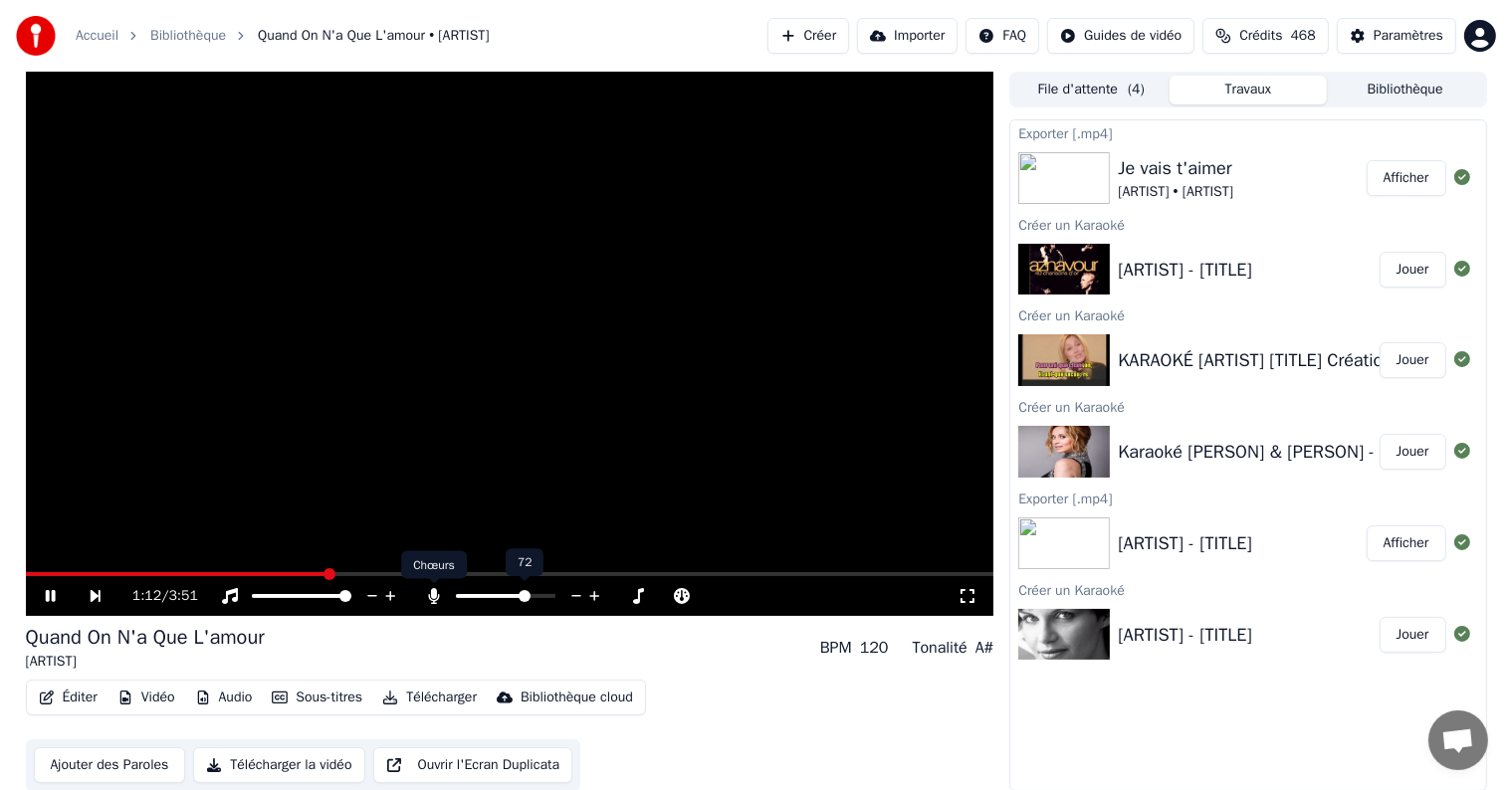 click 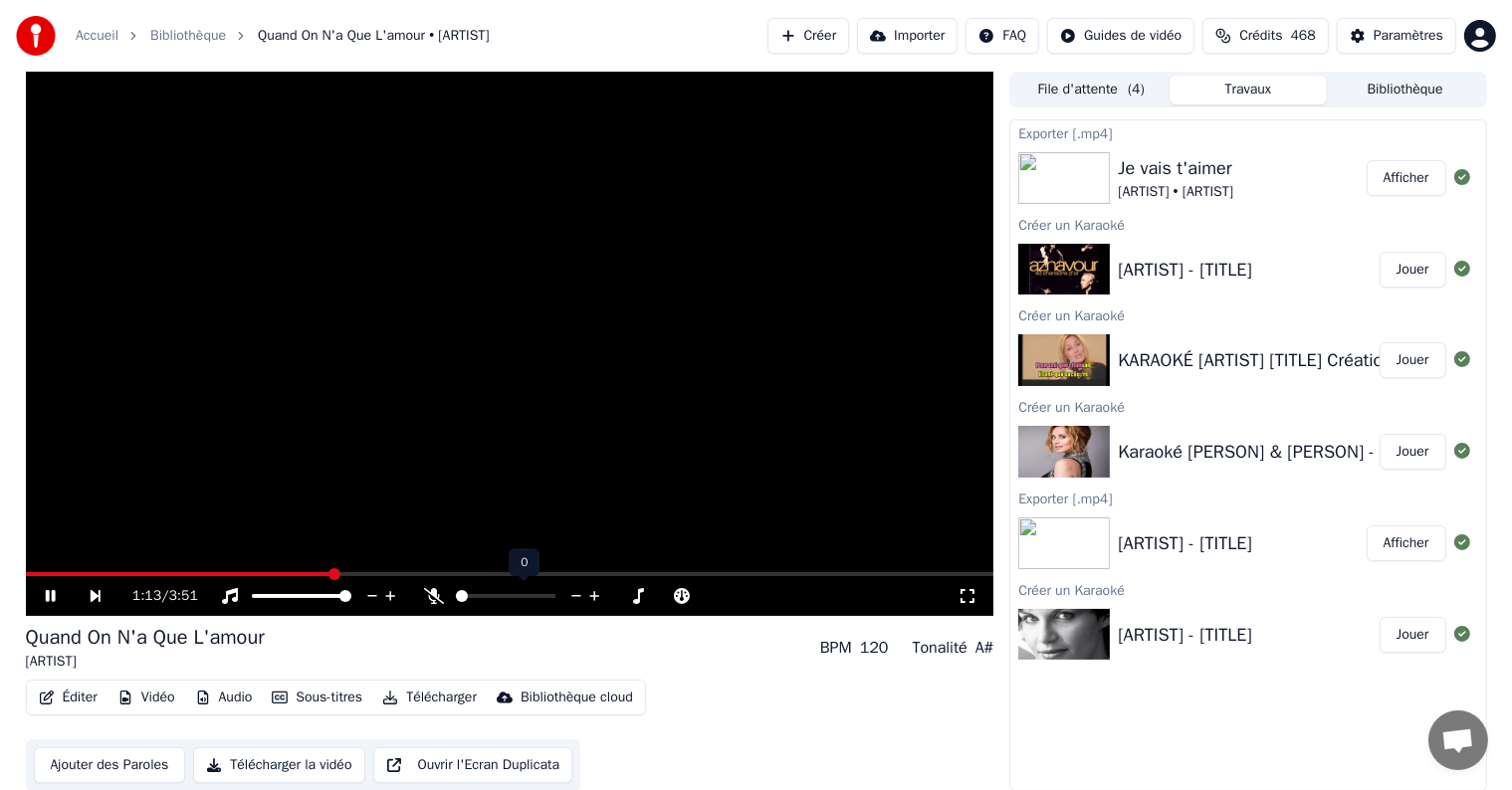 click 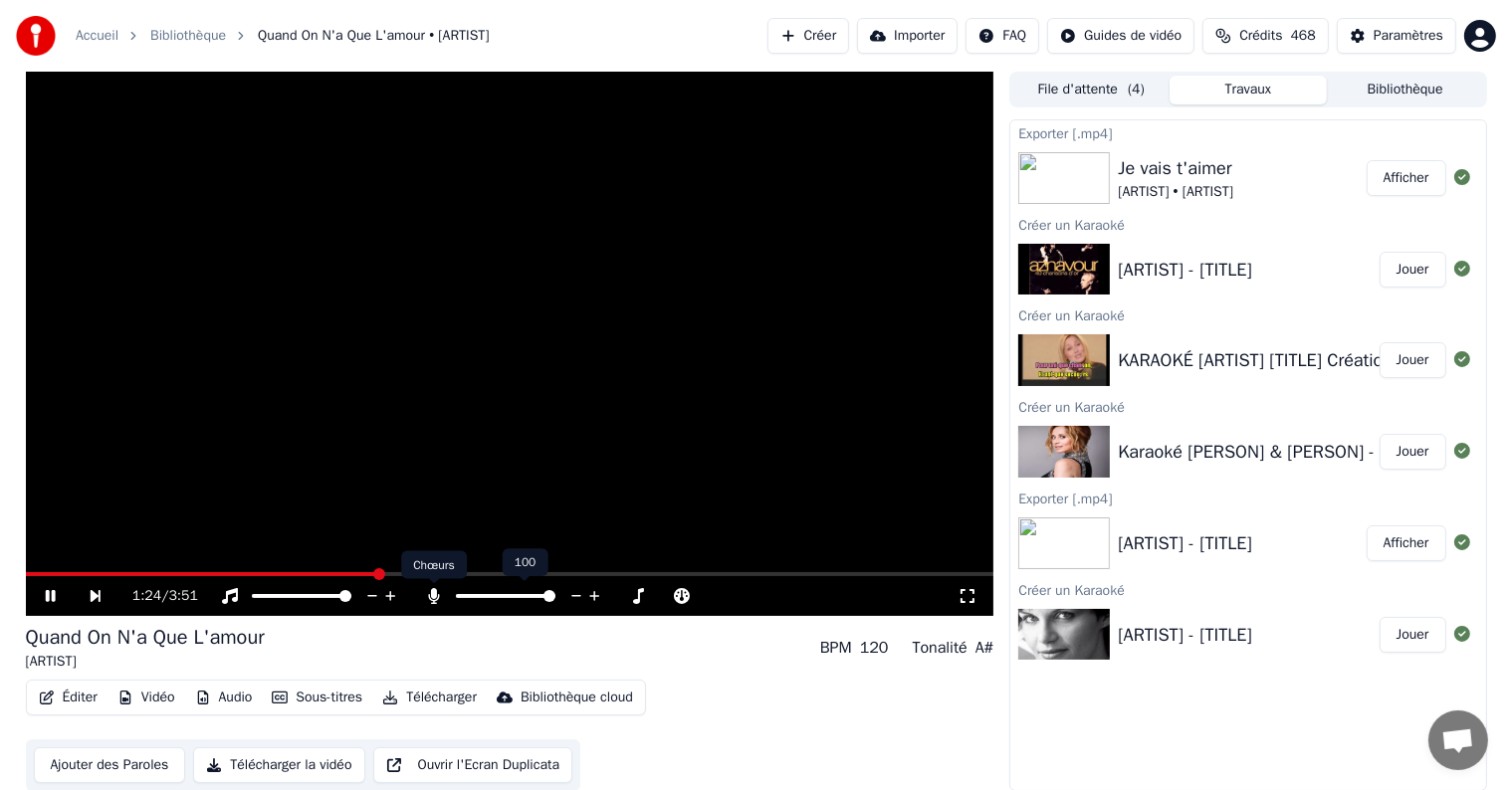 click 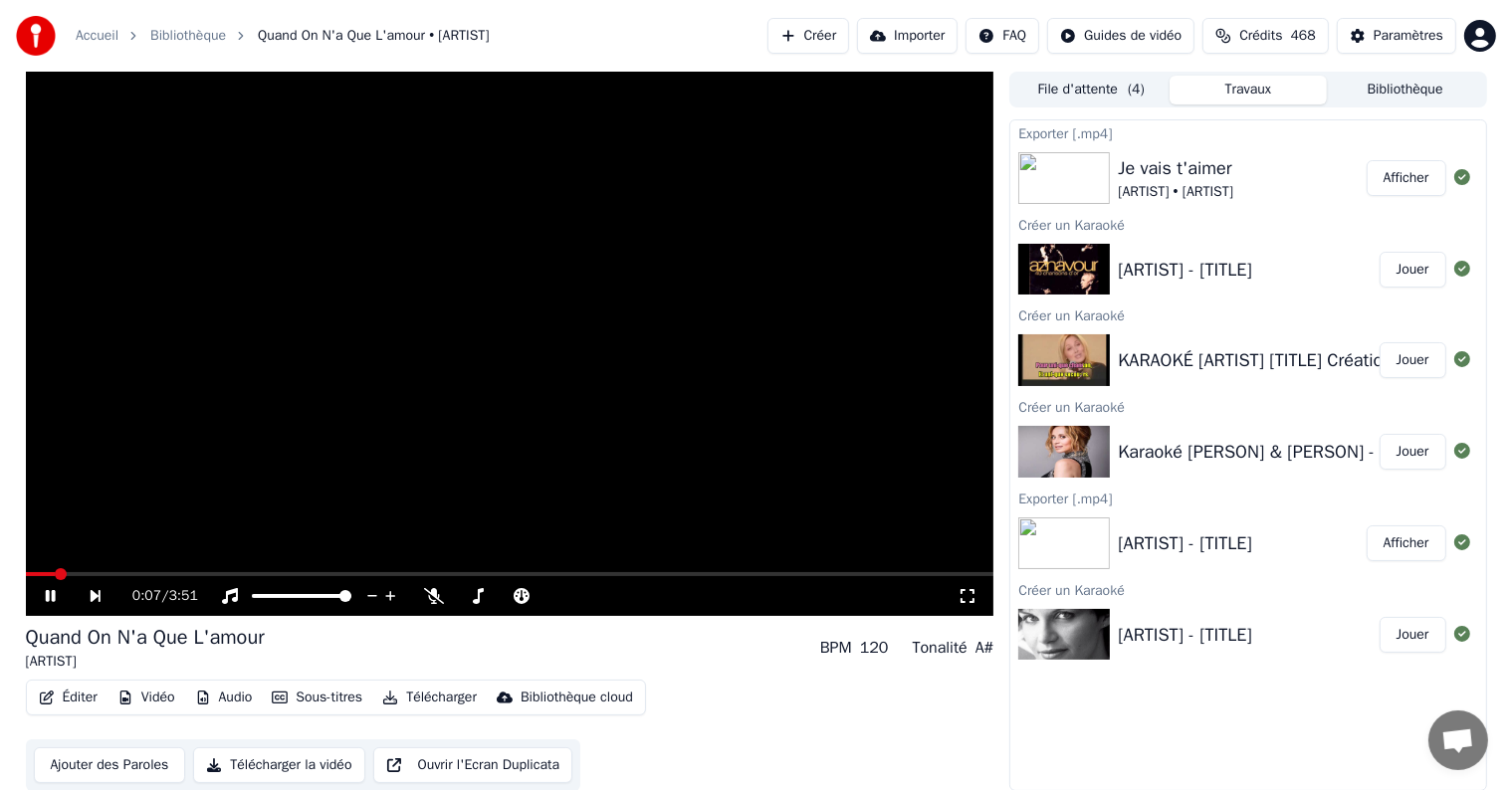 click at bounding box center (40, 574) 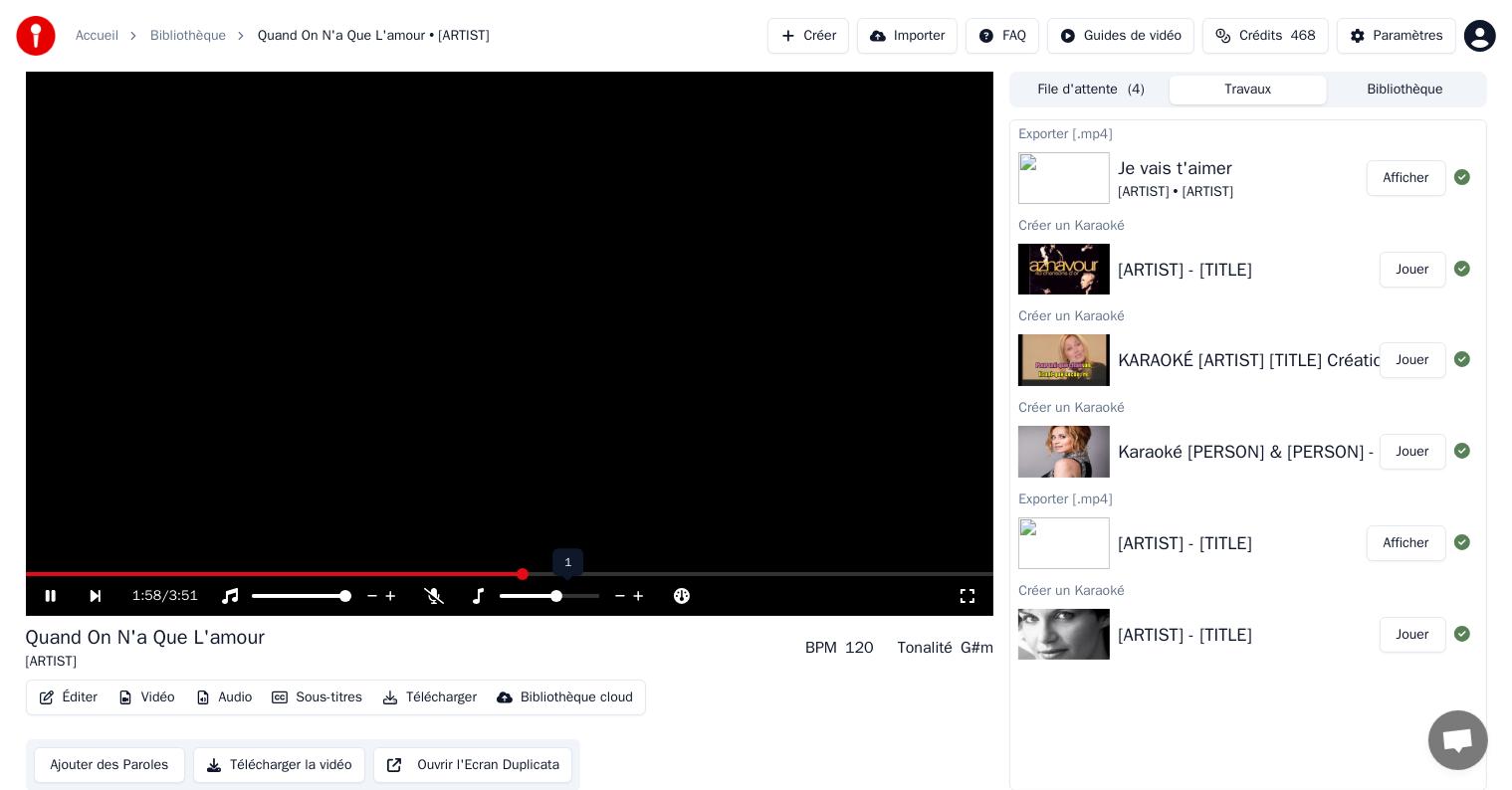 click at bounding box center (529, 596) 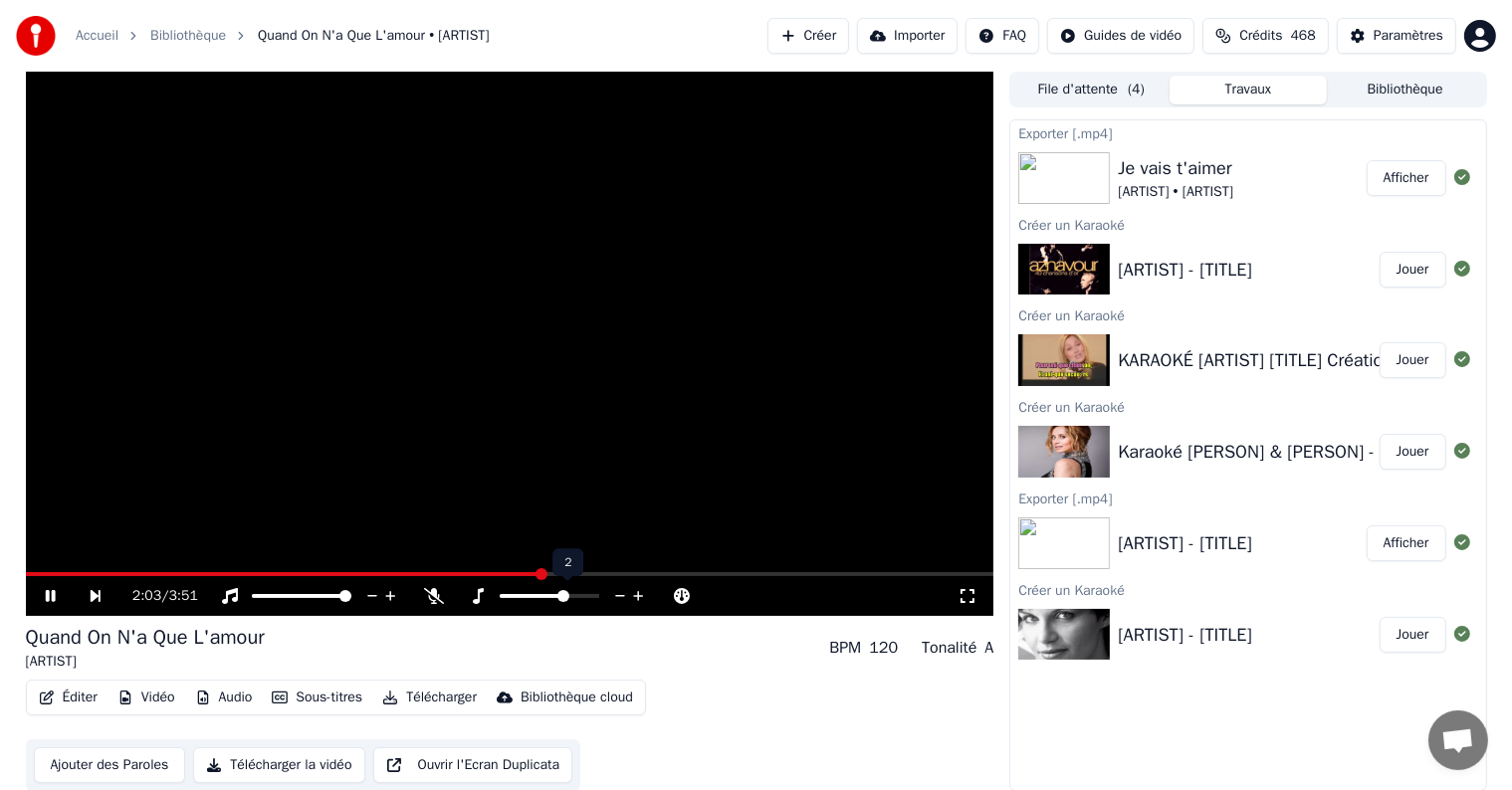 click at bounding box center (563, 596) 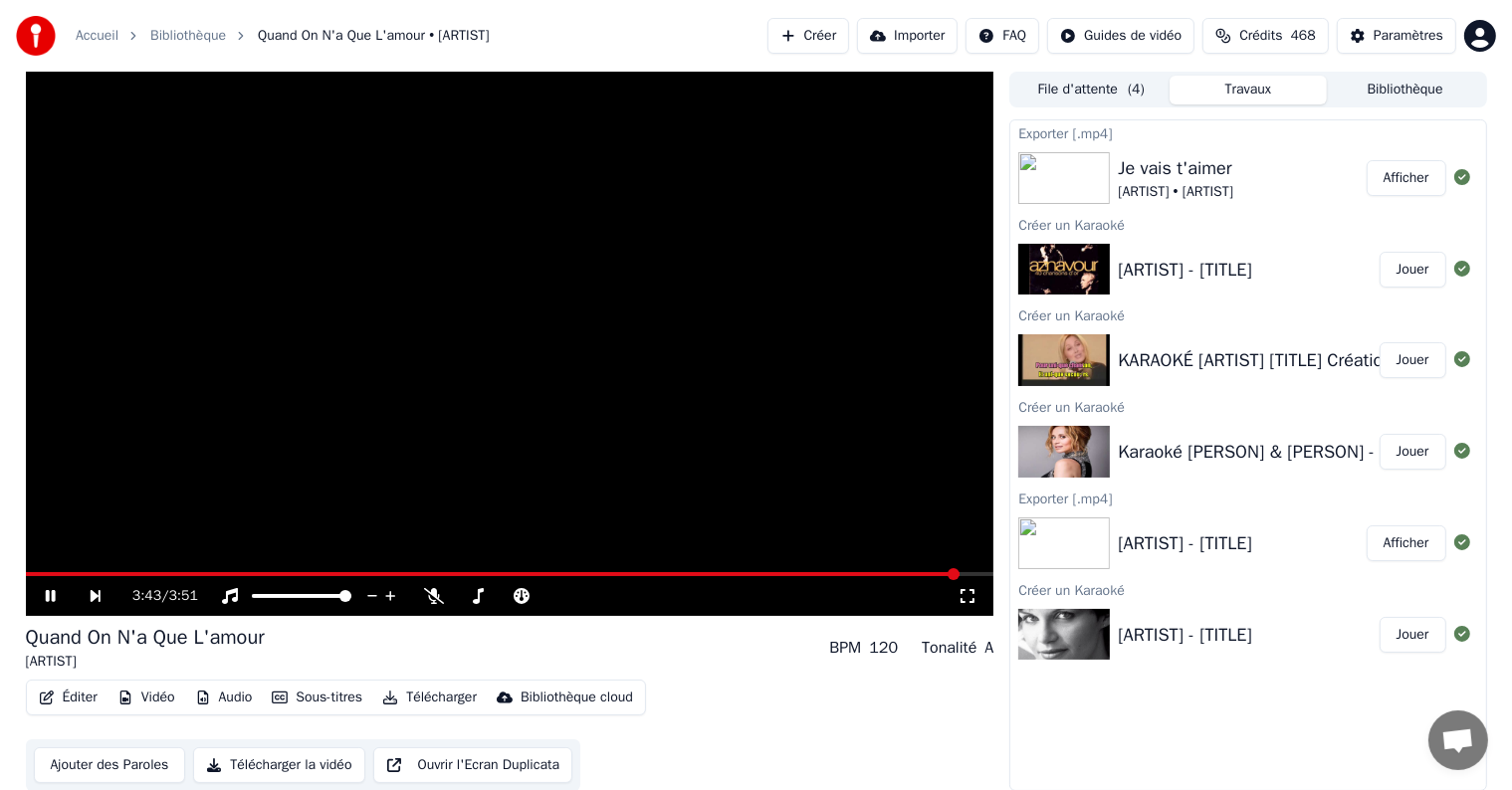 click 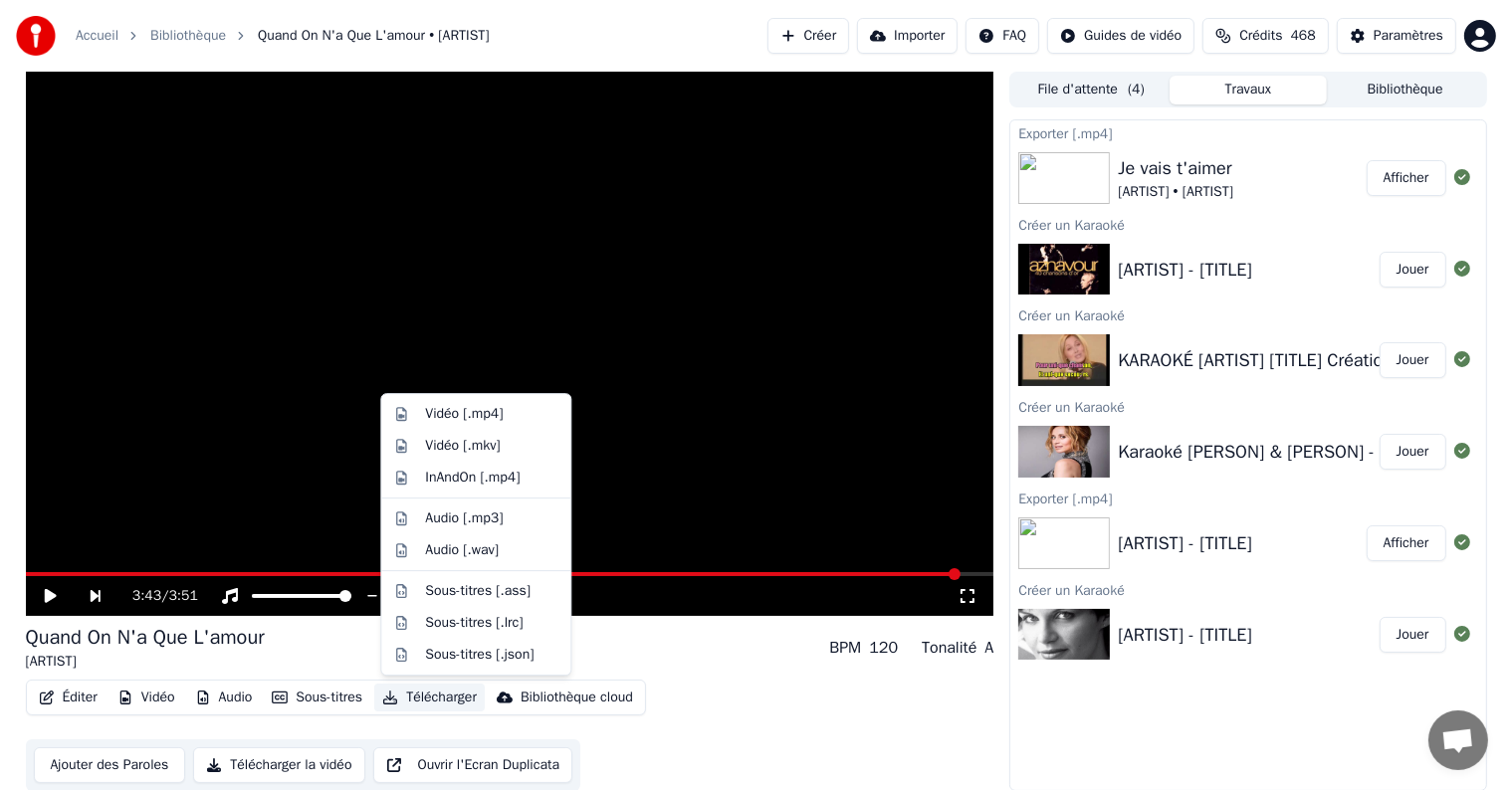 click on "Télécharger" at bounding box center [429, 697] 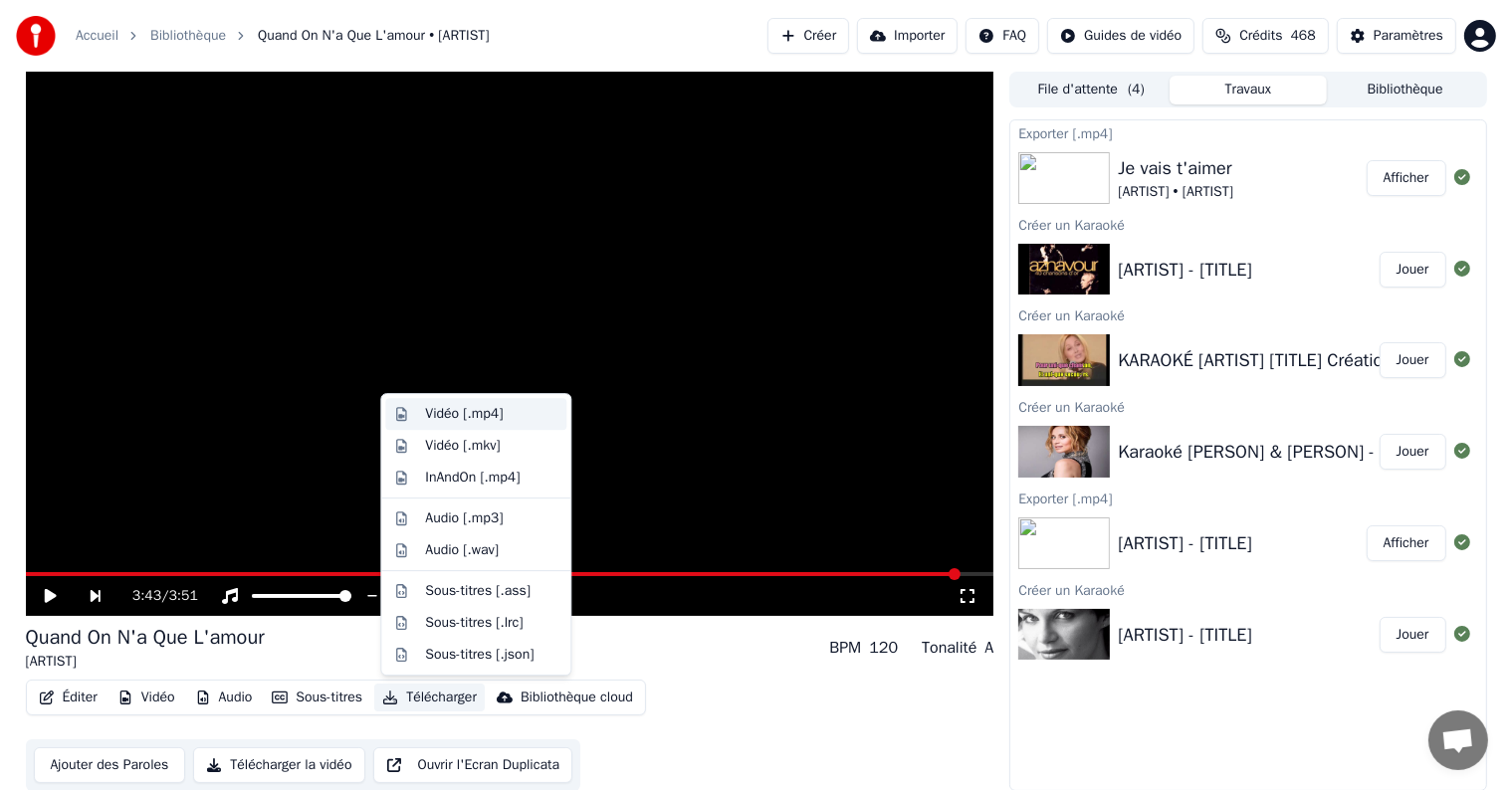 click on "Vidéo [.mp4]" at bounding box center [464, 414] 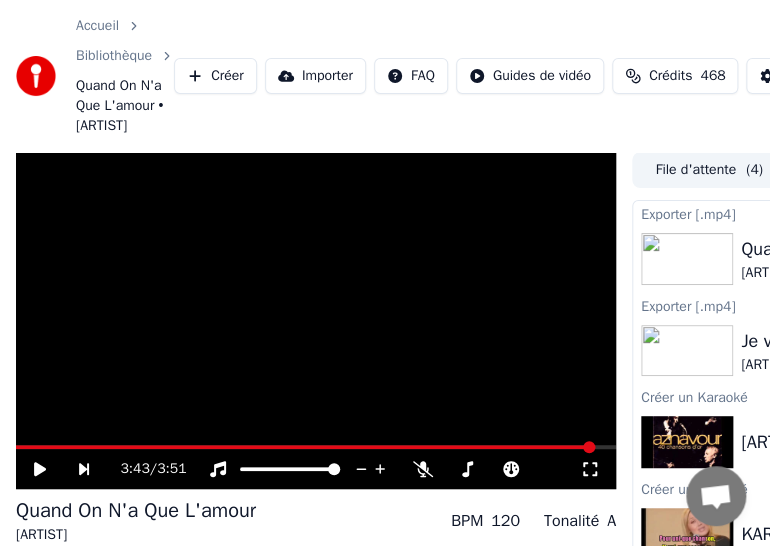click on "Accueil Bibliothèque [TITLE] • [ARTIST]" at bounding box center [95, 76] 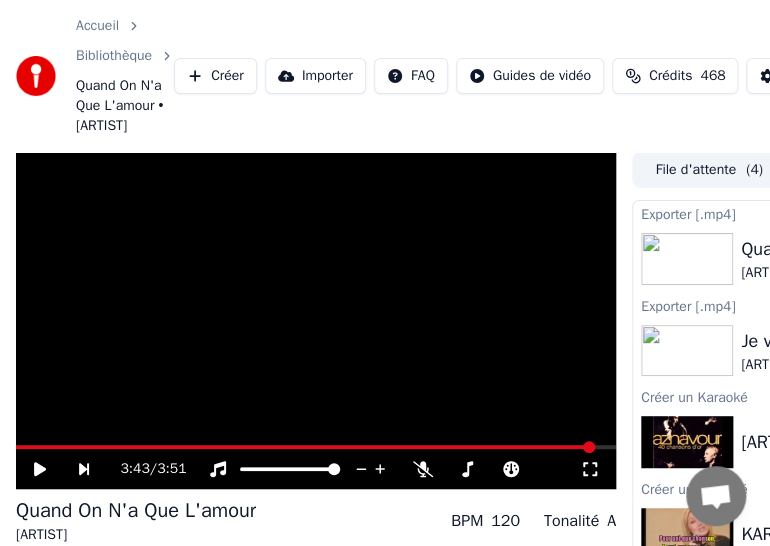 click on "Accueil Bibliothèque [TITLE] • [ARTIST]" at bounding box center [95, 76] 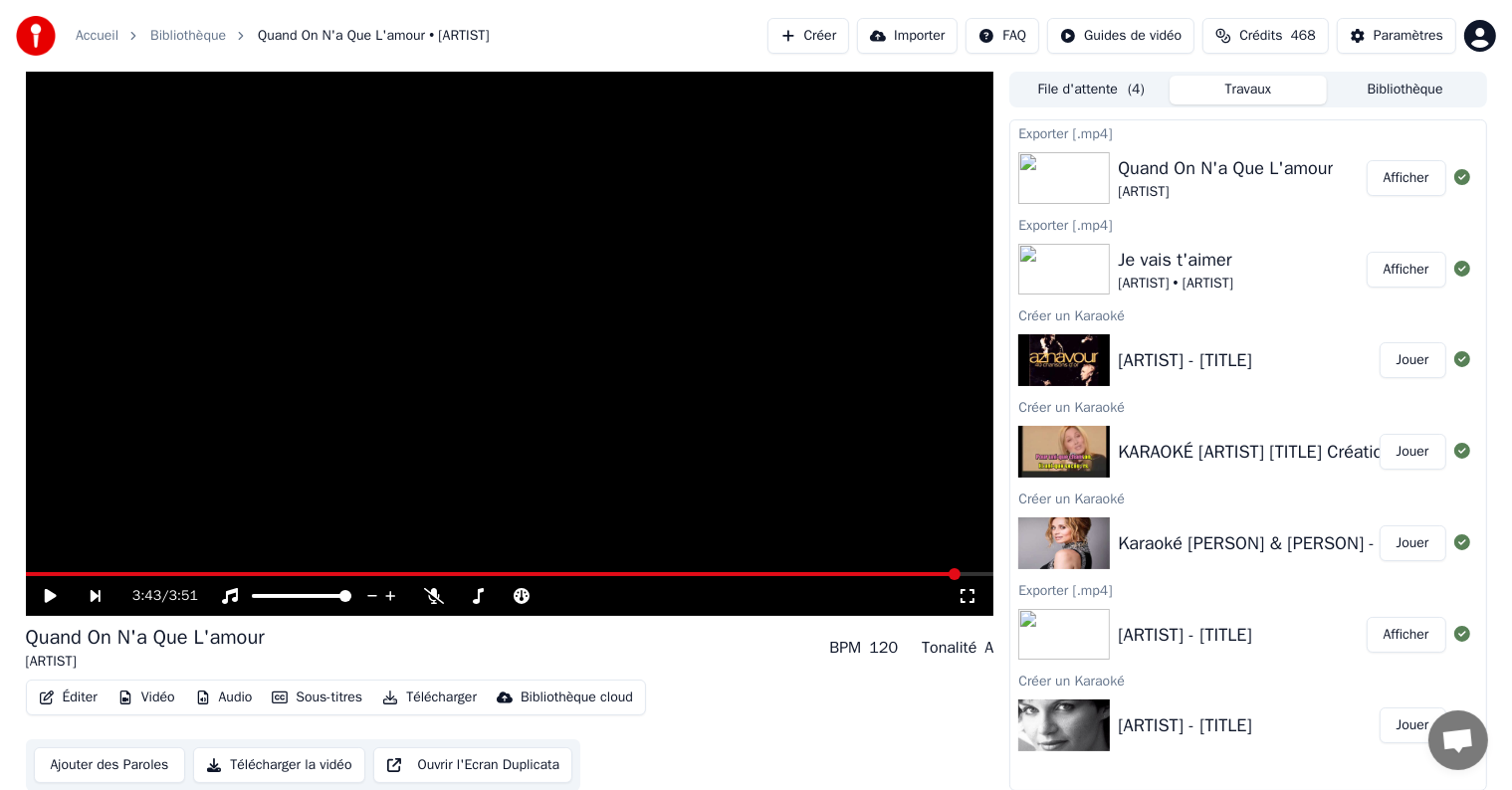 click on "Jouer" at bounding box center [1412, 360] 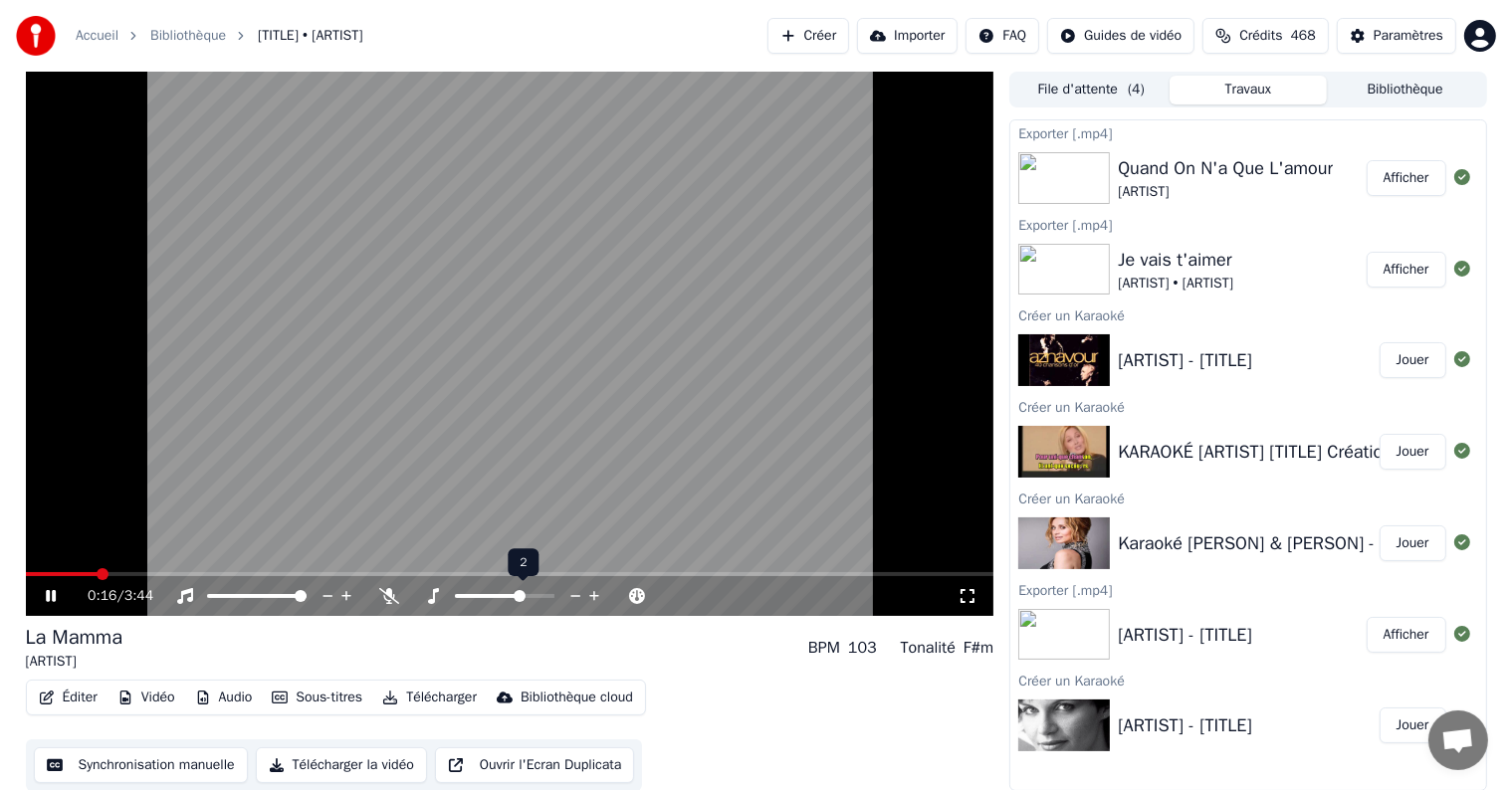 click 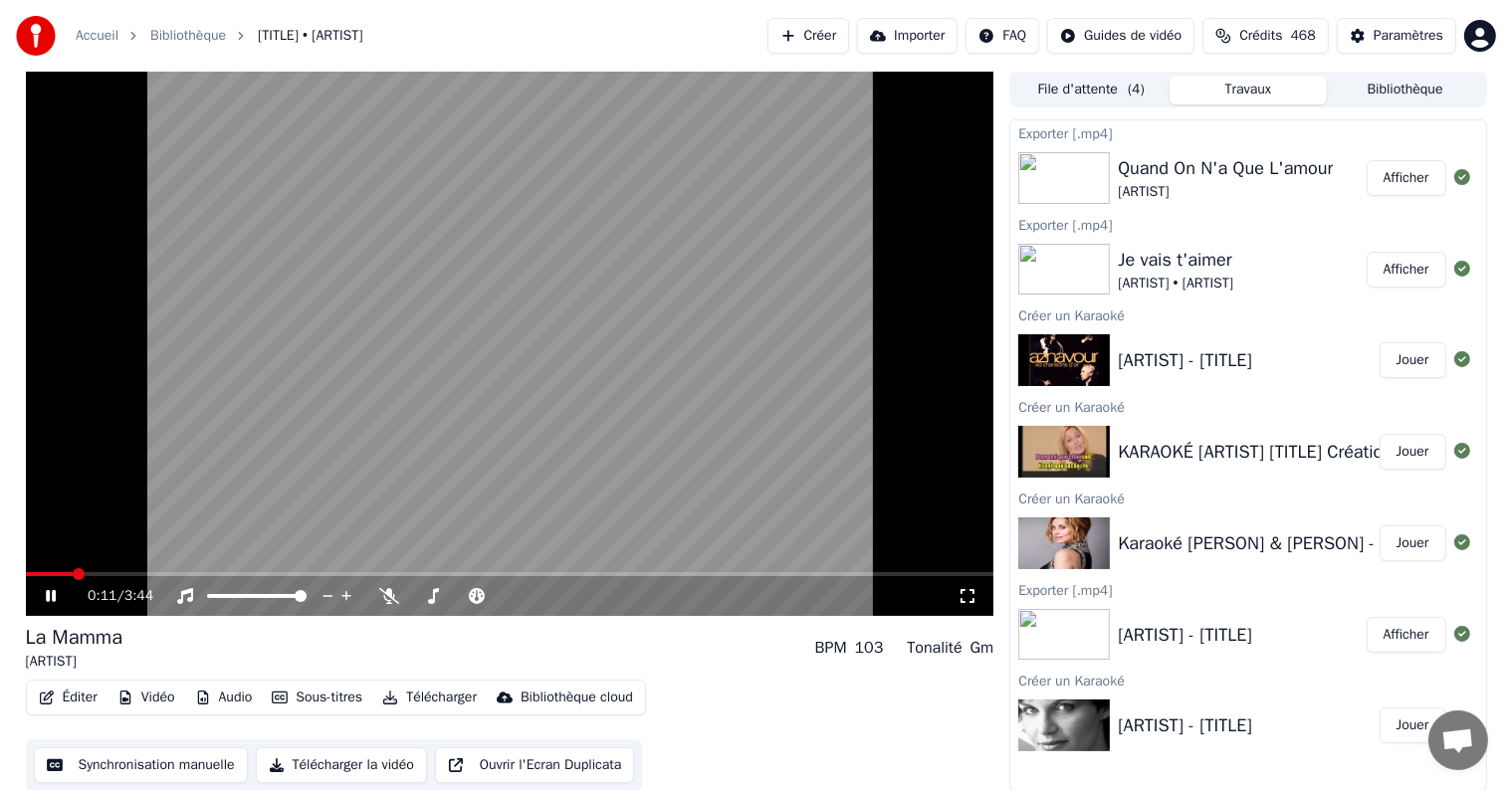 click at bounding box center (50, 574) 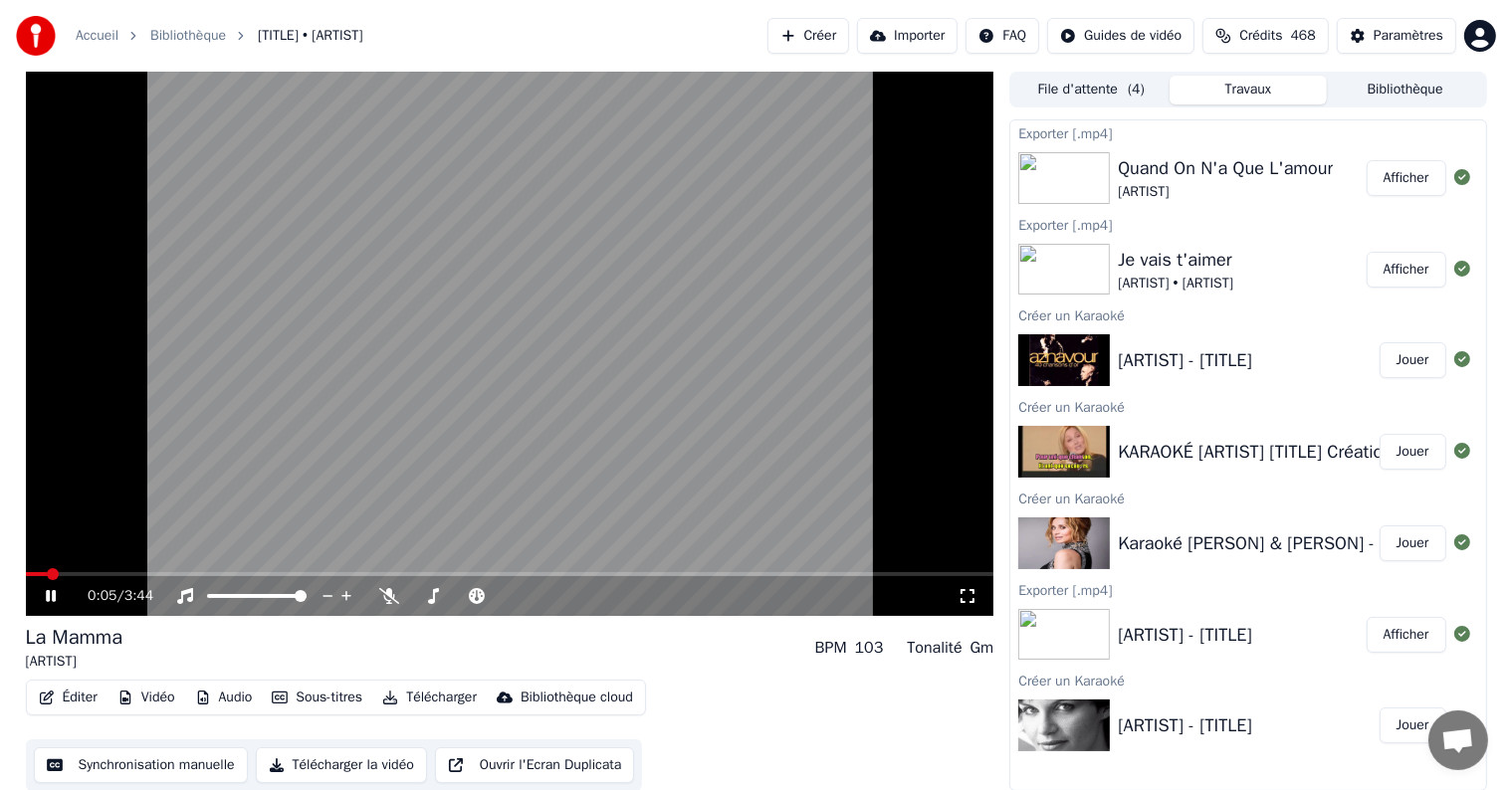 click at bounding box center [37, 574] 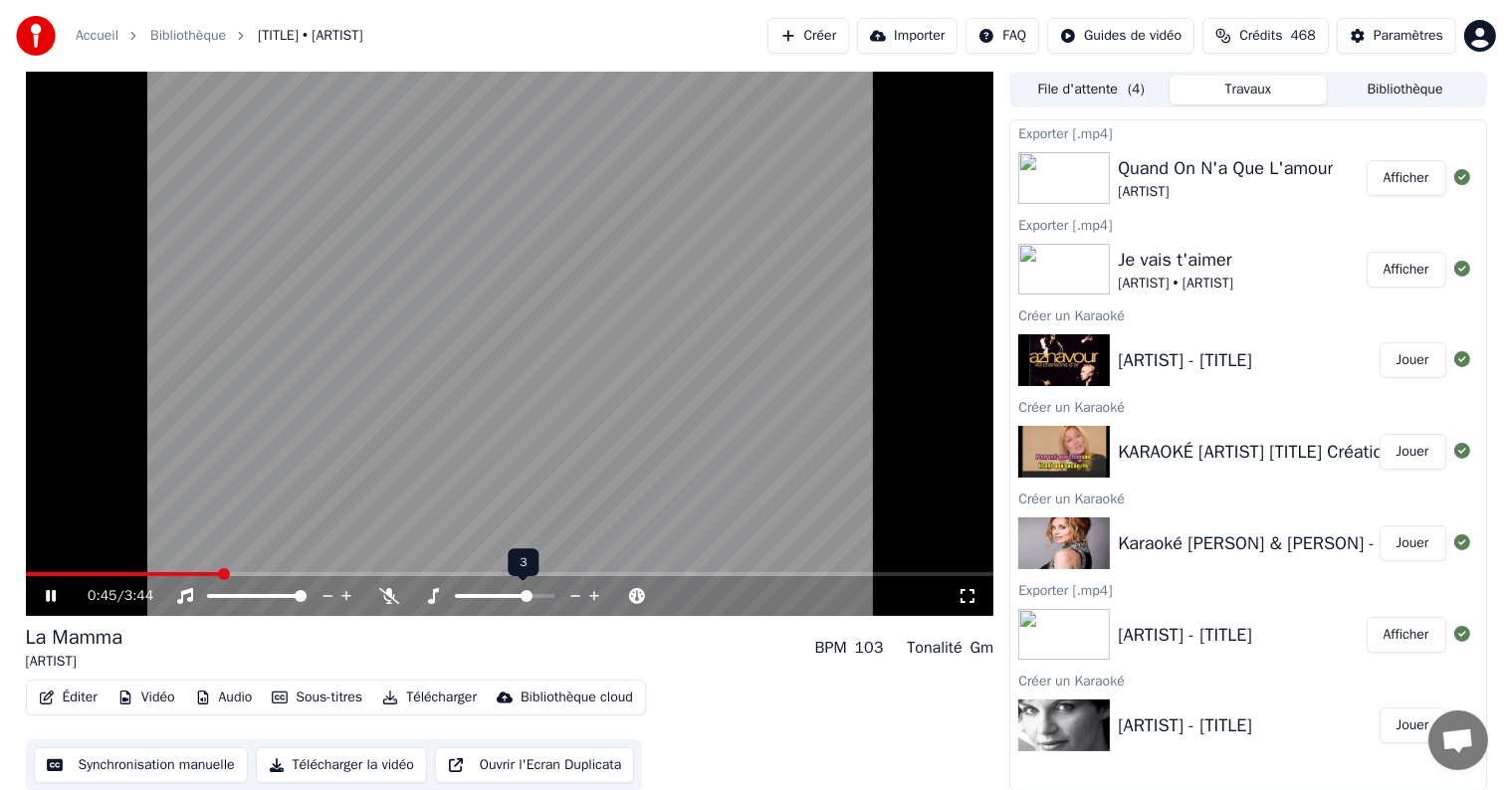 click 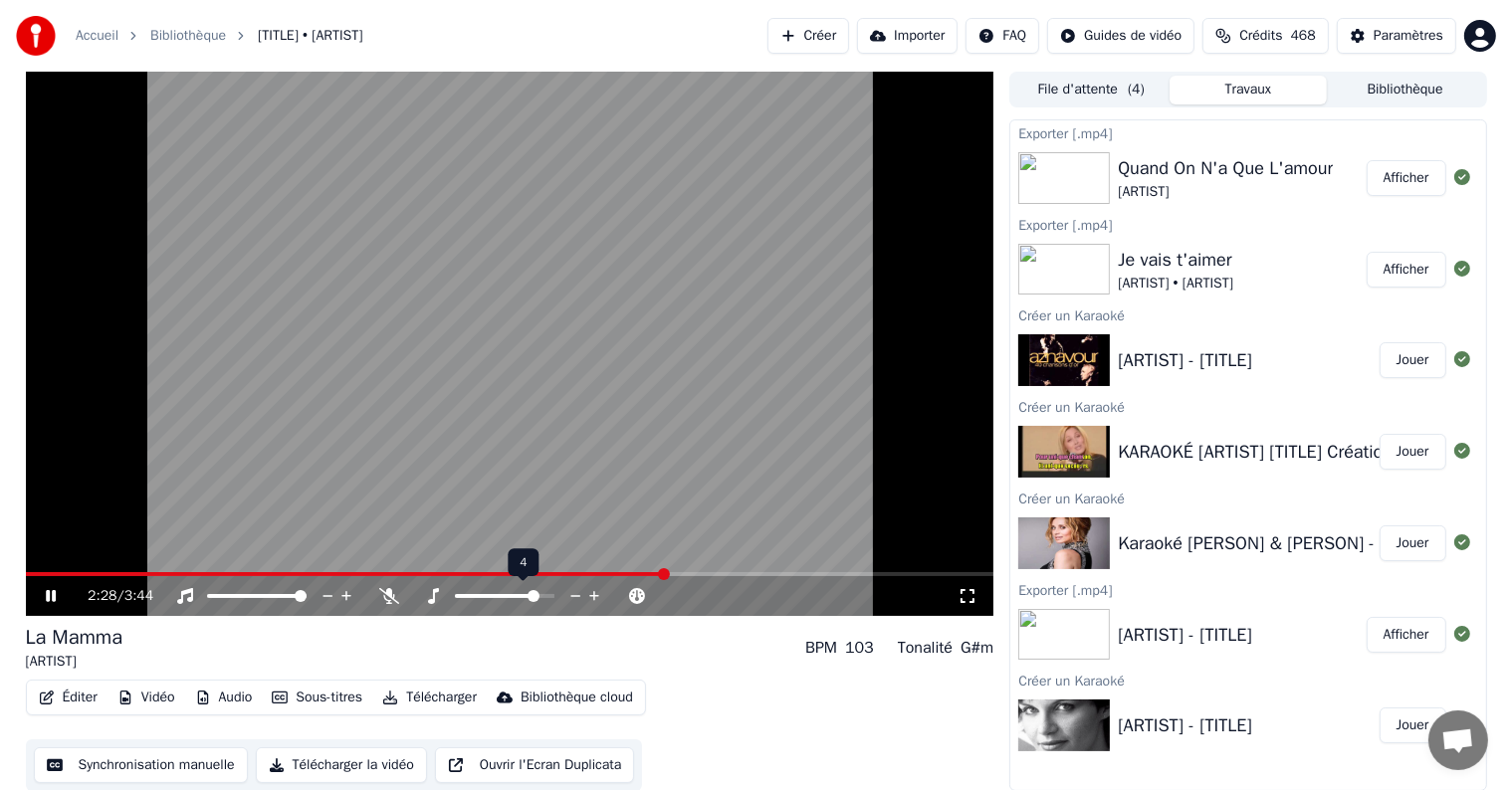 click at bounding box center [523, 596] 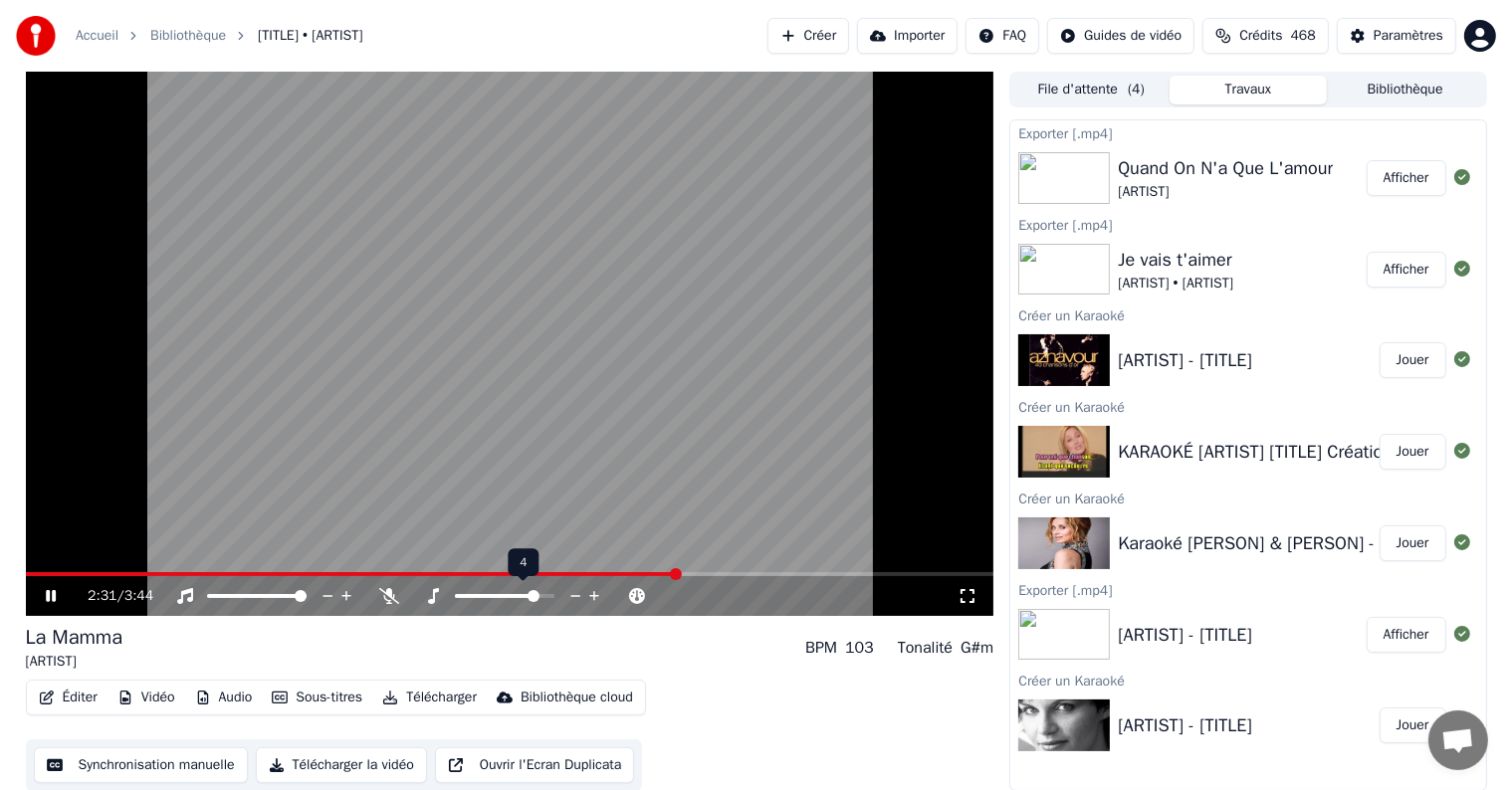 click at bounding box center (523, 596) 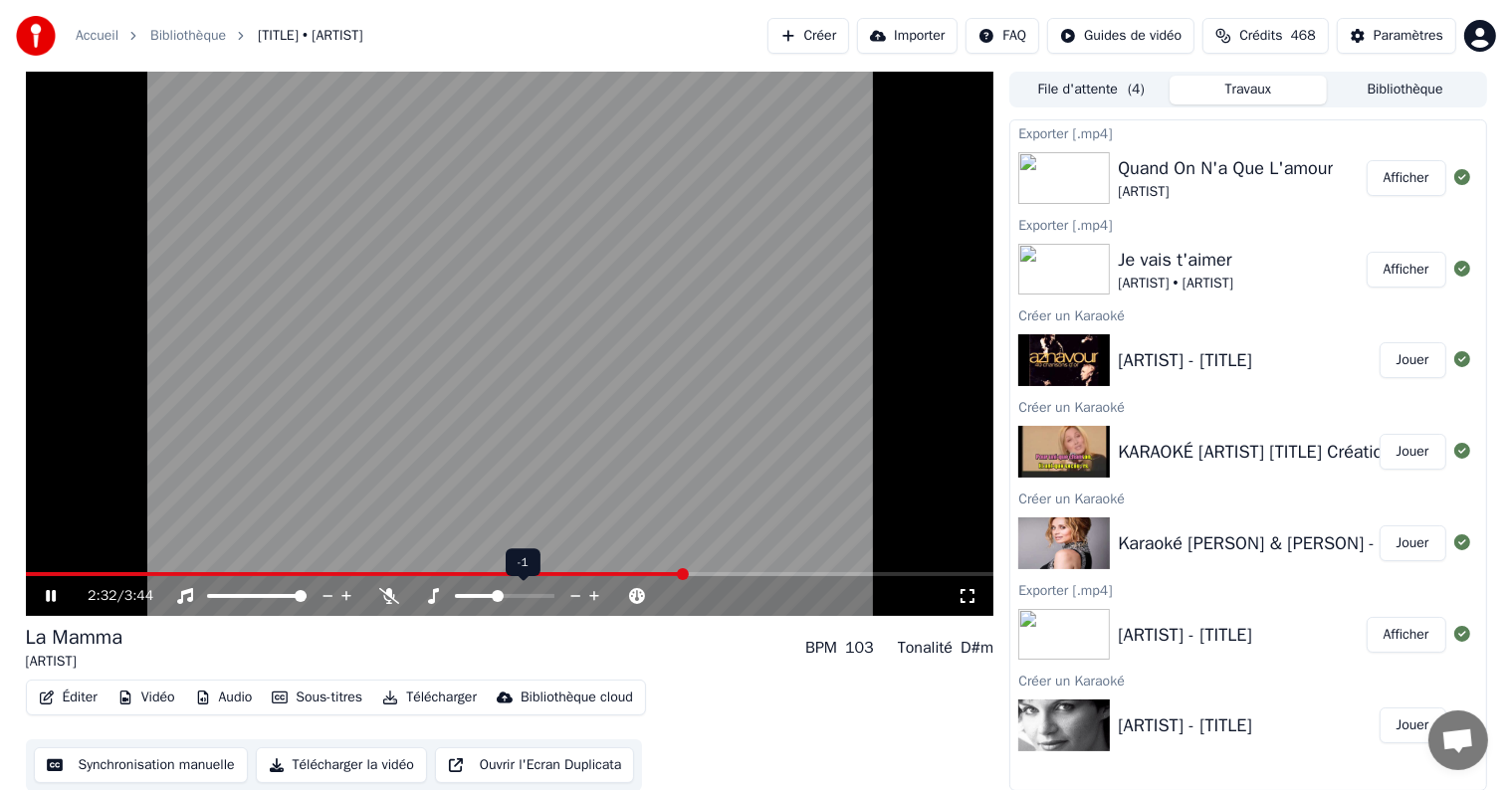 click at bounding box center [476, 596] 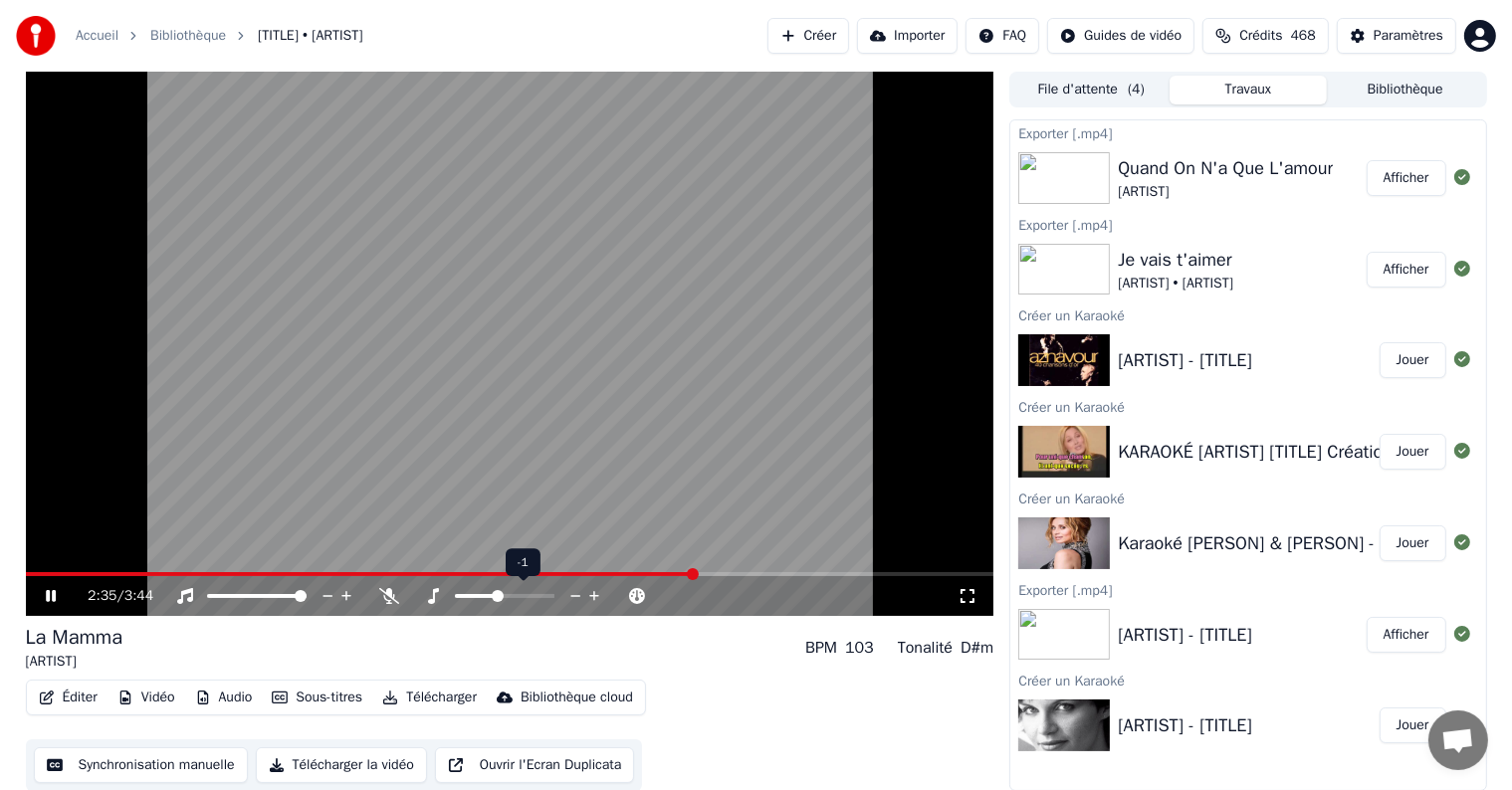 click at bounding box center [476, 596] 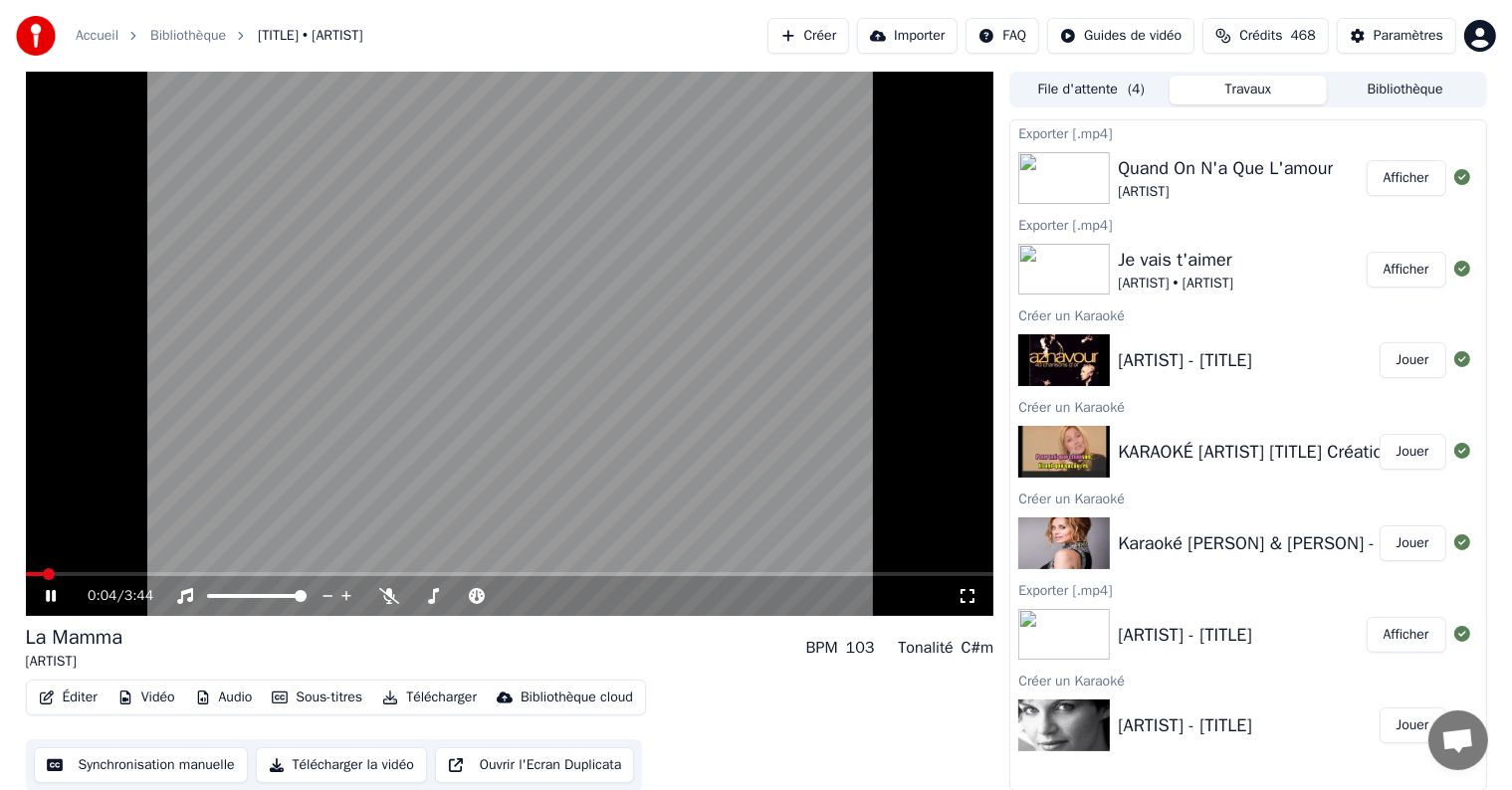 click at bounding box center [34, 574] 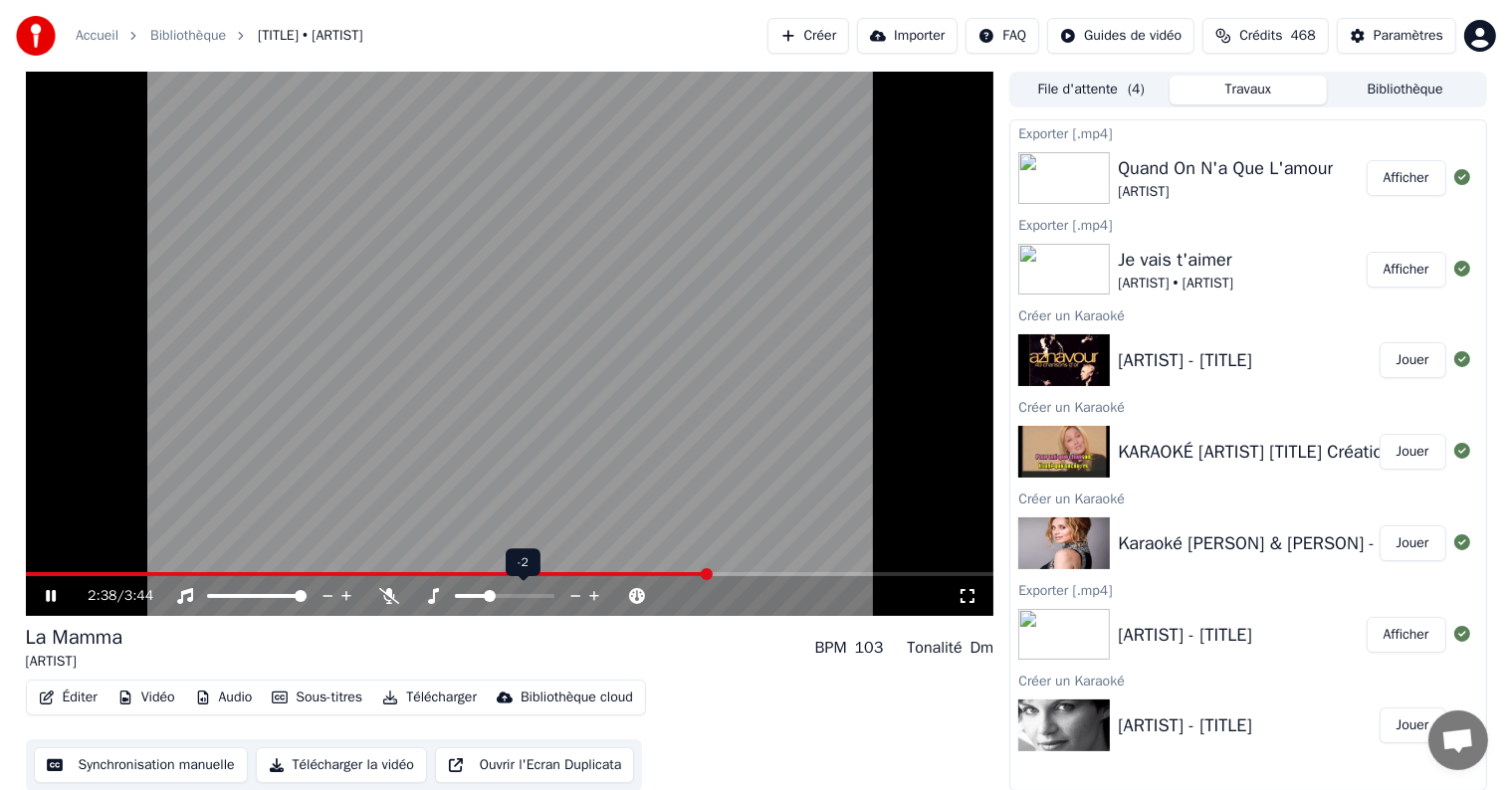 click at bounding box center [505, 596] 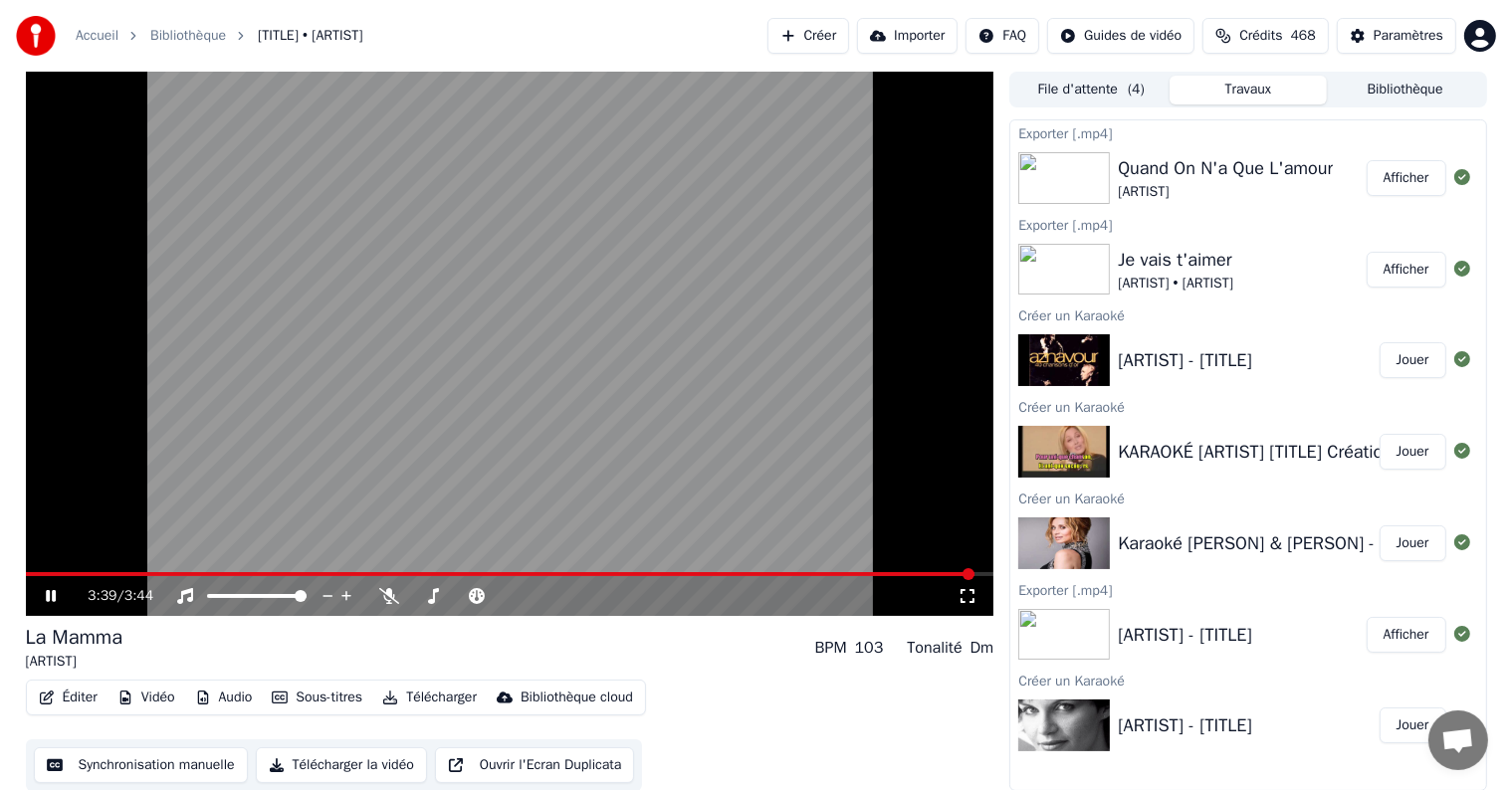 click 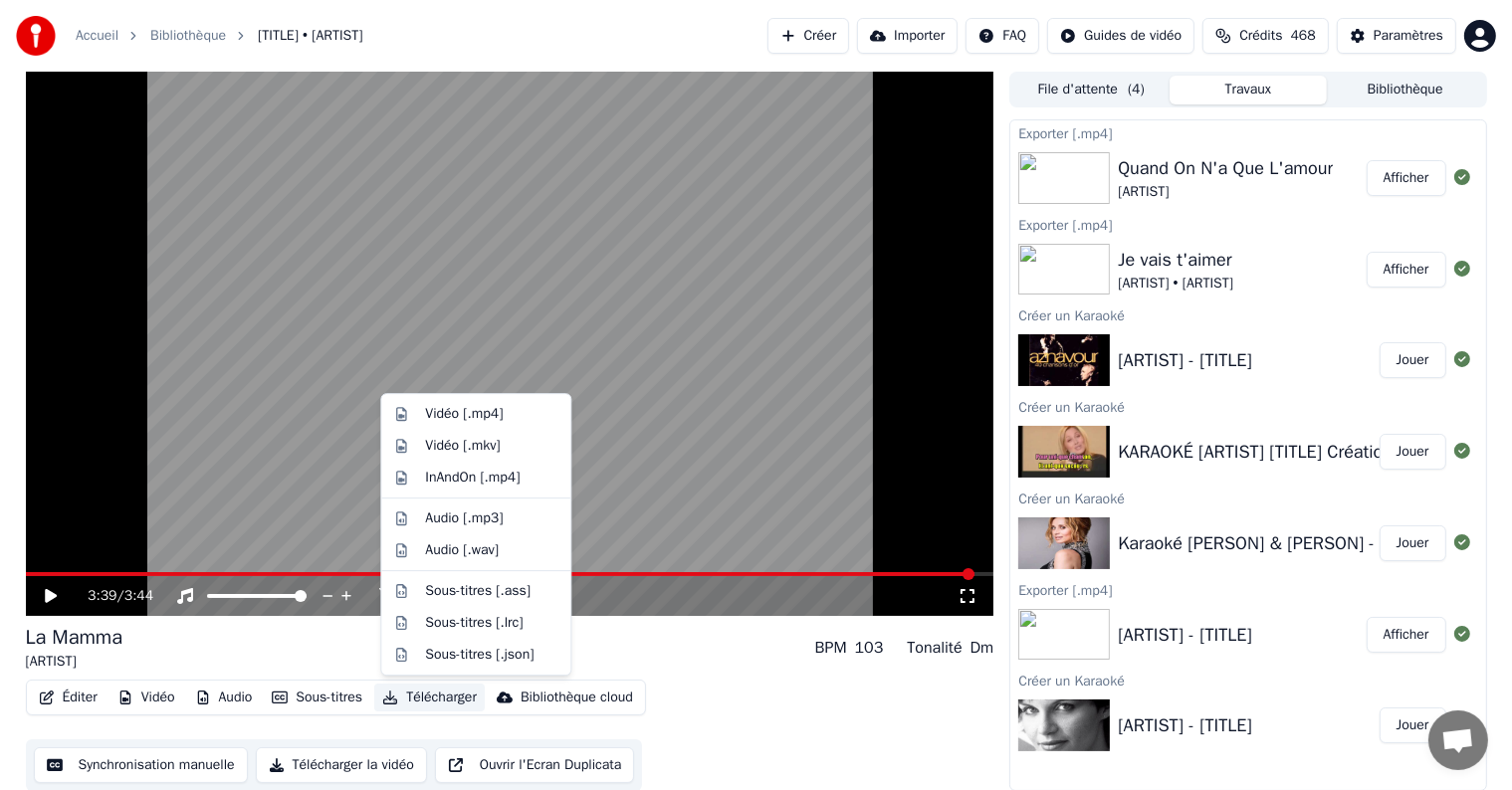 click on "Télécharger" at bounding box center [429, 697] 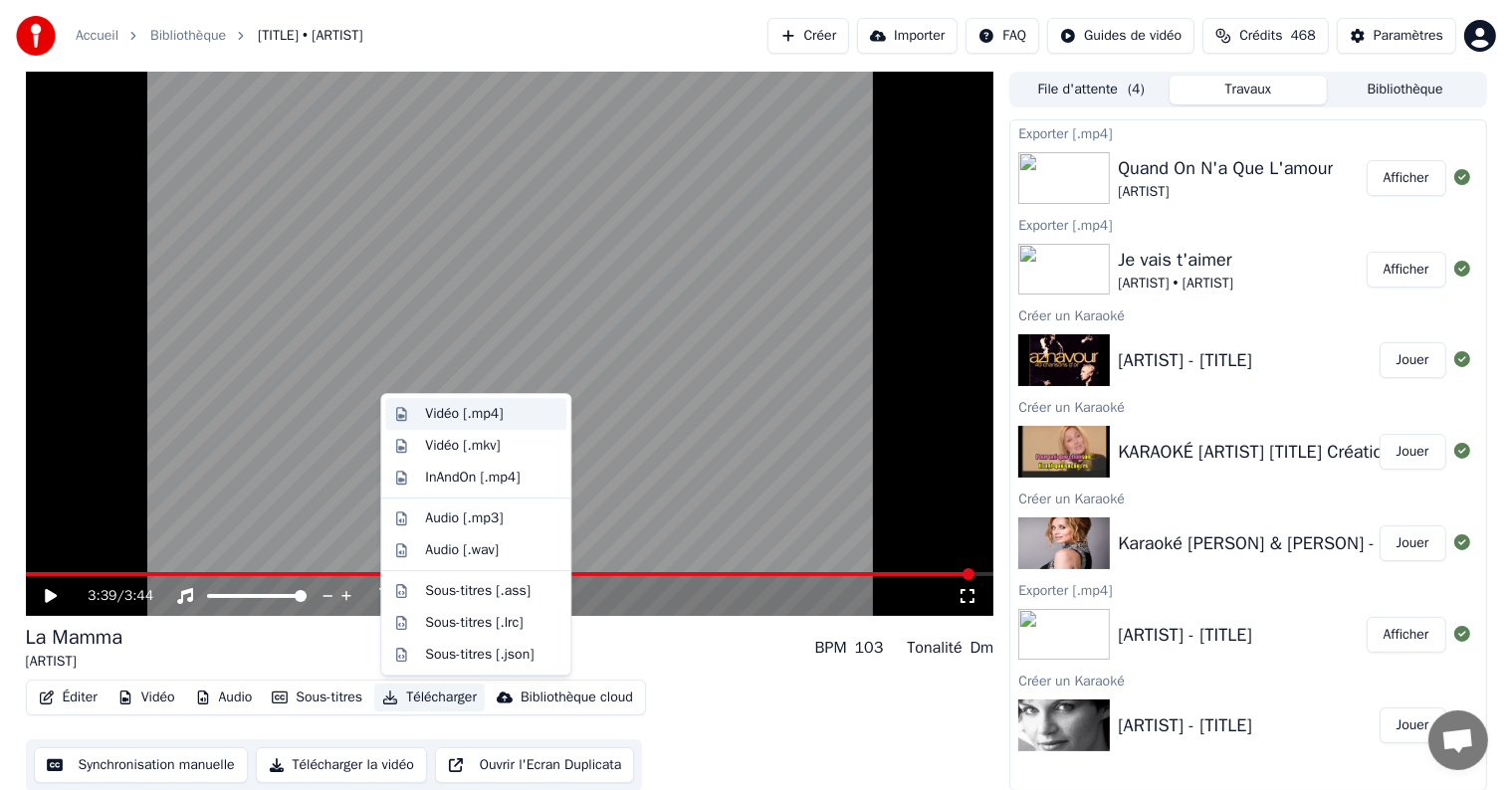 click on "Vidéo [.mp4]" at bounding box center (464, 414) 